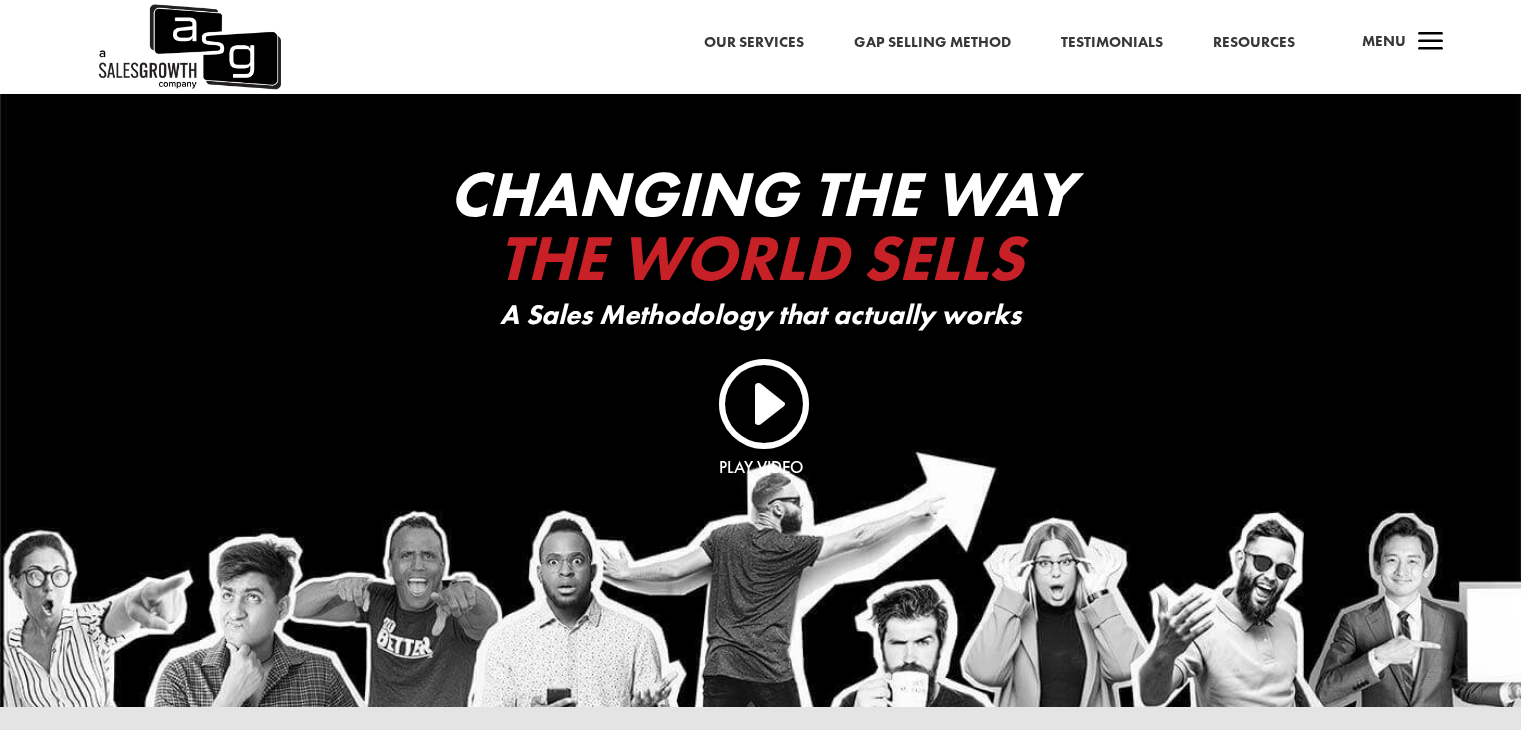 scroll, scrollTop: 0, scrollLeft: 0, axis: both 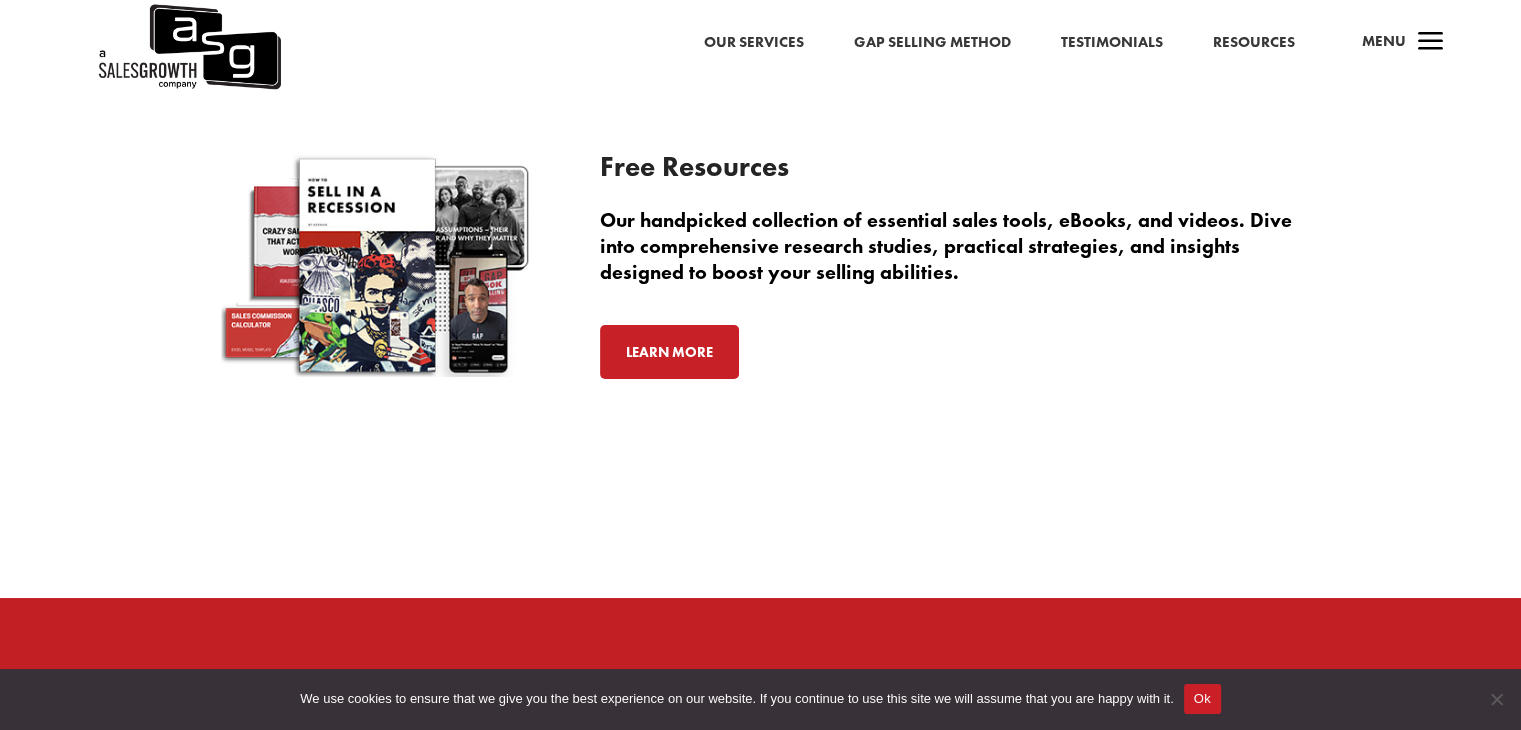 click on "Learn More" at bounding box center [669, 352] 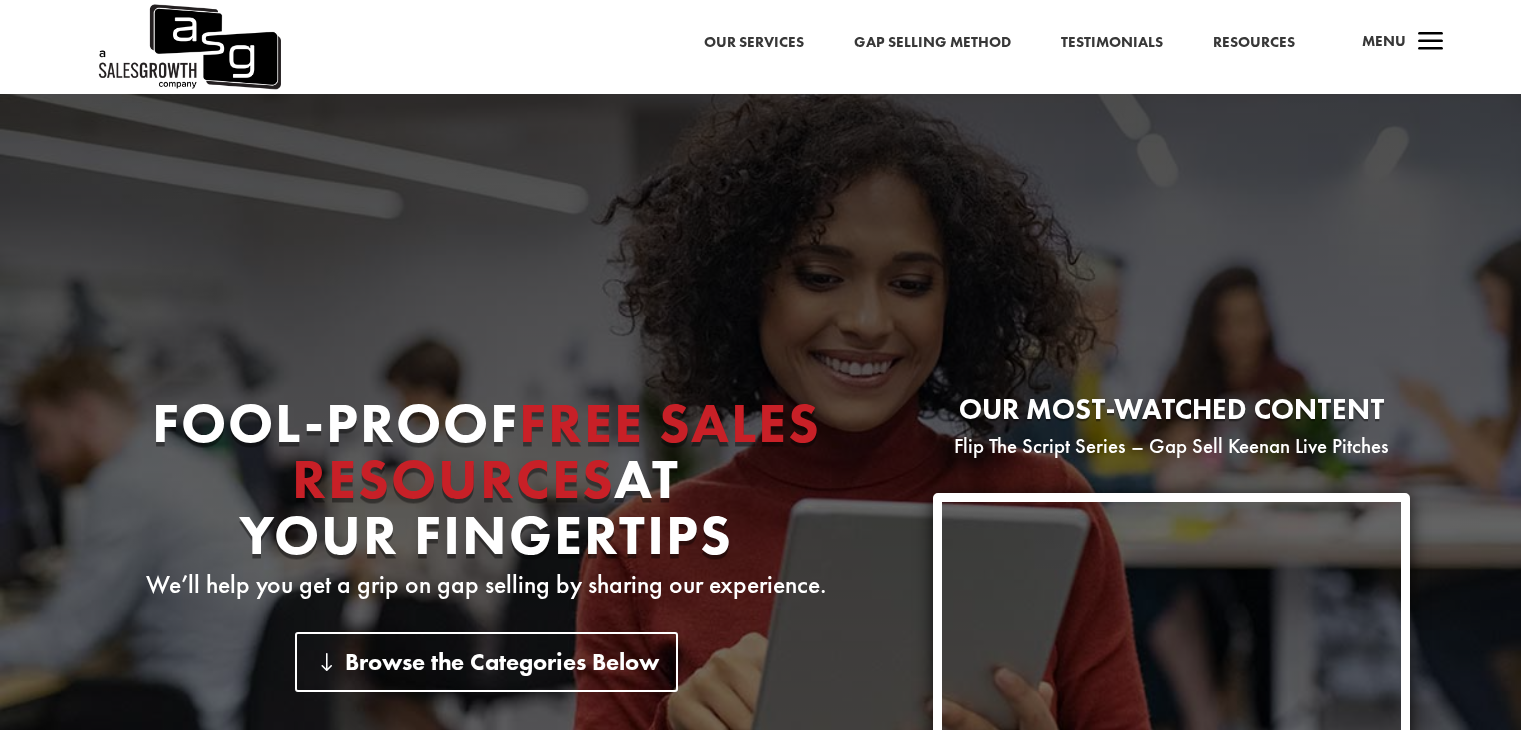 scroll, scrollTop: 0, scrollLeft: 0, axis: both 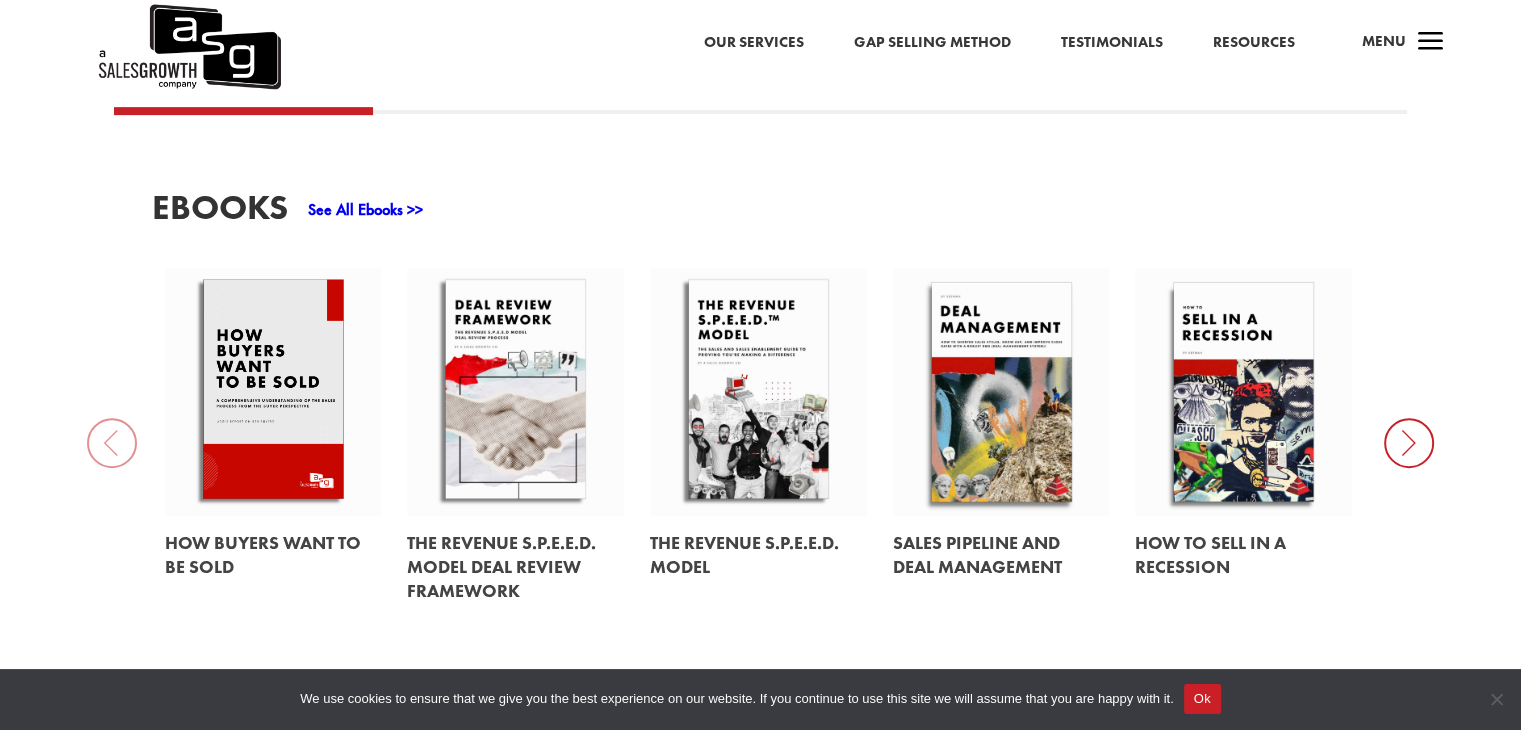 click at bounding box center (274, 392) 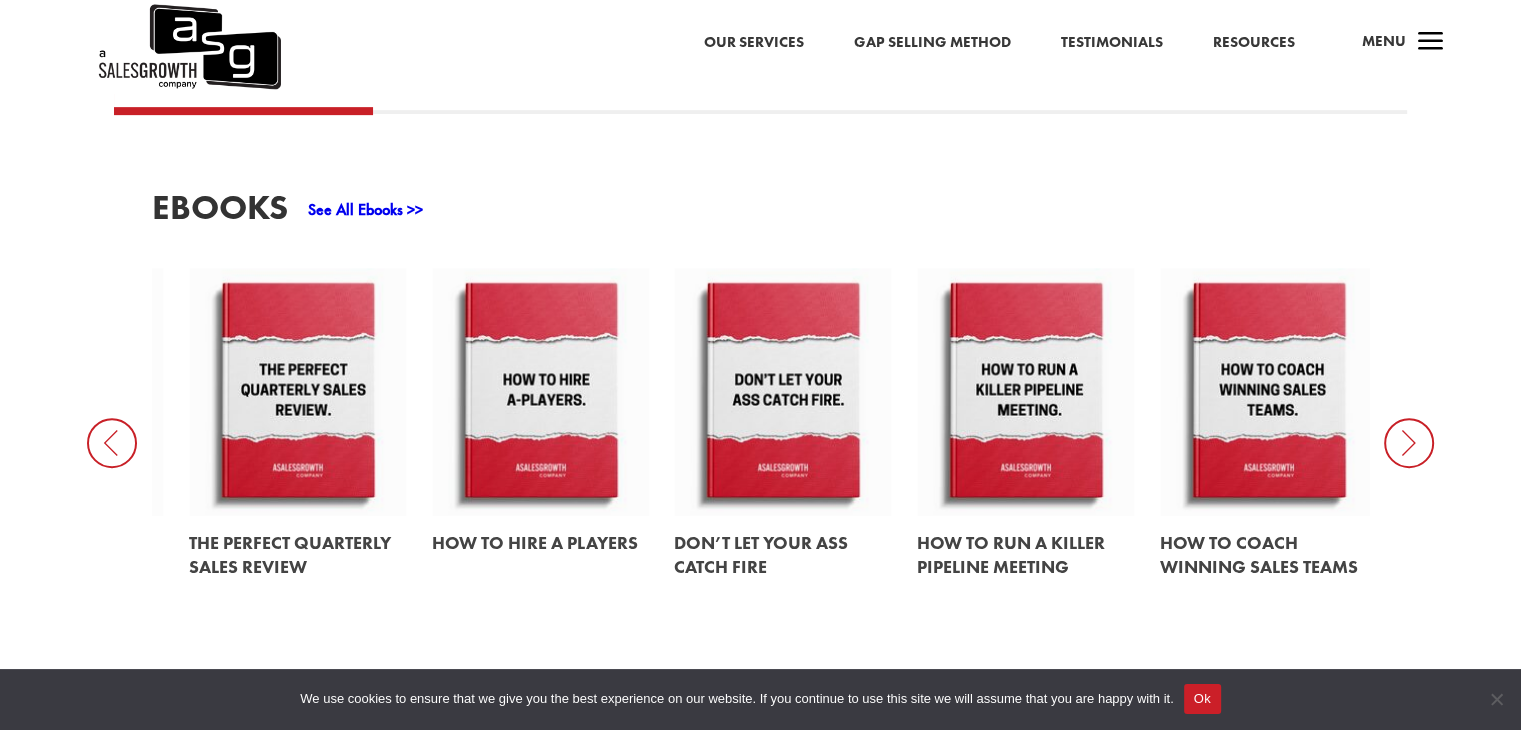 click at bounding box center (298, 392) 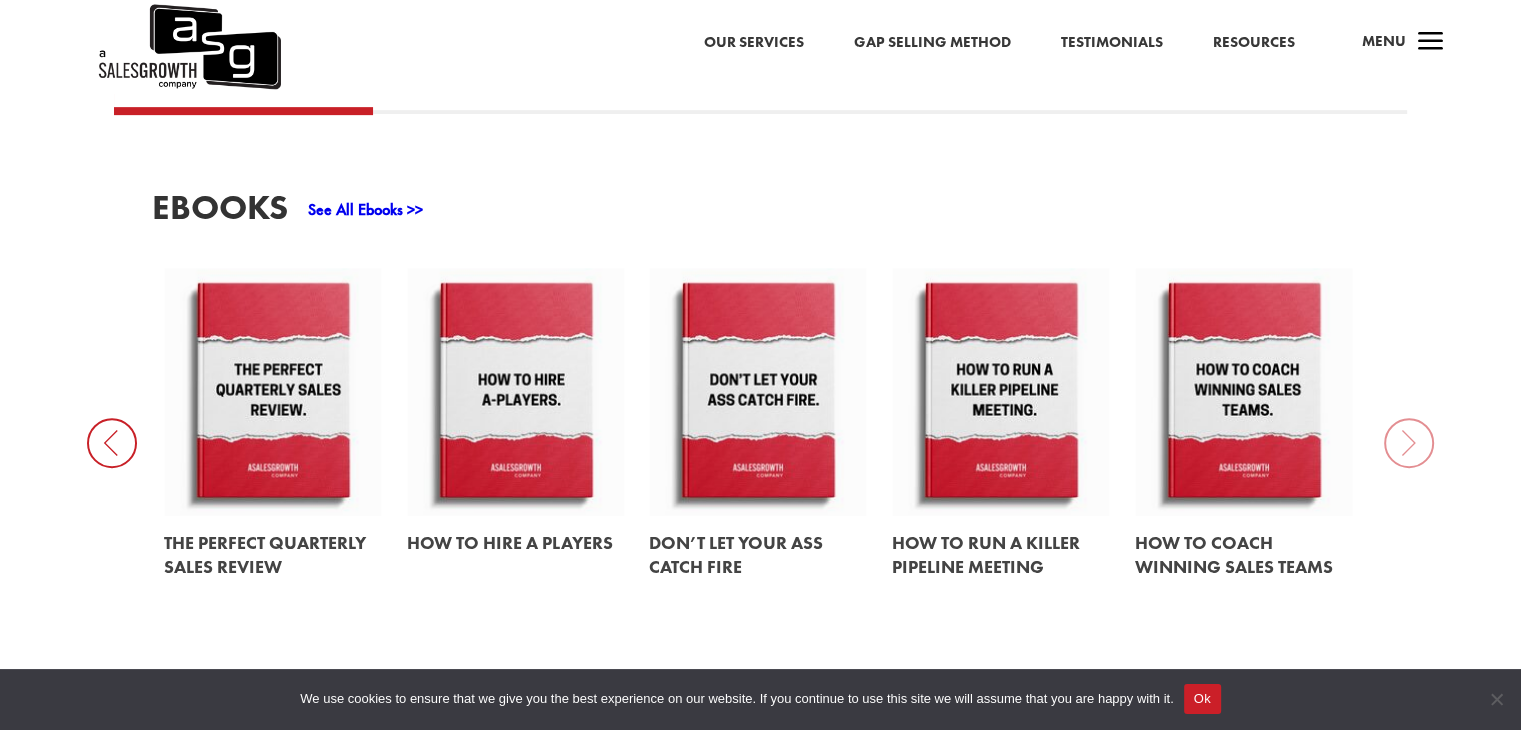 click on "EBooks
See All Ebooks >>
How Buyers Want to be Sold The Revenue S.P.E.E.D. Model Deal Review Framework The Revenue S.P.E.E.D. Model Sales Pipeline and Deal Management How to Sell in a Recession The Perfect Quarterly Sales Review How To Hire A Players Don’t Let Your Ass Catch Fire How To Run A Killer Pipeline Meeting How to Coach Winning Sales Teams" at bounding box center (760, 404) 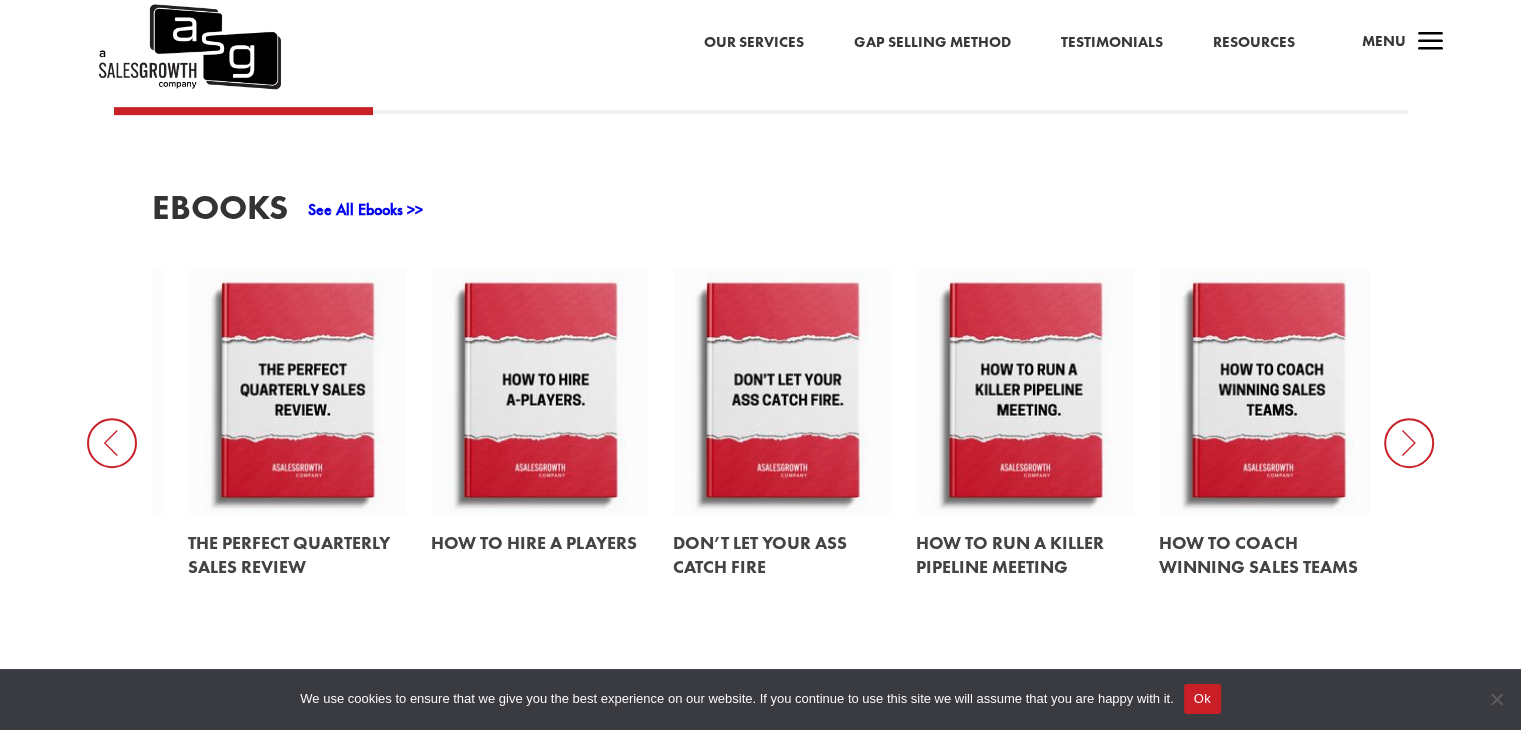 click at bounding box center [112, 443] 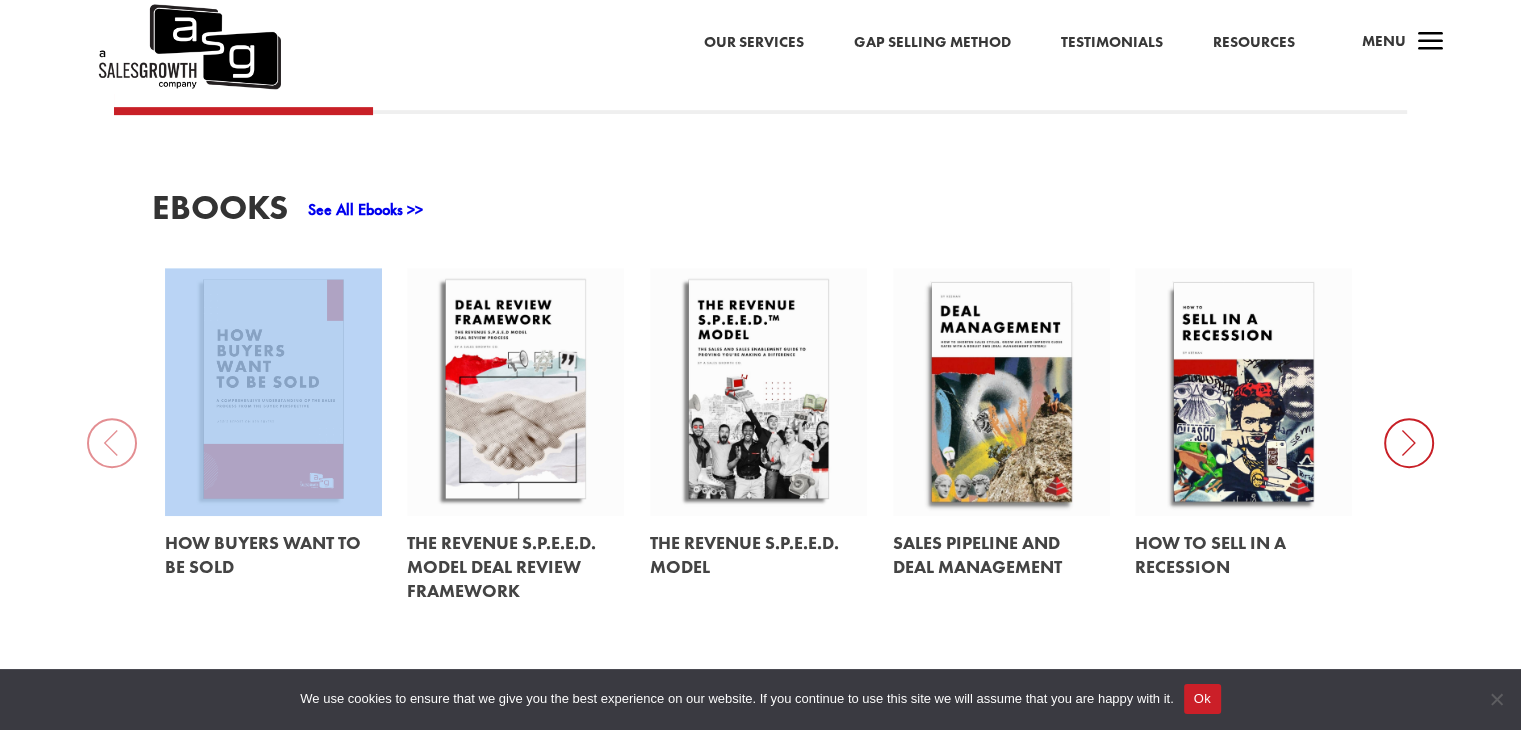click on "See All Ebooks >>" at bounding box center [365, 209] 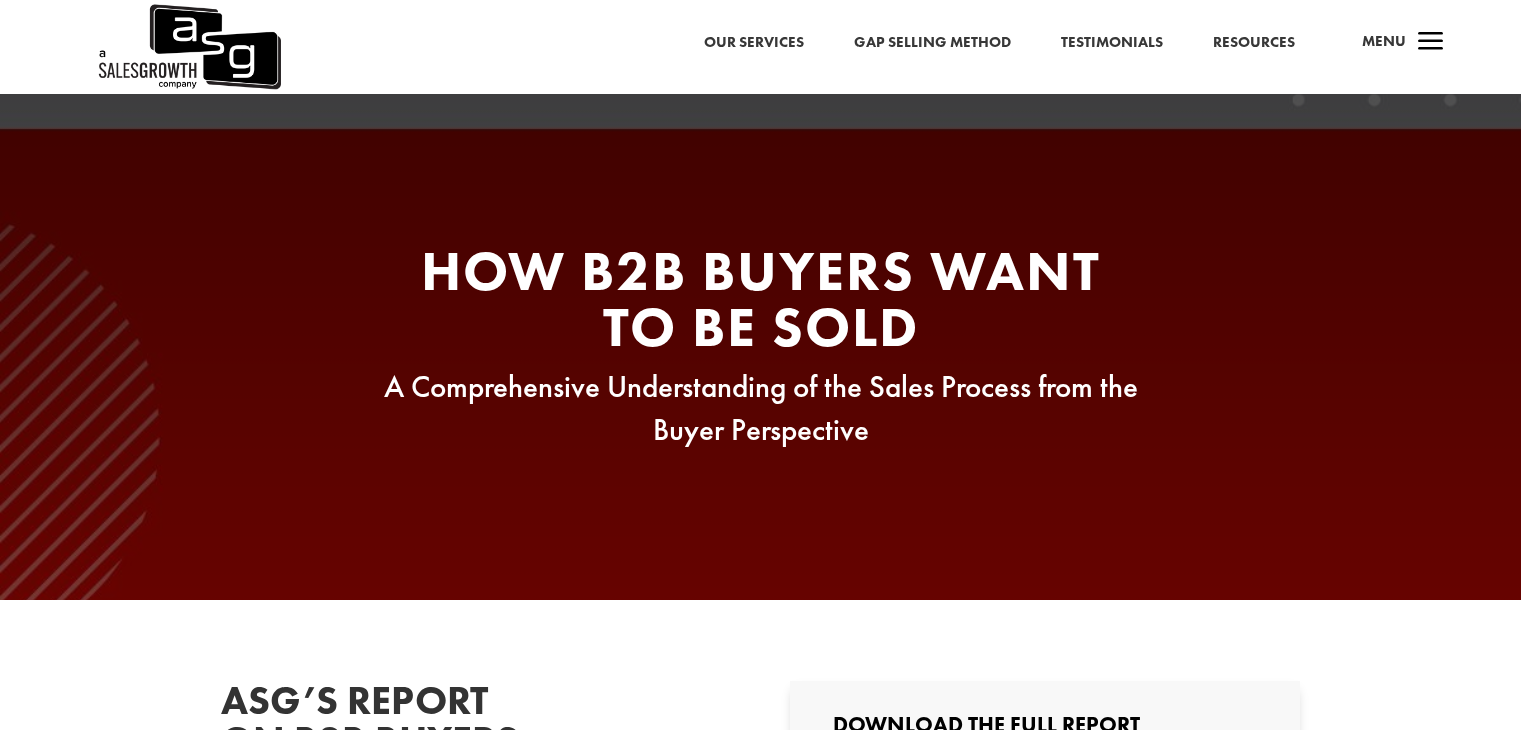 scroll, scrollTop: 0, scrollLeft: 0, axis: both 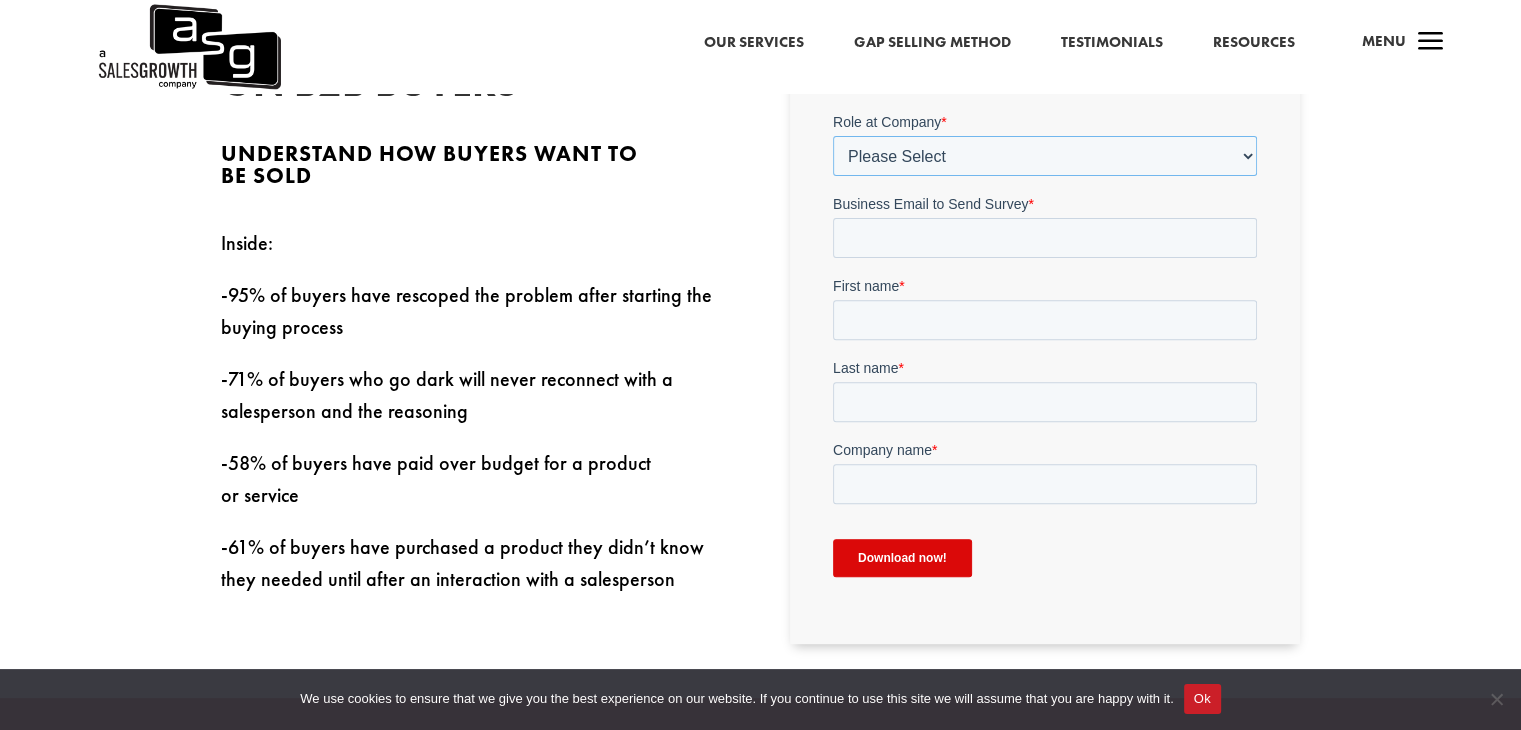 click on "Please Select C-Level (CRO, CSO, etc) Senior Leadership (VP of Sales, VP of Enablement, etc) Director/Manager (Sales Director, Regional Sales Manager, etc) Individual Contributor (AE, SDR, CSM, etc) Other" at bounding box center (1045, 156) 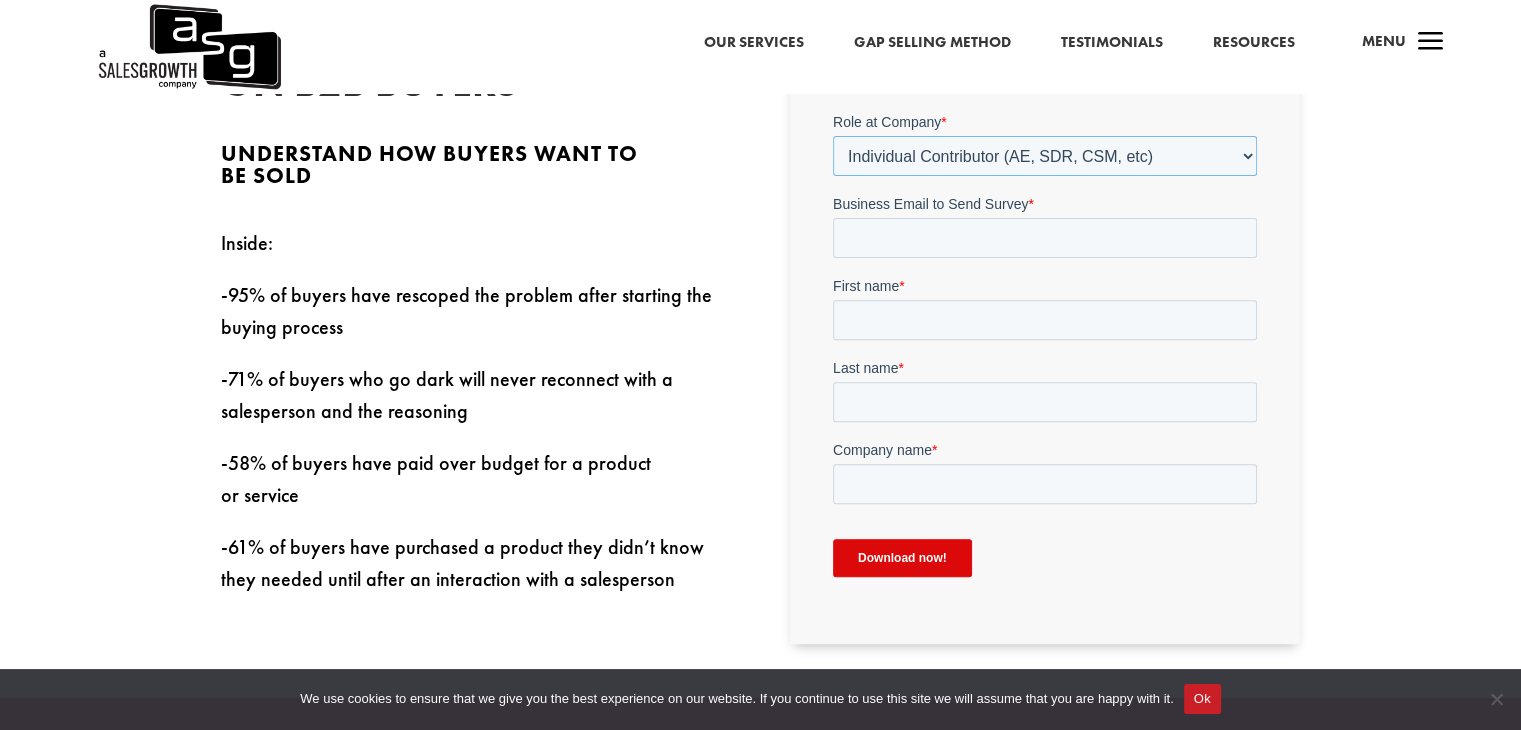 click on "Please Select C-Level (CRO, CSO, etc) Senior Leadership (VP of Sales, VP of Enablement, etc) Director/Manager (Sales Director, Regional Sales Manager, etc) Individual Contributor (AE, SDR, CSM, etc) Other" at bounding box center (1045, 156) 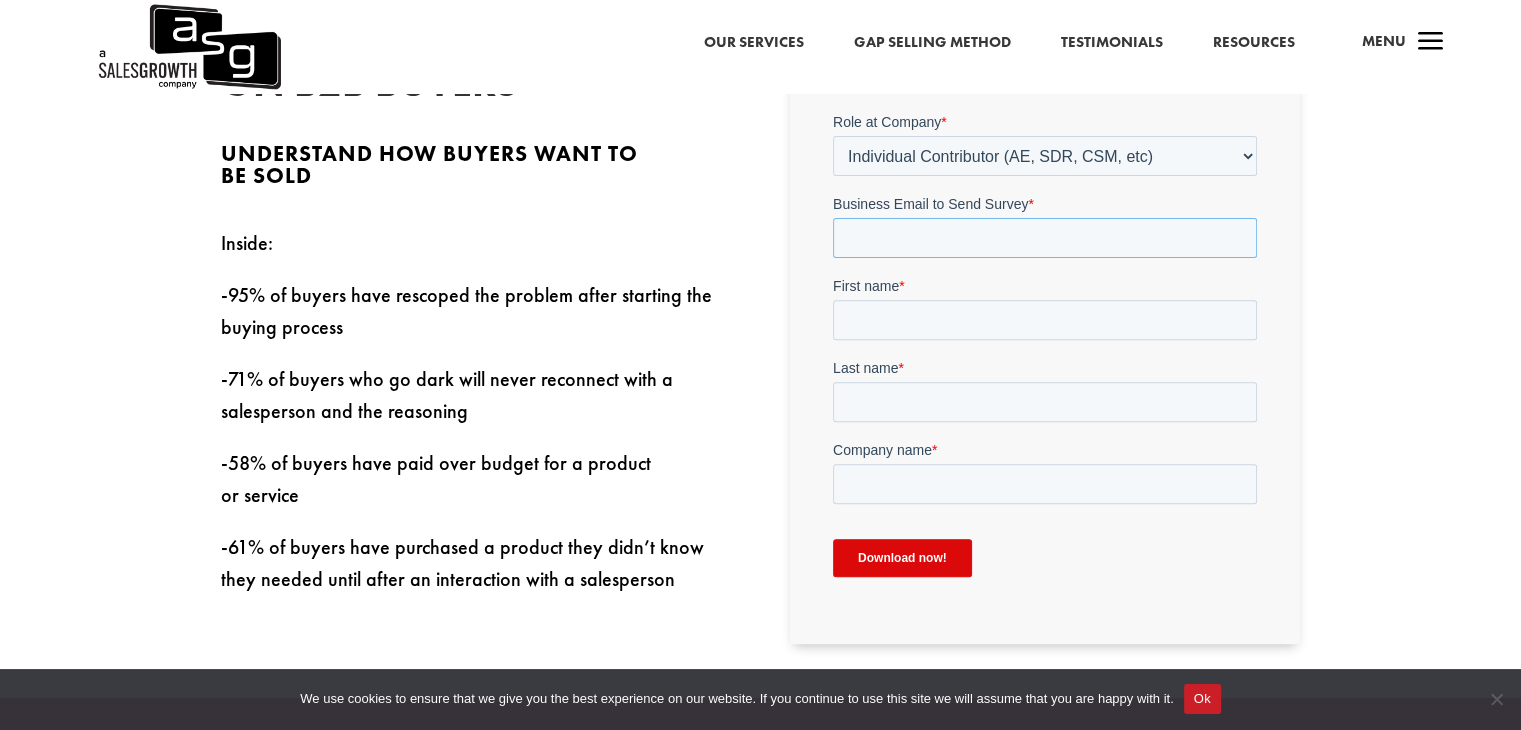 click on "Business Email to Send Survey *" at bounding box center (1045, 238) 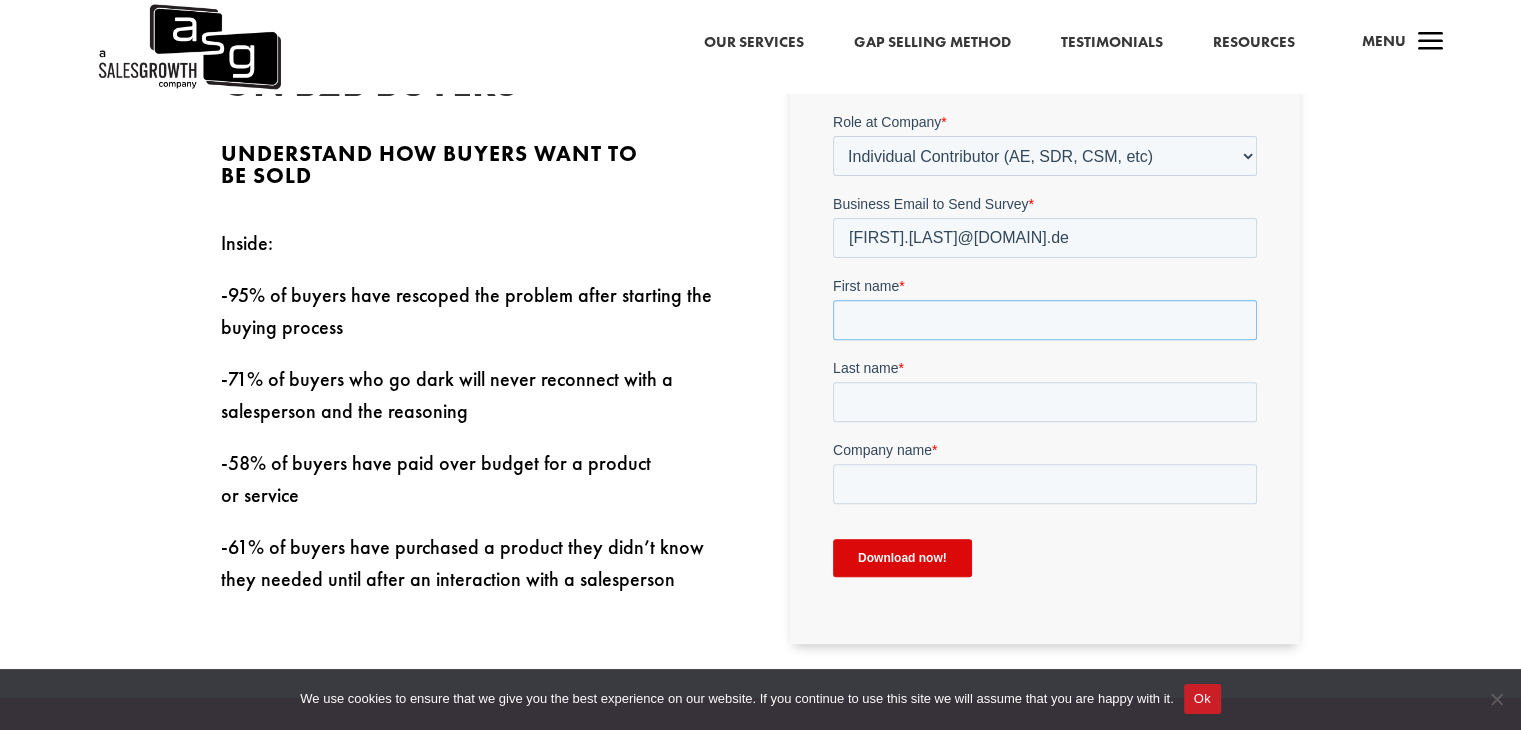 click on "First name *" at bounding box center (1045, 320) 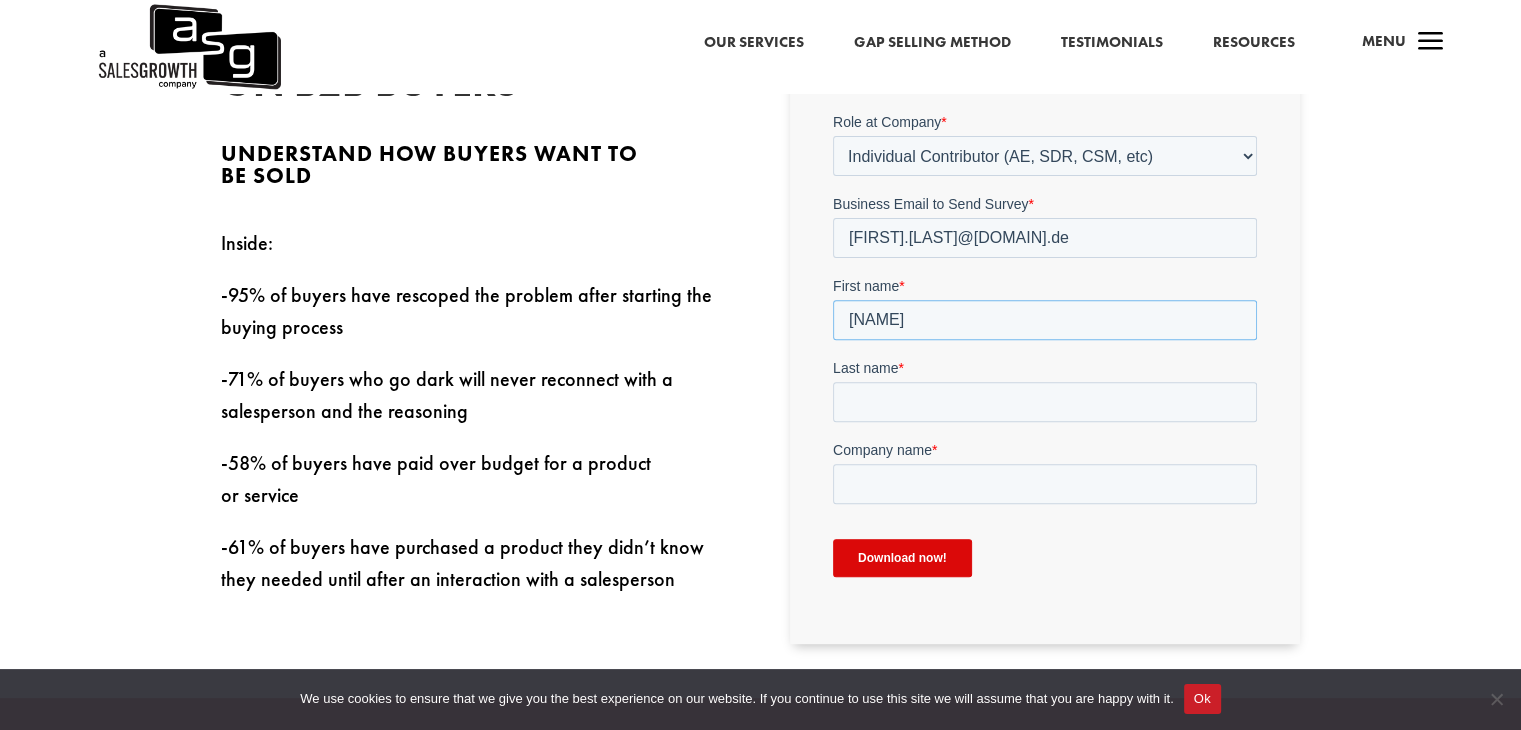 type on "[FIRST]" 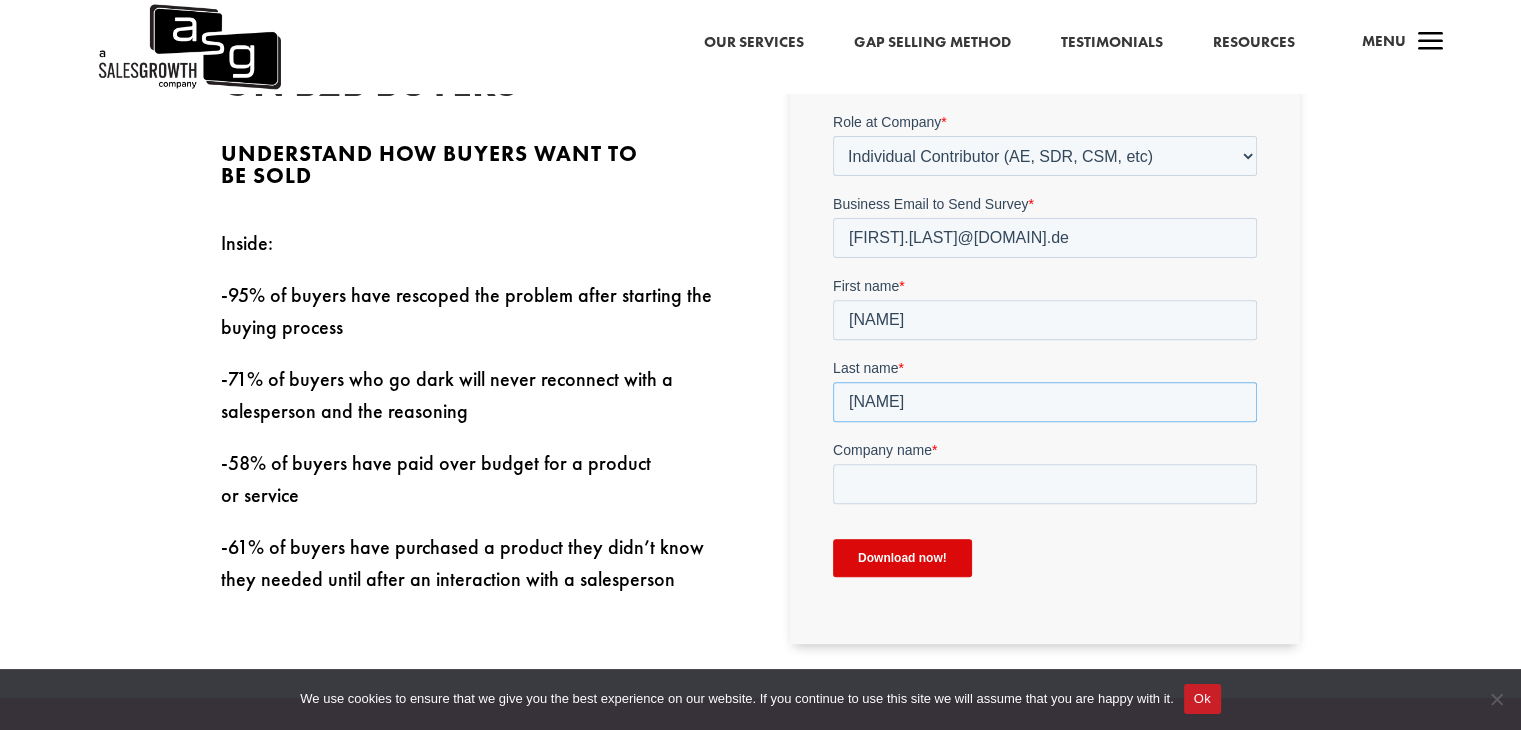 type on "[LAST]" 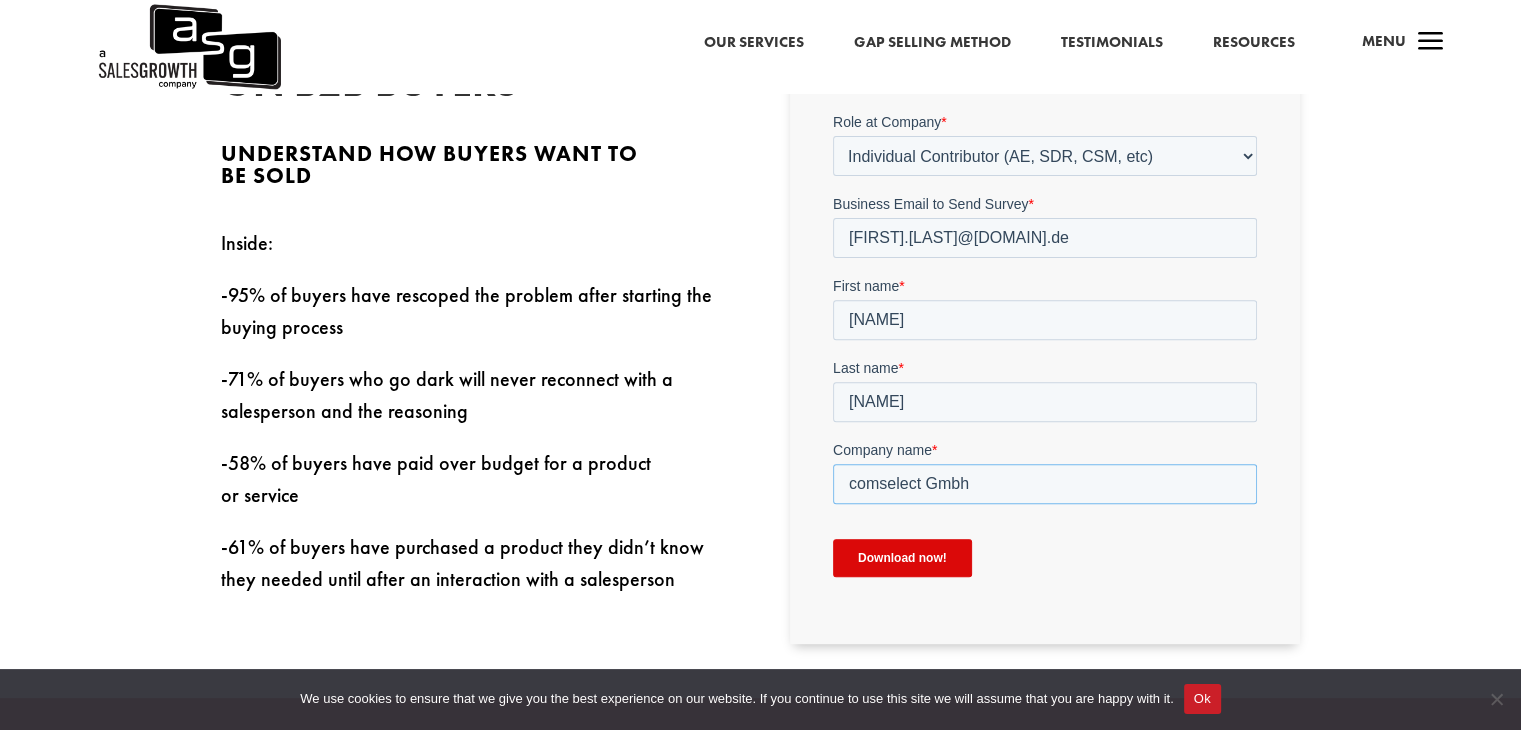 type on "comselect Gmbh" 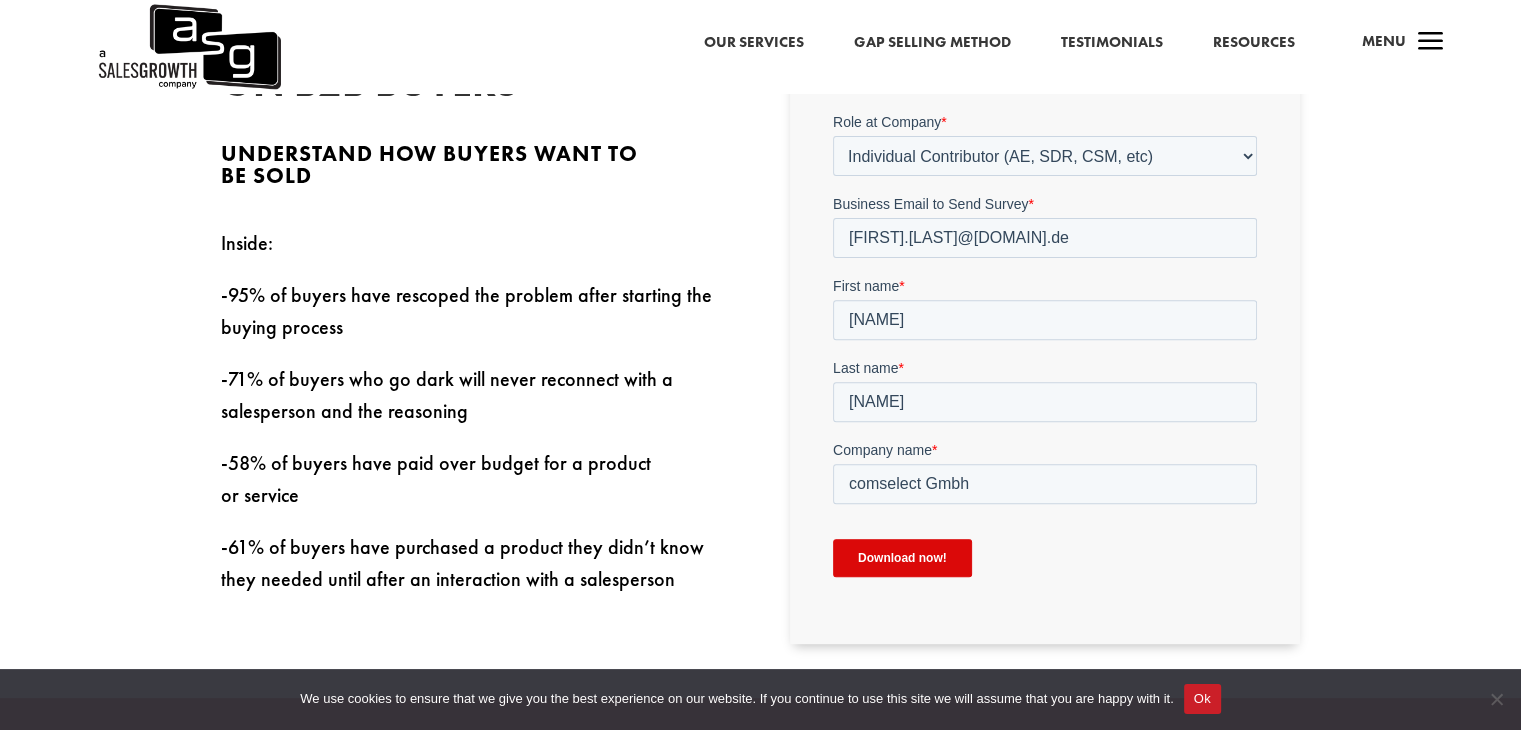 click on "Download now!" at bounding box center (902, 558) 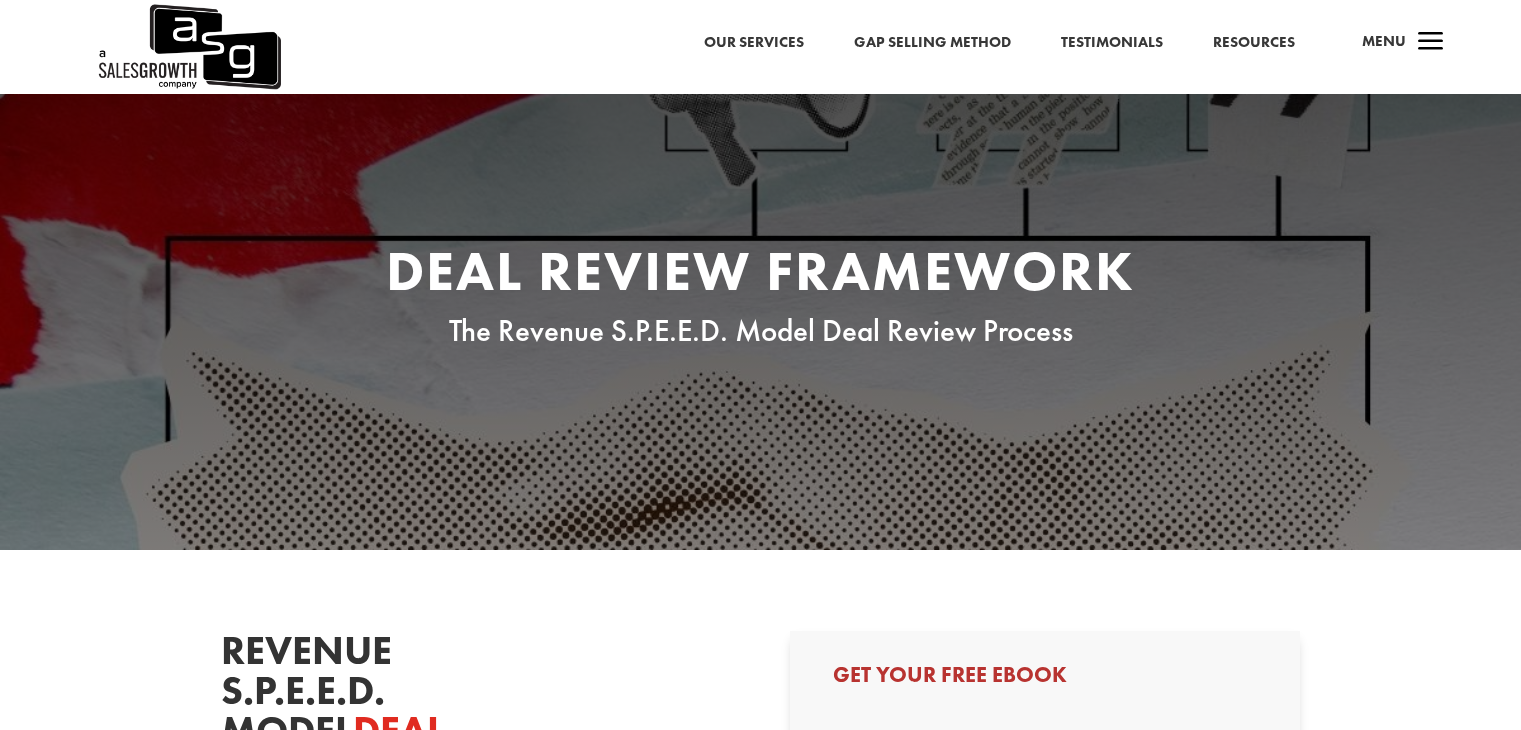 scroll, scrollTop: 0, scrollLeft: 0, axis: both 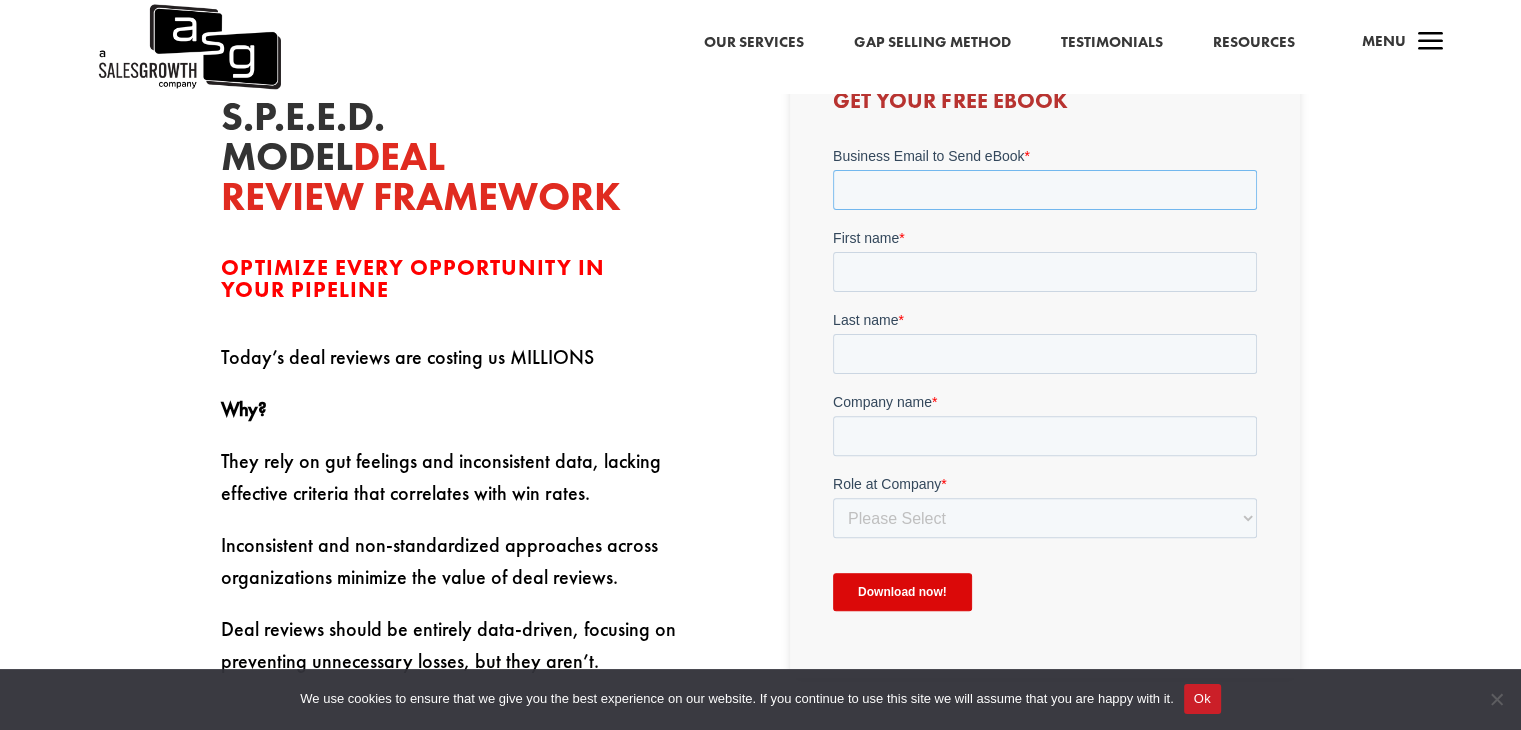 click on "Business Email to Send eBook *" at bounding box center [1045, 190] 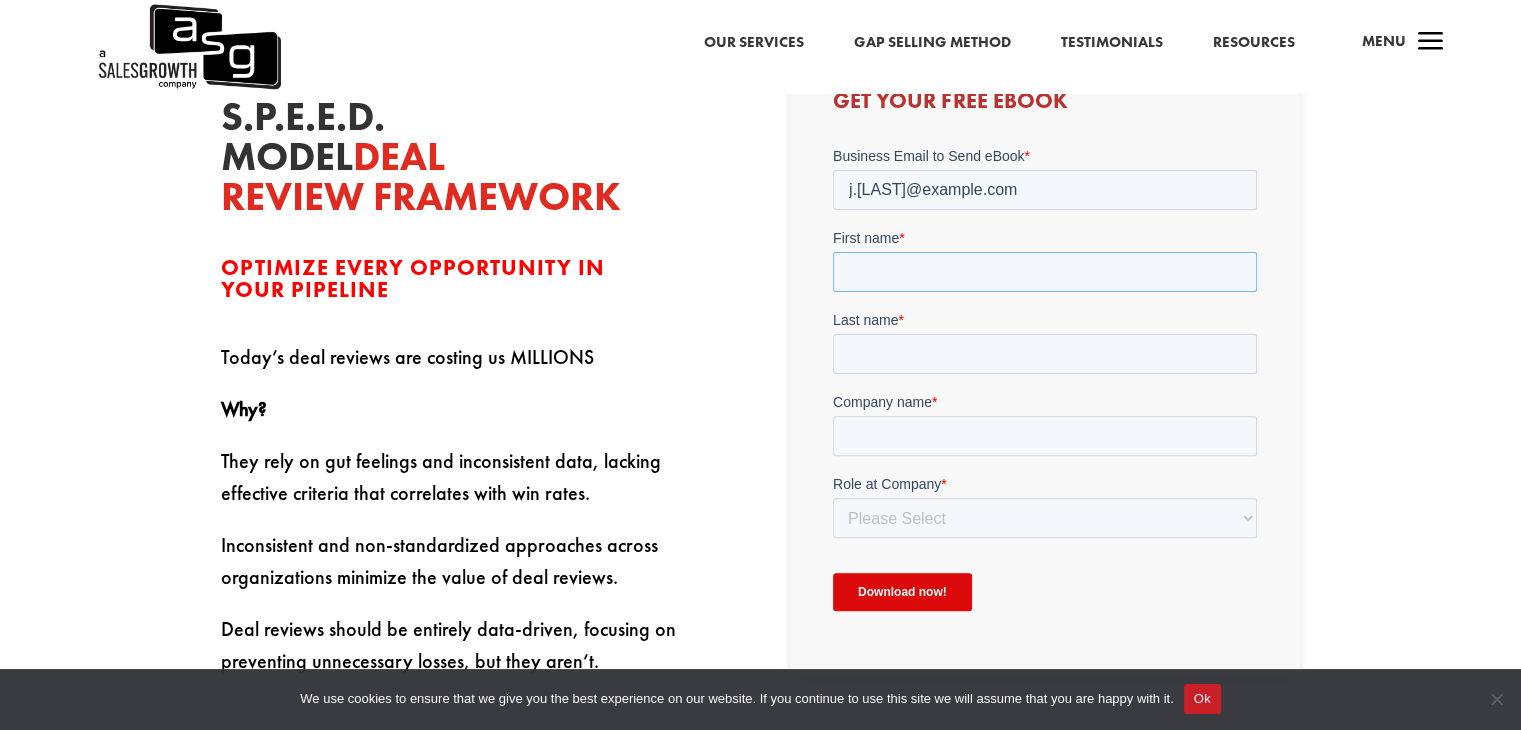 click on "First name *" at bounding box center [1045, 272] 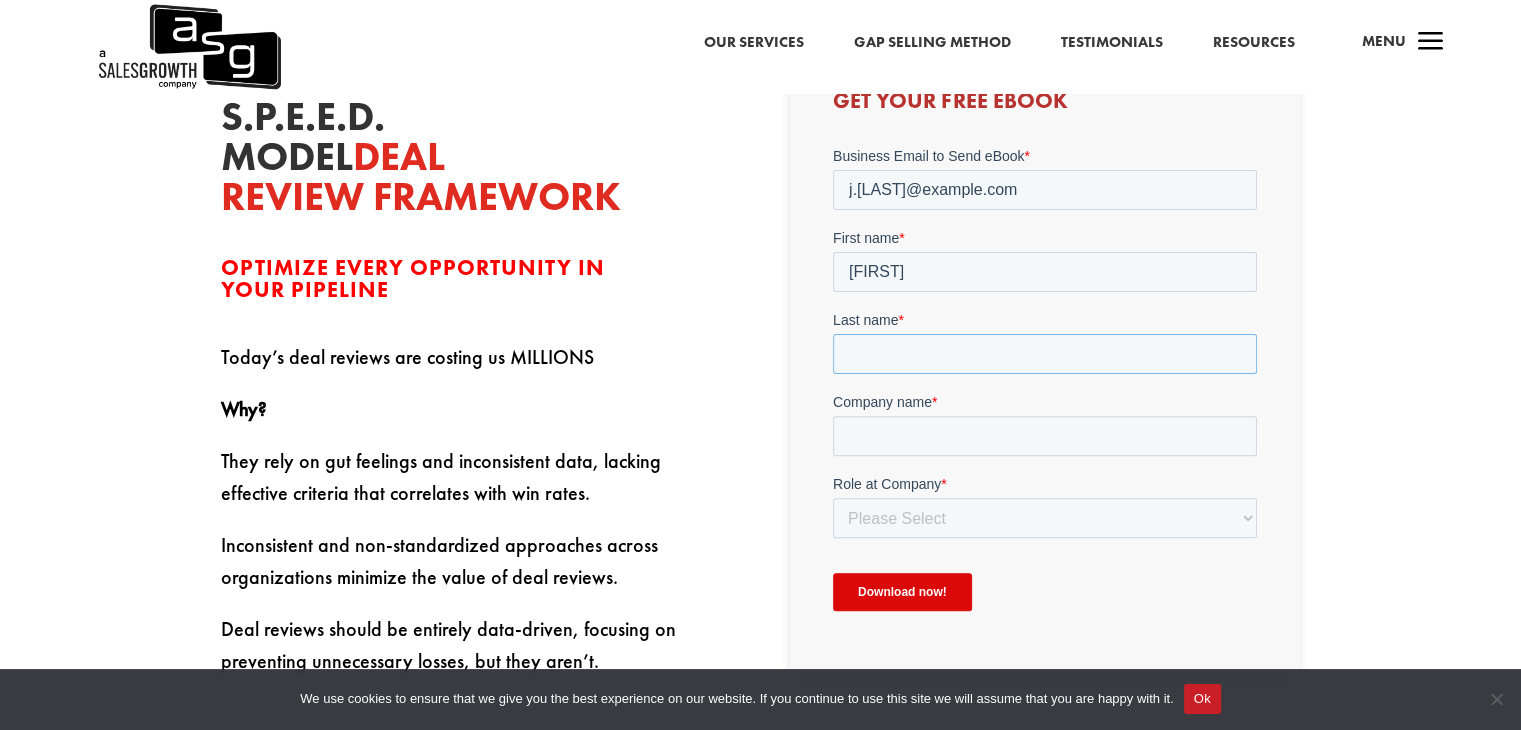 click on "Last name *" at bounding box center [1045, 354] 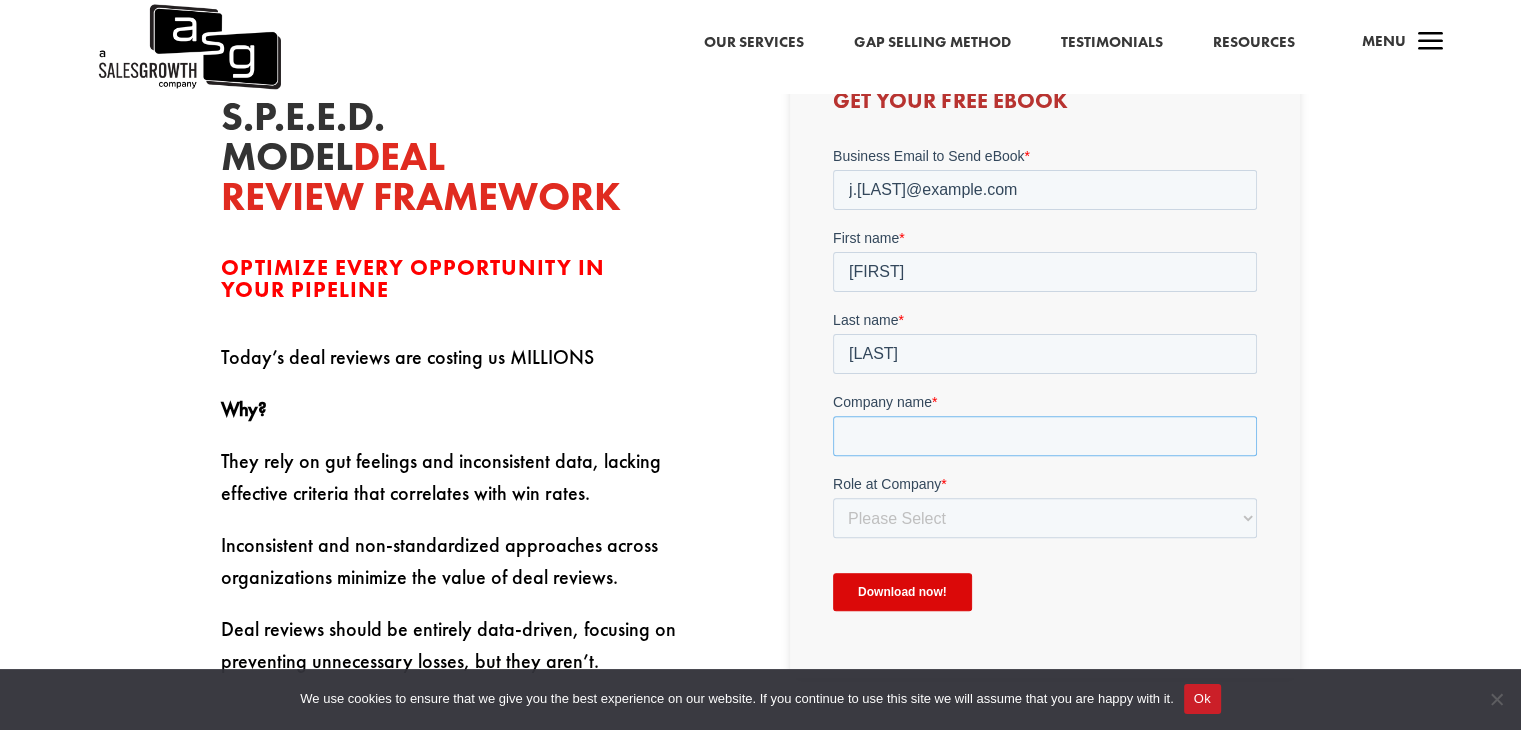 click on "Company name *" at bounding box center (1045, 436) 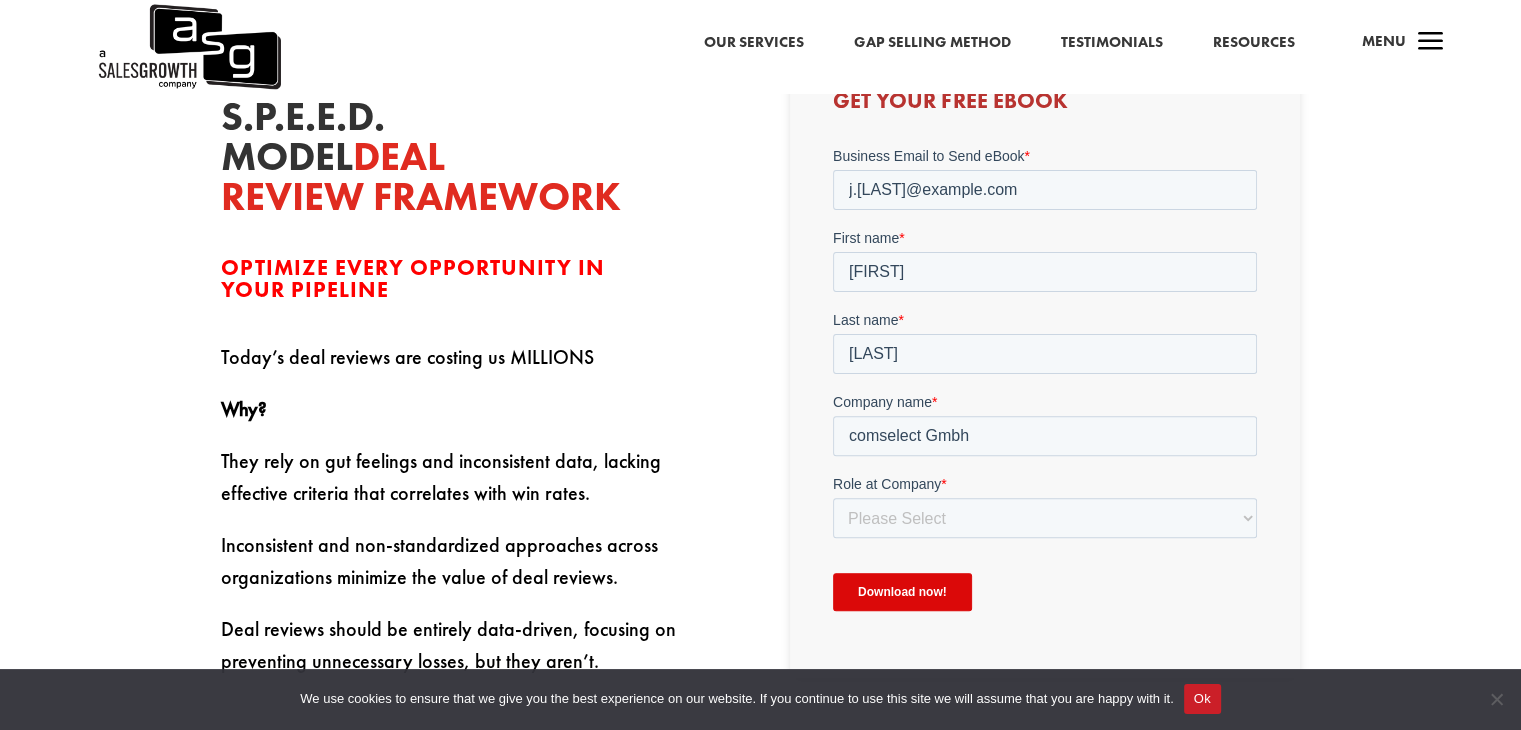 click on "Download now!" at bounding box center [902, 592] 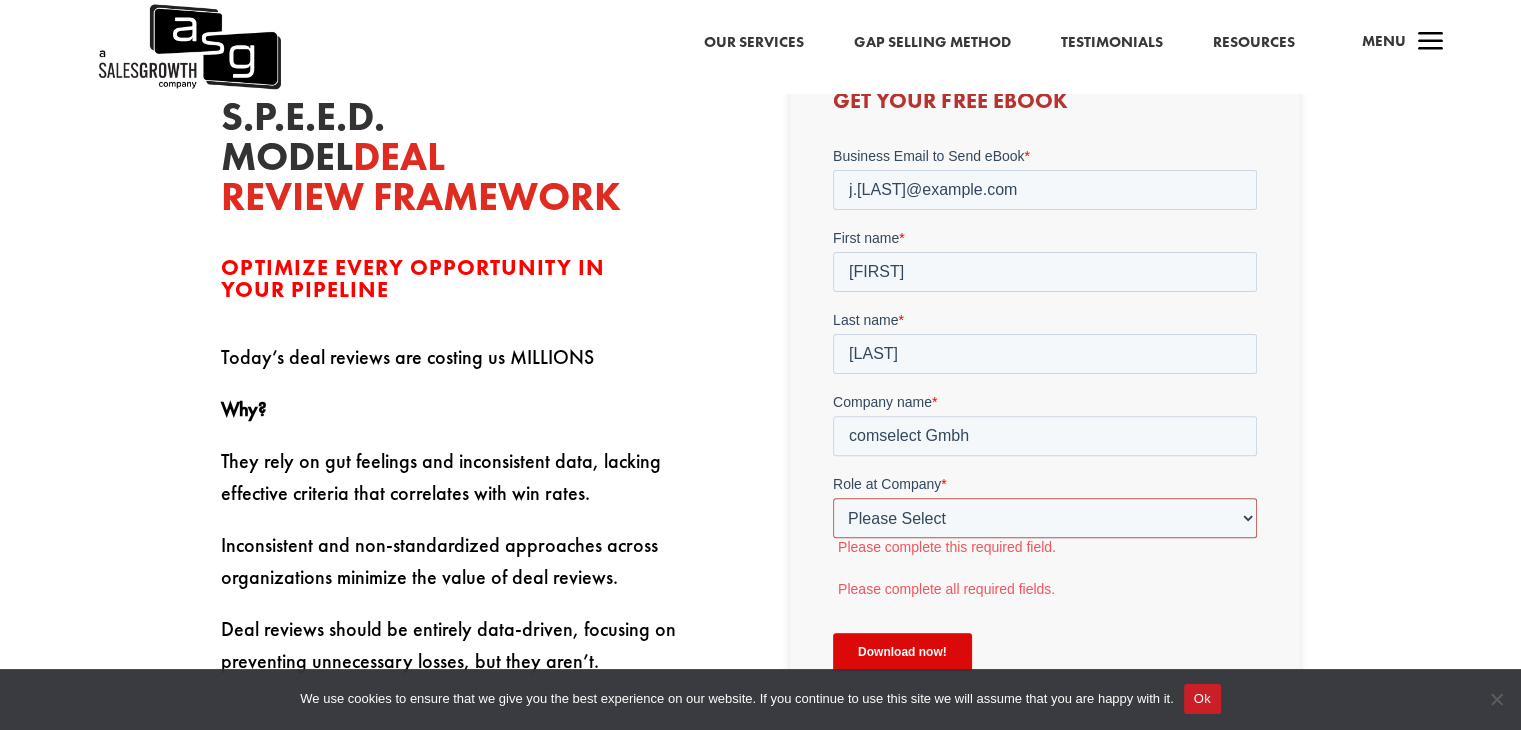 click on "Please Select C-Level (CRO, CSO, etc) Senior Leadership (VP of Sales, VP of Enablement, etc) Director/Manager (Sales Director, Regional Sales Manager, etc) Individual Contributor (AE, SDR, CSM, etc) Other" at bounding box center [1045, 518] 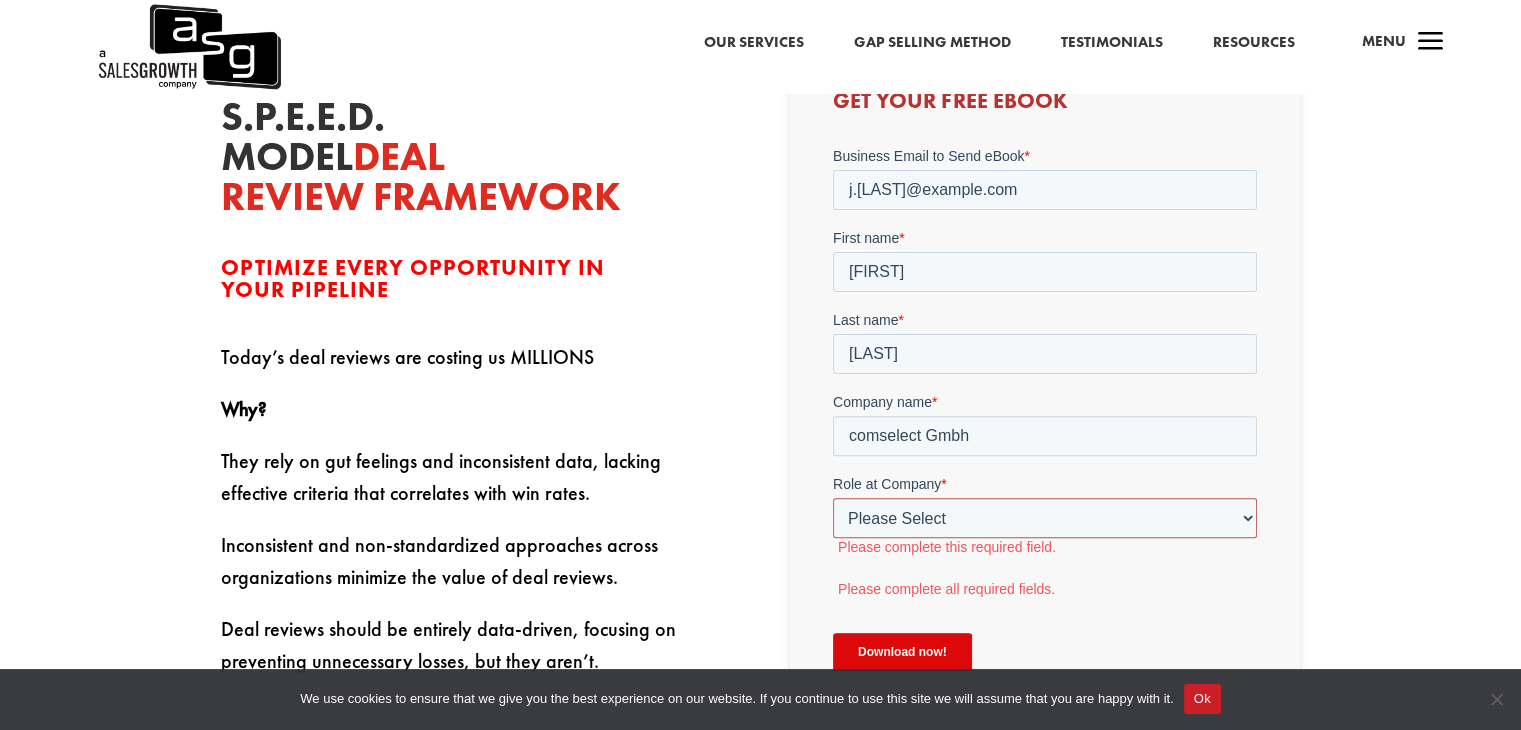 select on "Individual Contributor (AE, SDR, CSM, etc)" 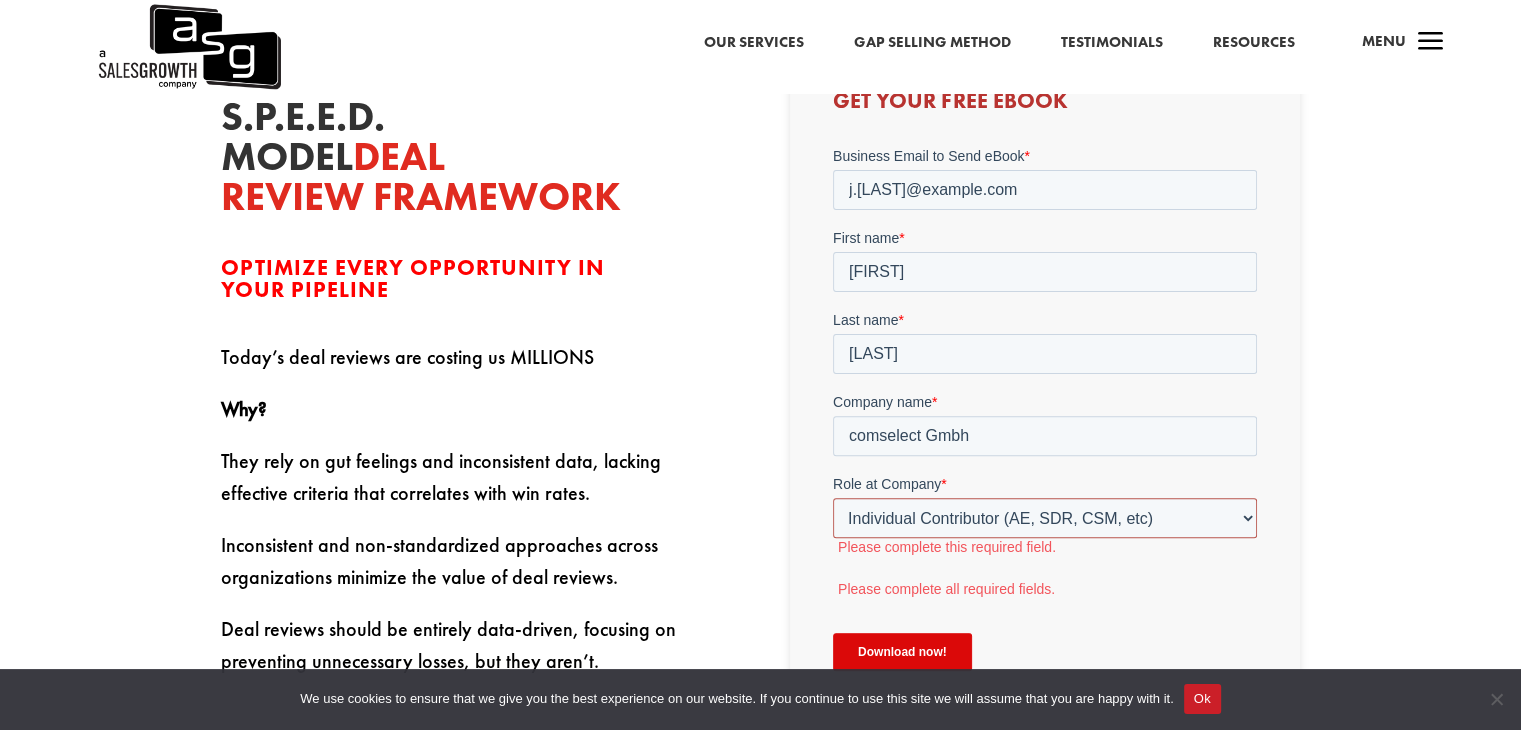 click on "Please Select C-Level (CRO, CSO, etc) Senior Leadership (VP of Sales, VP of Enablement, etc) Director/Manager (Sales Director, Regional Sales Manager, etc) Individual Contributor (AE, SDR, CSM, etc) Other" at bounding box center (1045, 518) 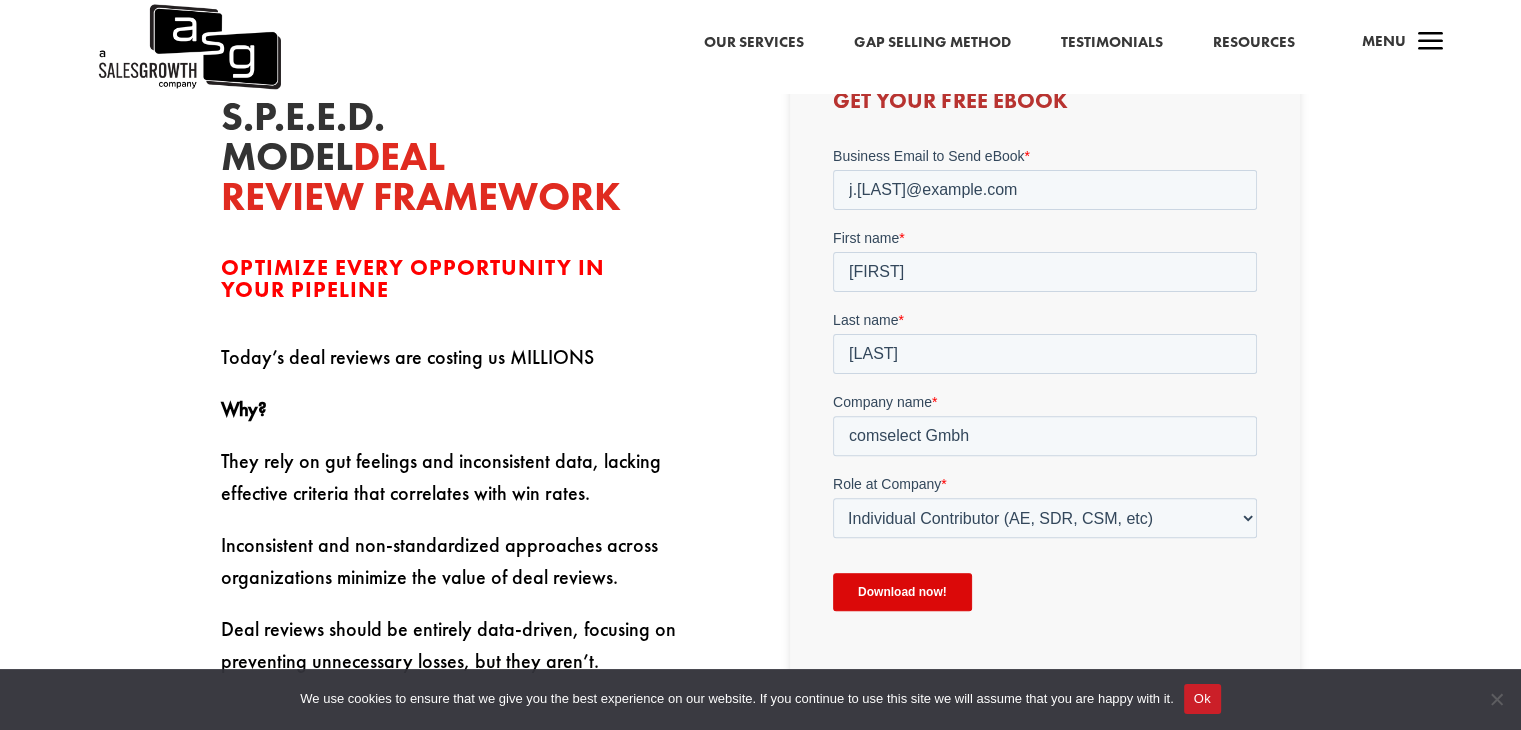 click on "Download now!" at bounding box center (902, 592) 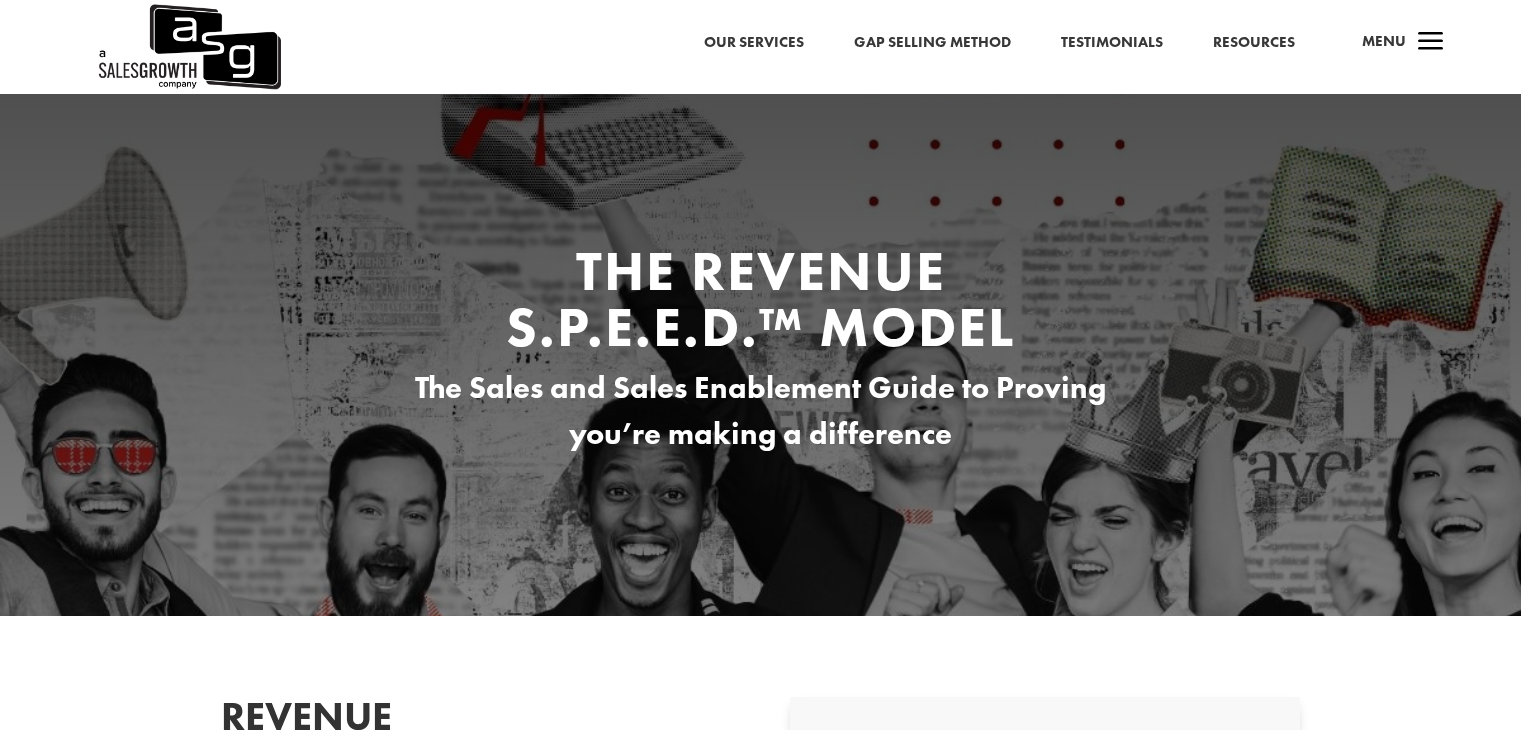 scroll, scrollTop: 0, scrollLeft: 0, axis: both 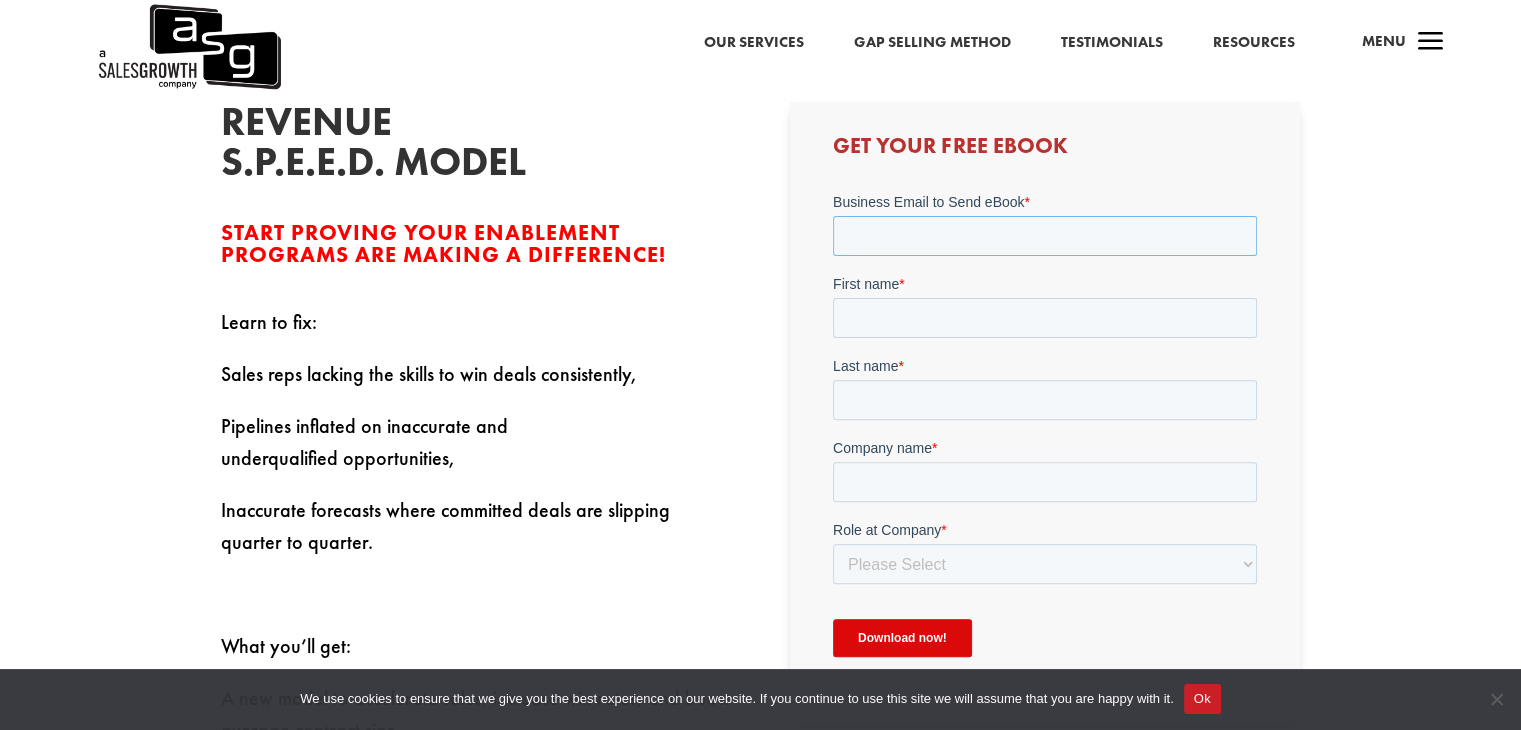 click on "Business Email to Send eBook *" at bounding box center [1045, 235] 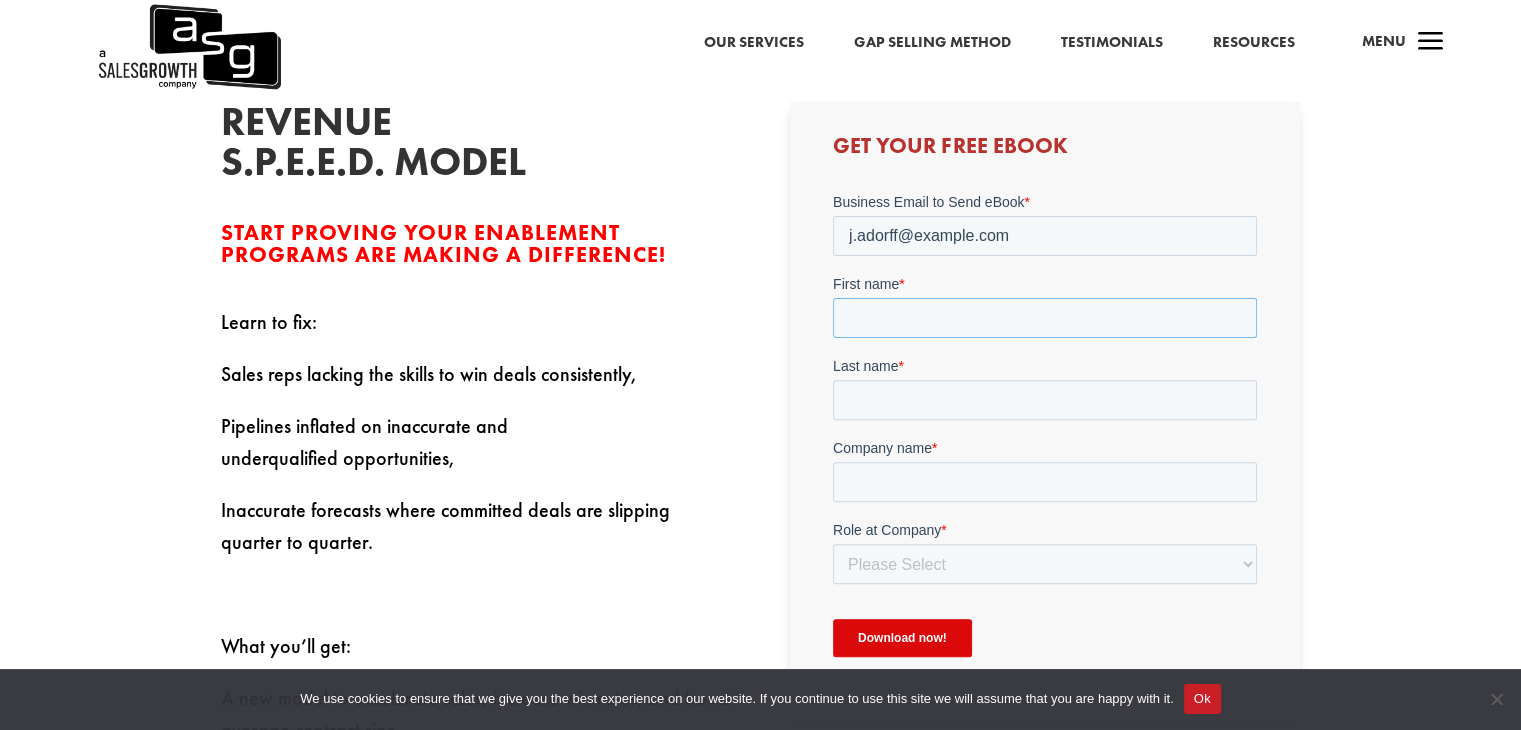 click on "First name *" at bounding box center (1045, 317) 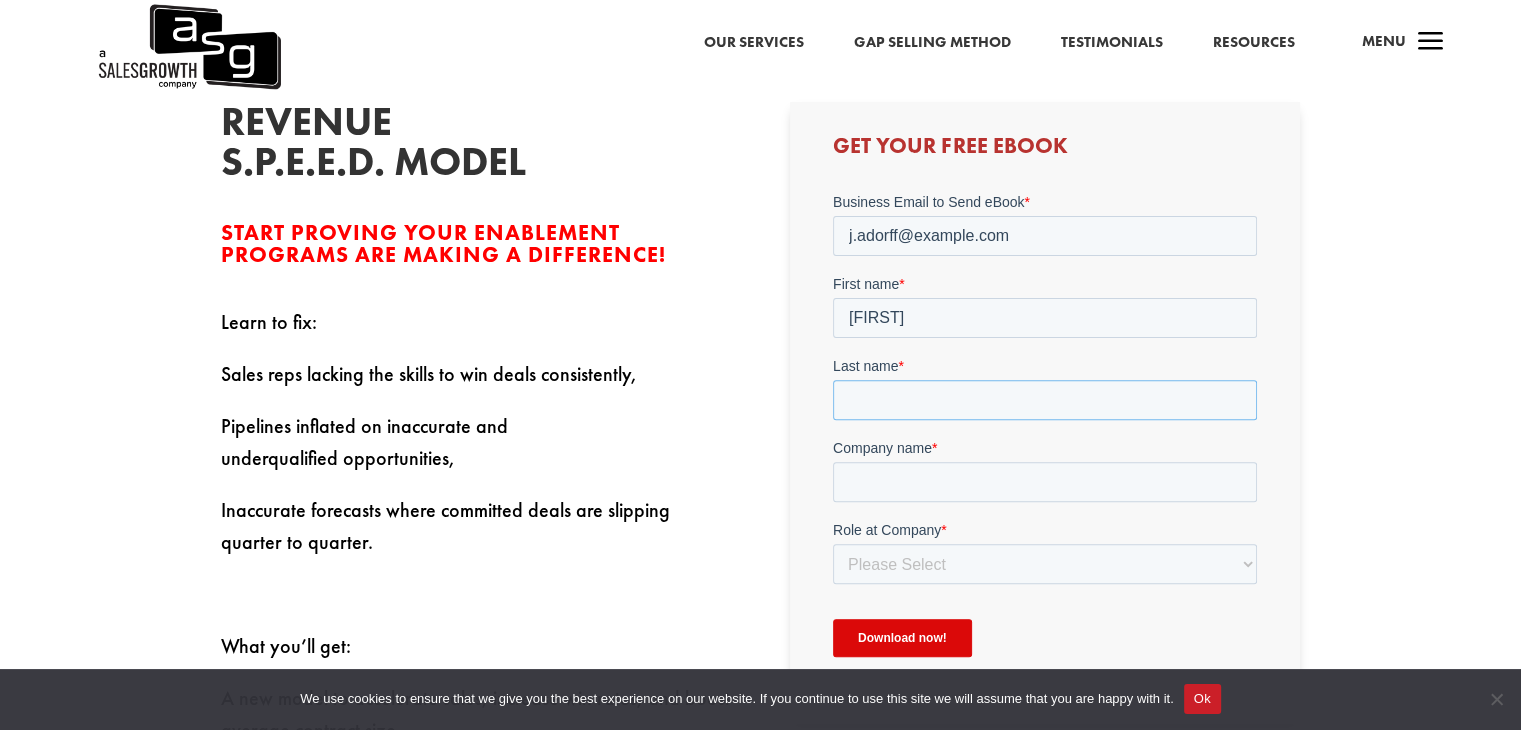 click on "Last name *" at bounding box center [1045, 399] 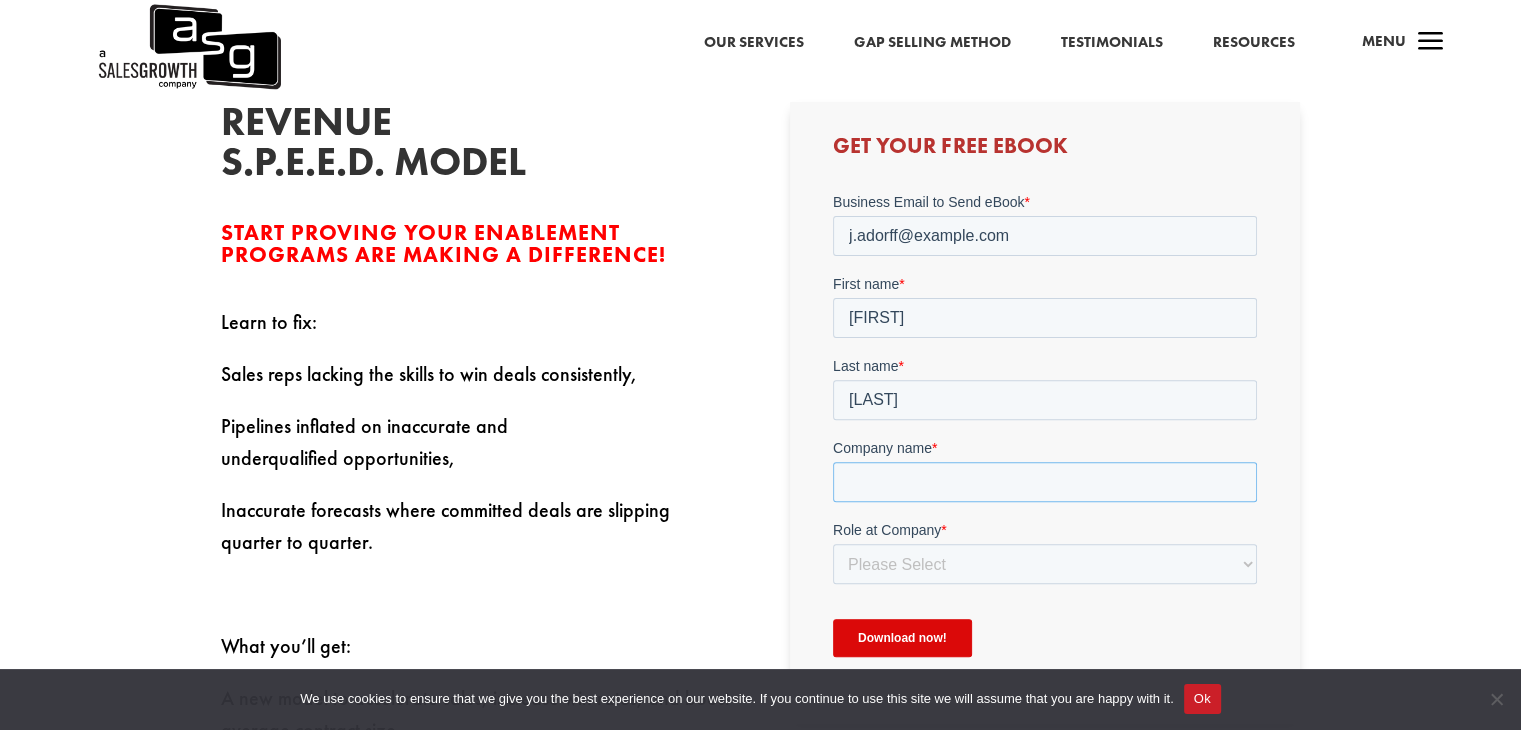 click on "Company name *" at bounding box center (1045, 481) 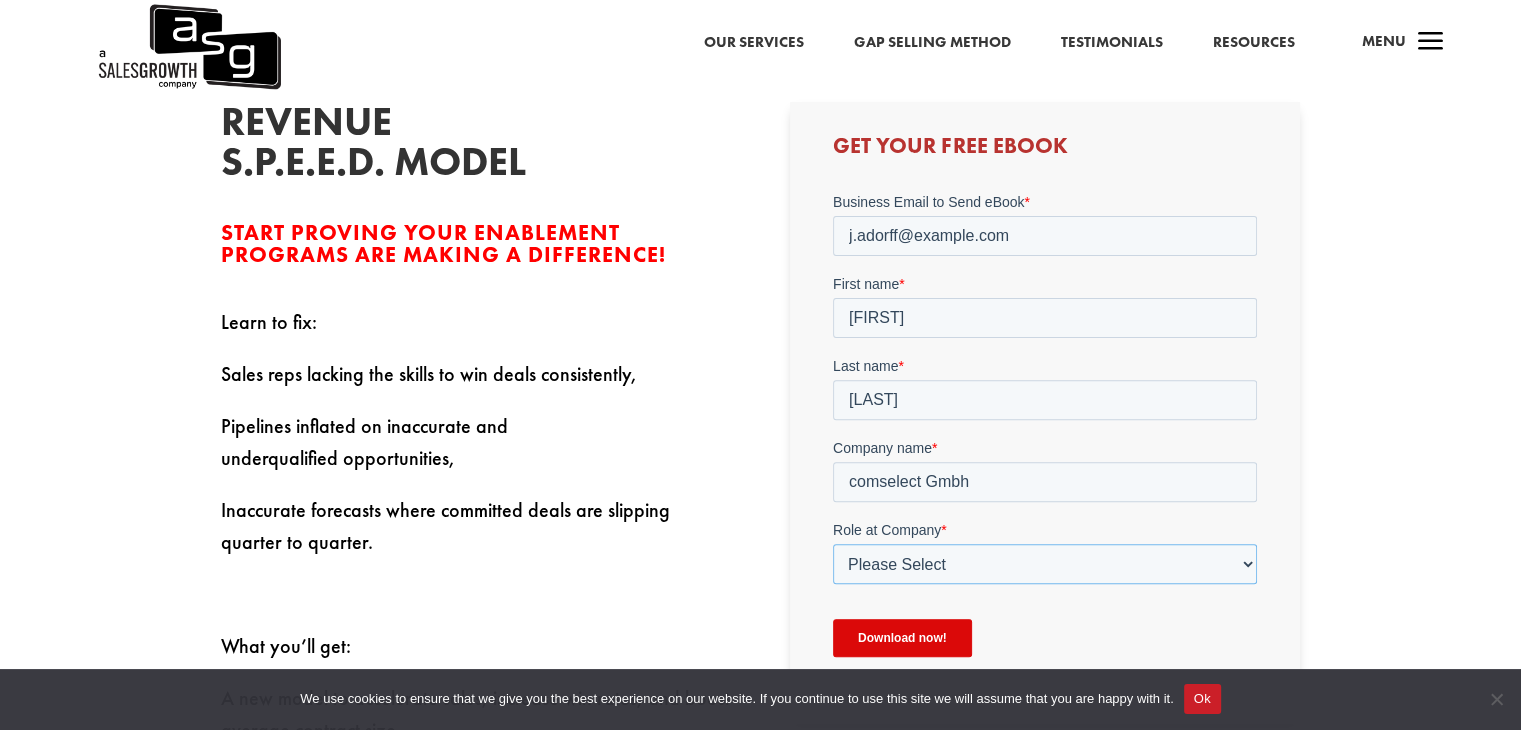 click on "Please Select C-Level (CRO, CSO, etc) Senior Leadership (VP of Sales, VP of Enablement, etc) Director/Manager (Sales Director, Regional Sales Manager, etc) Individual Contributor (AE, SDR, CSM, etc) Other" at bounding box center (1045, 563) 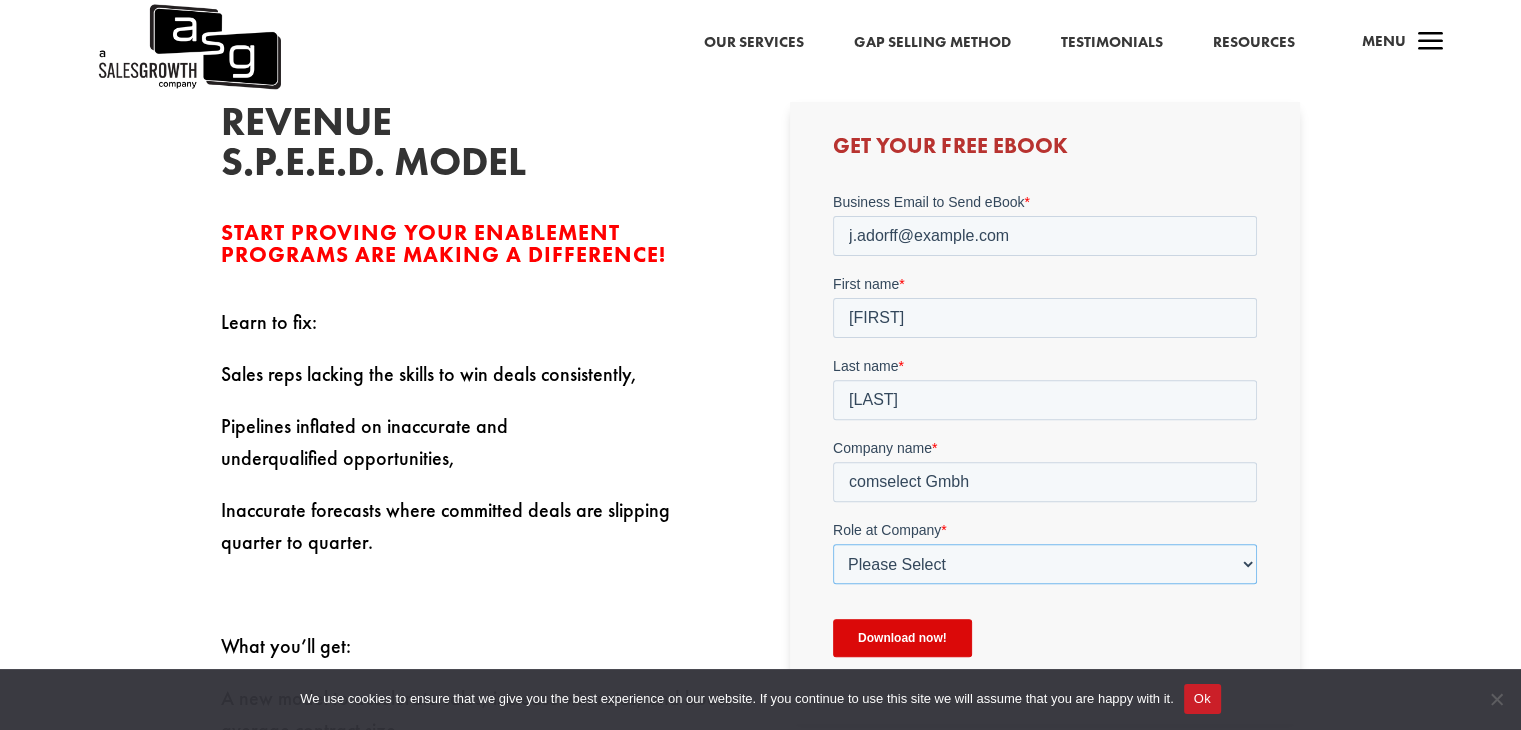 select on "Individual Contributor (AE, SDR, CSM, etc)" 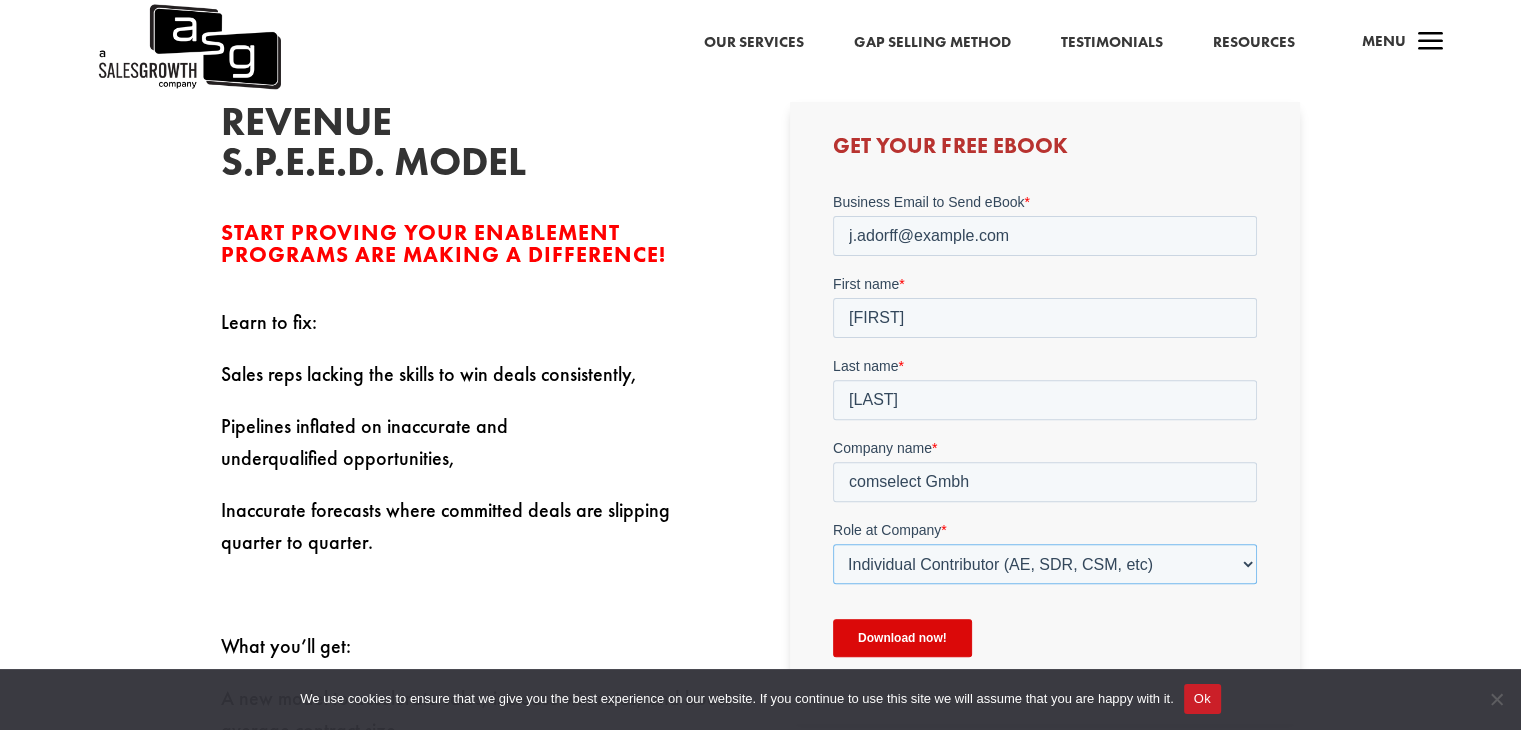 click on "Please Select C-Level (CRO, CSO, etc) Senior Leadership (VP of Sales, VP of Enablement, etc) Director/Manager (Sales Director, Regional Sales Manager, etc) Individual Contributor (AE, SDR, CSM, etc) Other" at bounding box center [1045, 563] 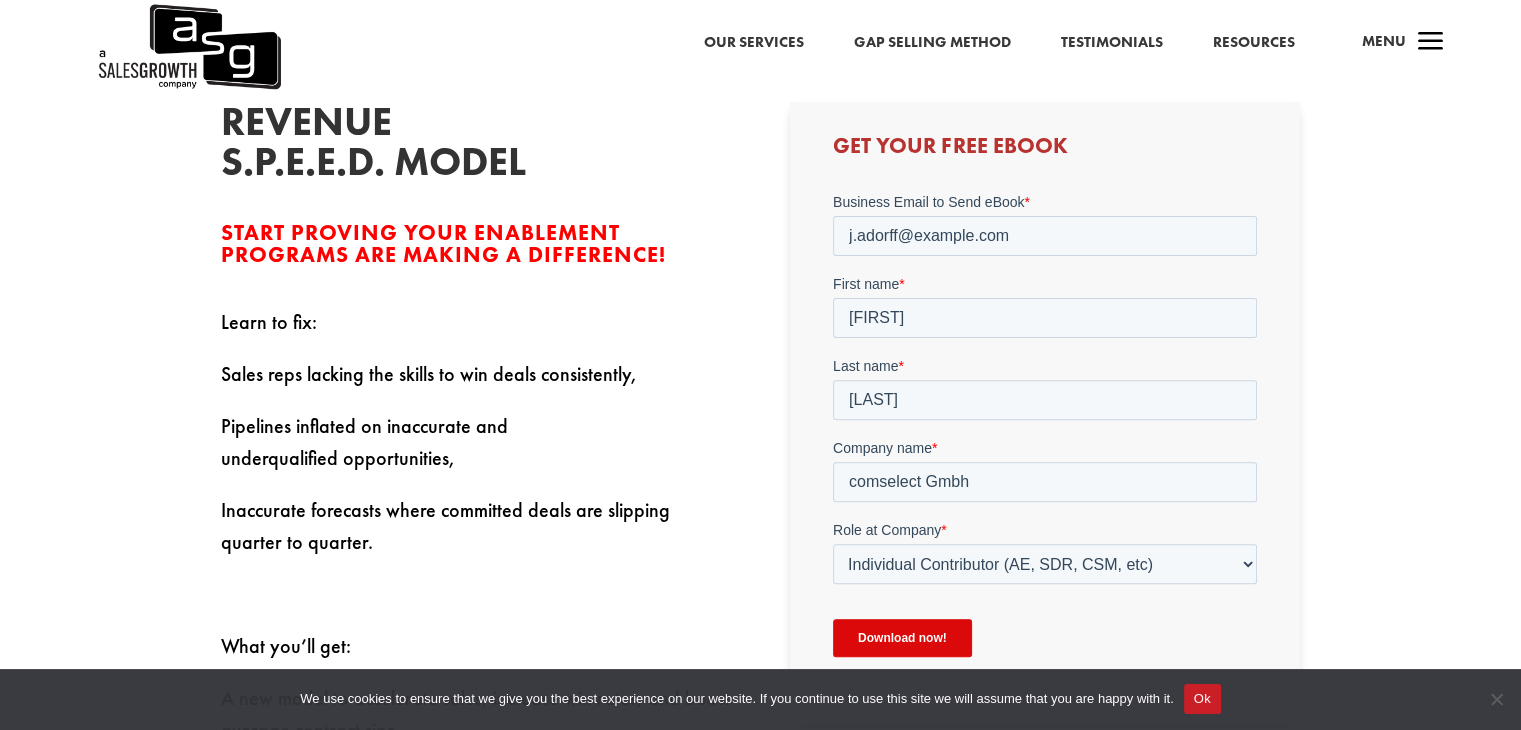 click on "Download now!" at bounding box center [902, 637] 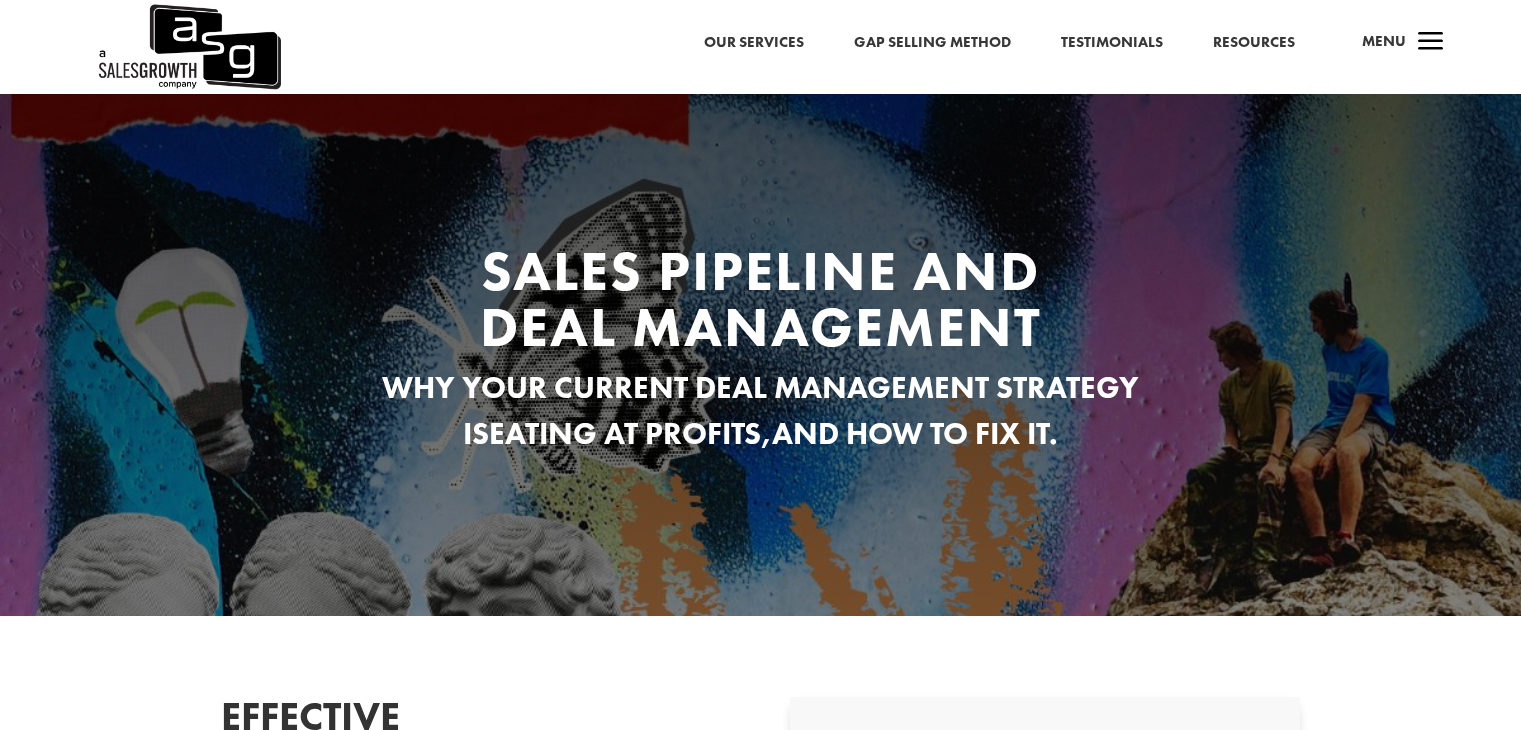 scroll, scrollTop: 0, scrollLeft: 0, axis: both 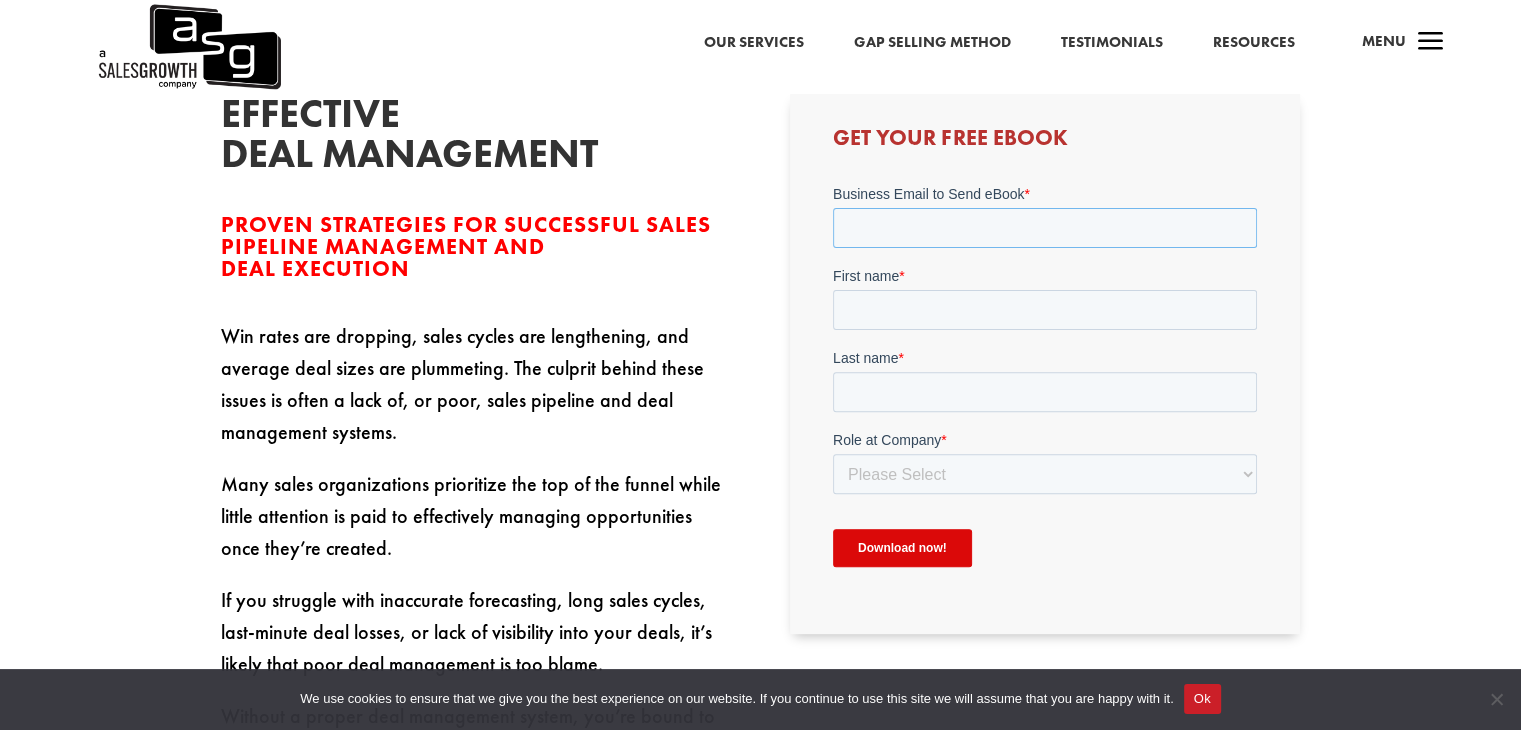 click on "Business Email to Send eBook *" at bounding box center [1045, 227] 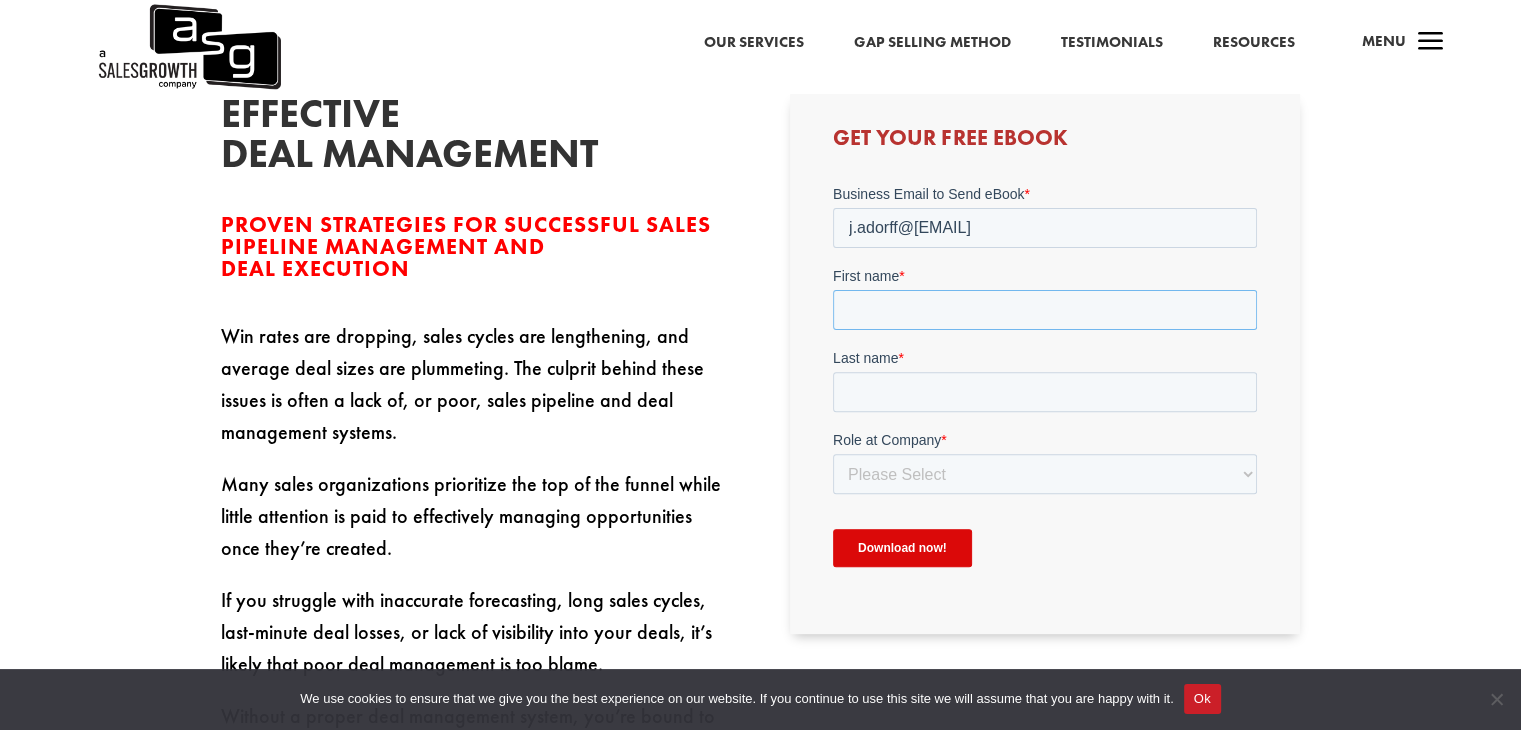 click on "First name *" at bounding box center [1045, 309] 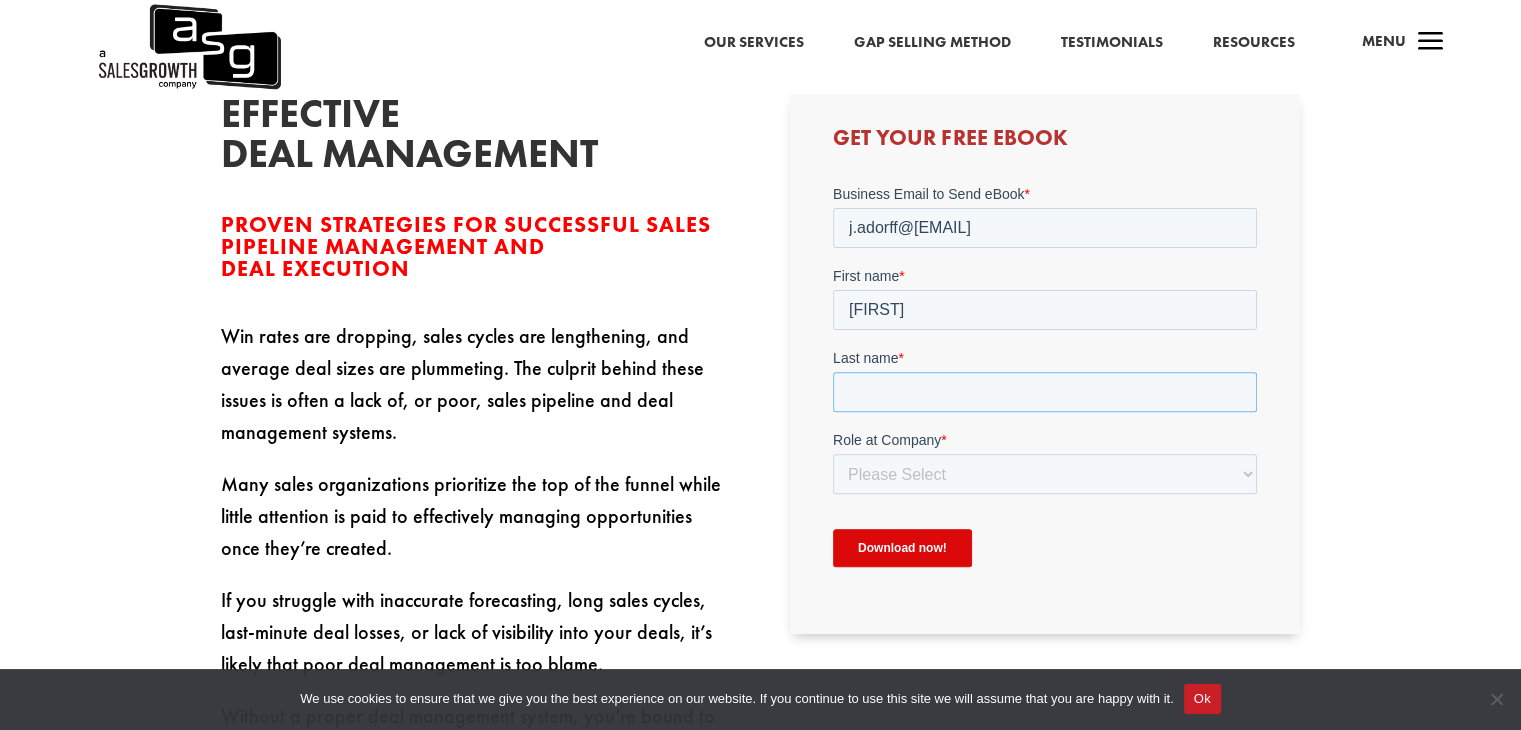 click on "Last name *" at bounding box center [1045, 391] 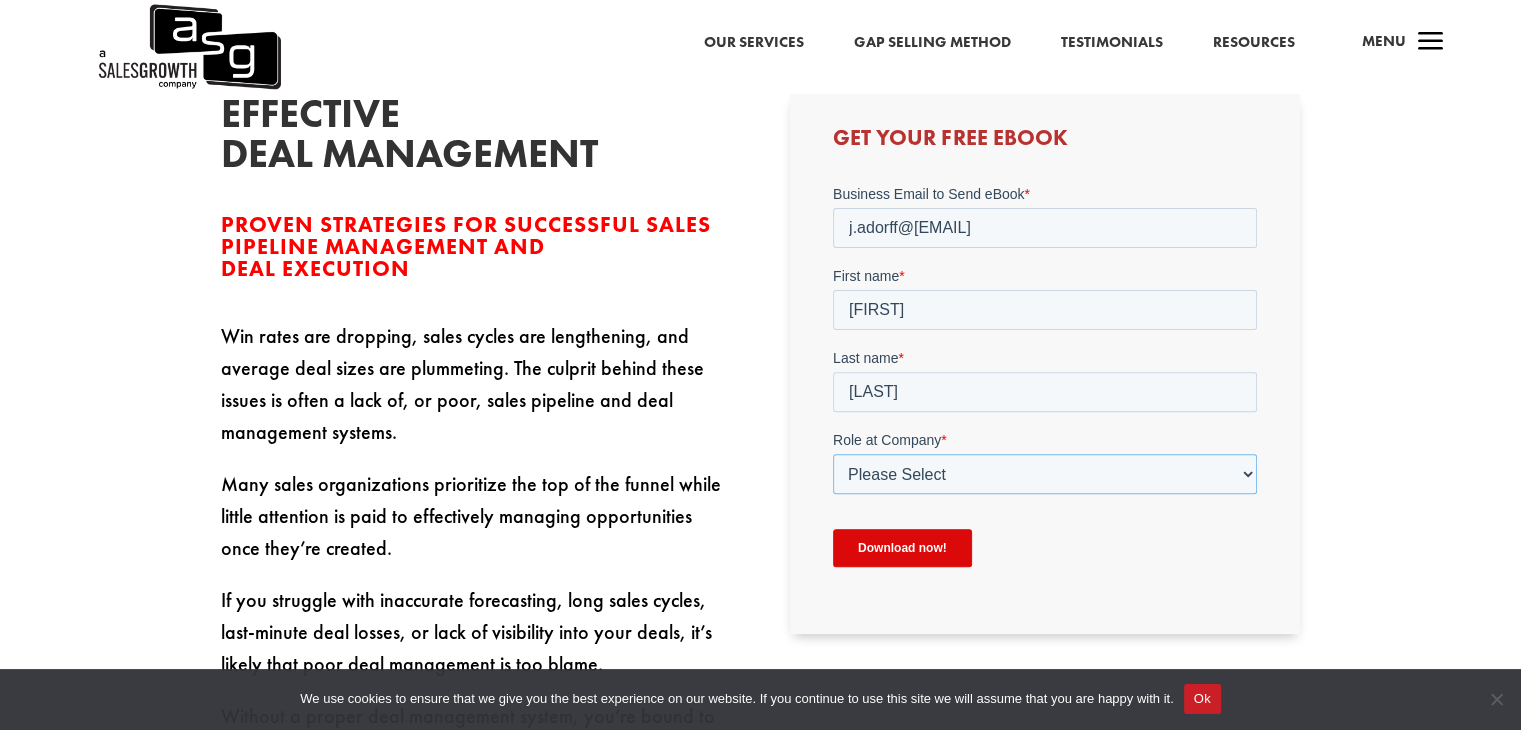 click on "Please Select C-Level (CRO, CSO, etc) Senior Leadership (VP of Sales, VP of Enablement, etc) Director/Manager (Sales Director, Regional Sales Manager, etc) Individual Contributor (AE, SDR, CSM, etc) Other" at bounding box center [1045, 473] 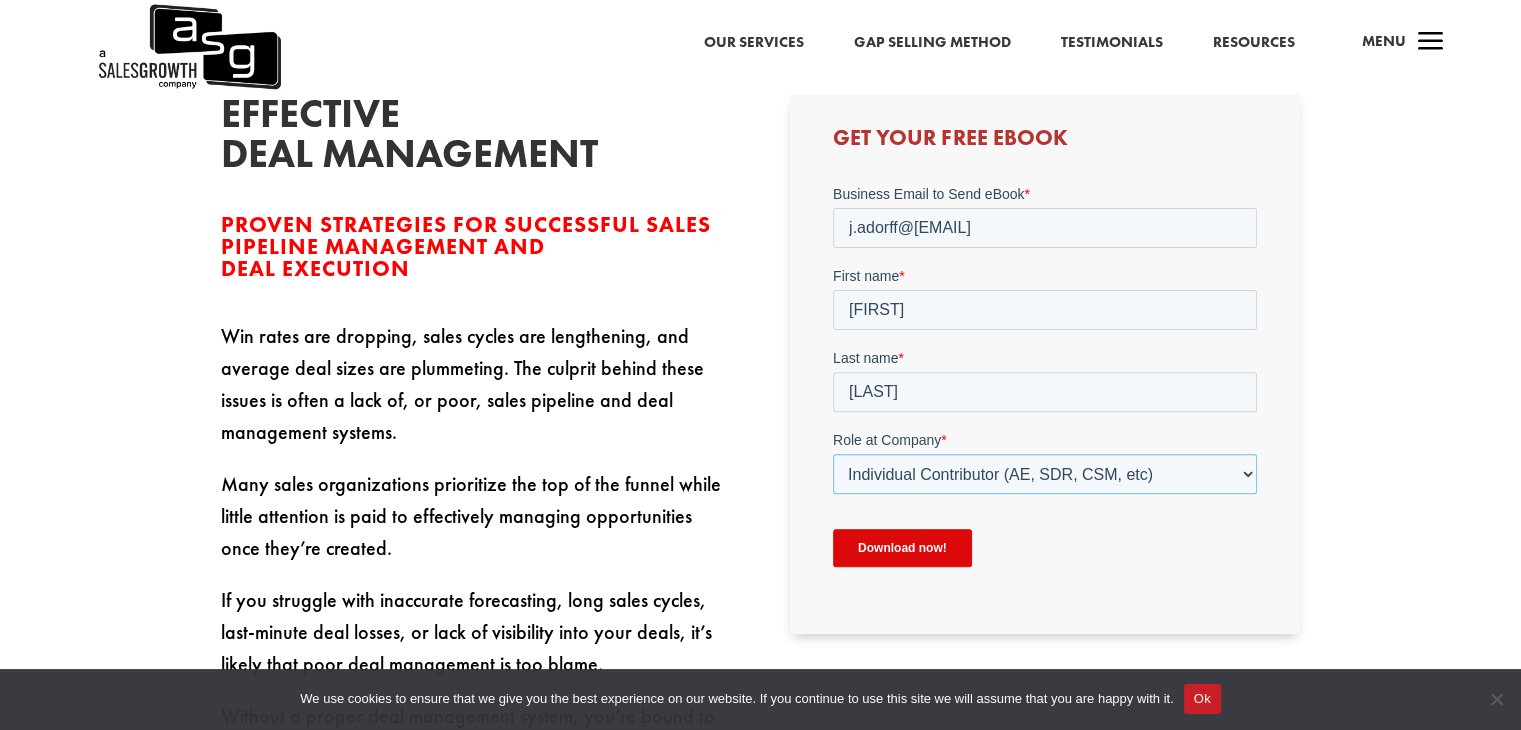 click on "Please Select C-Level (CRO, CSO, etc) Senior Leadership (VP of Sales, VP of Enablement, etc) Director/Manager (Sales Director, Regional Sales Manager, etc) Individual Contributor (AE, SDR, CSM, etc) Other" at bounding box center [1045, 473] 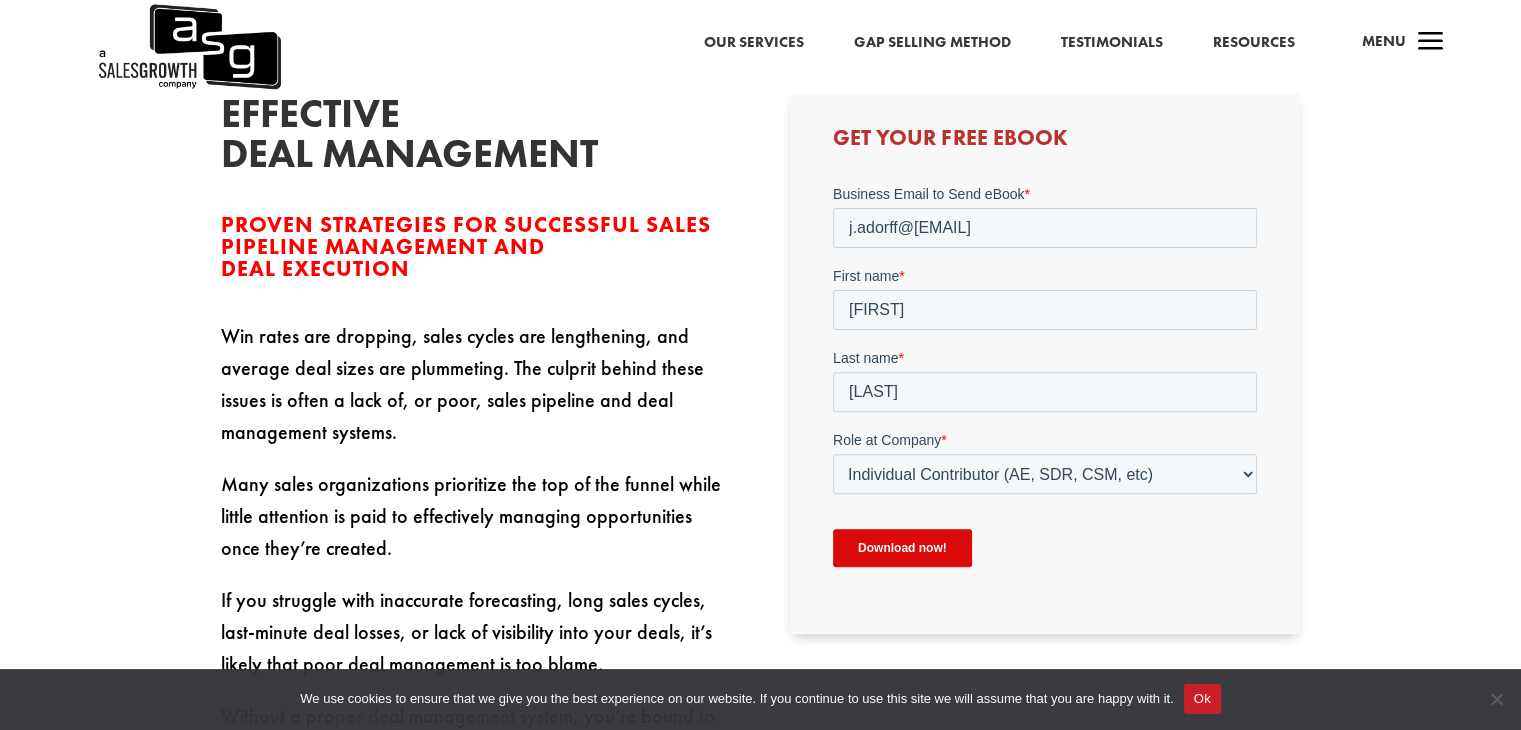 click on "Download now!" at bounding box center [902, 547] 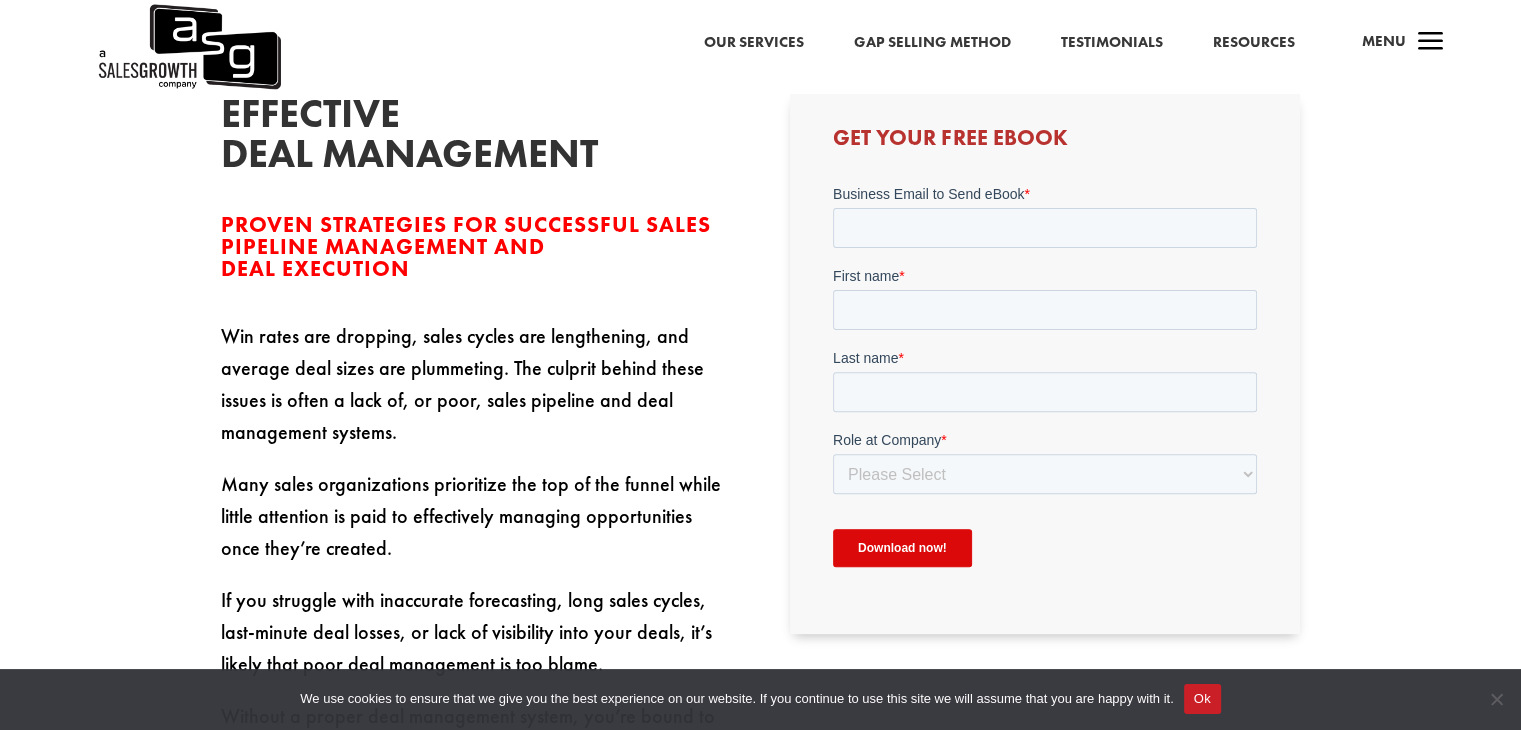 scroll, scrollTop: 0, scrollLeft: 0, axis: both 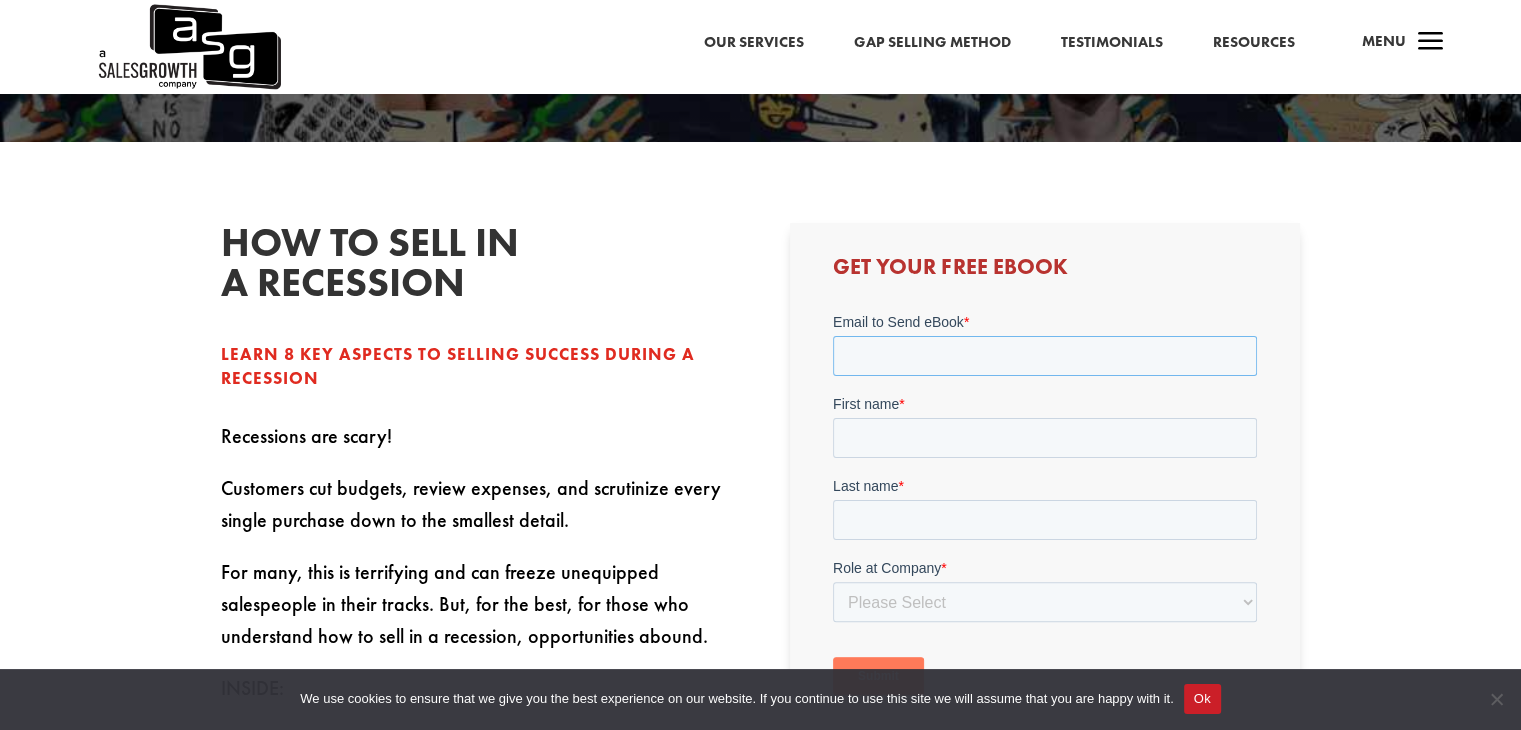 click on "Email to Send eBook *" at bounding box center [1045, 356] 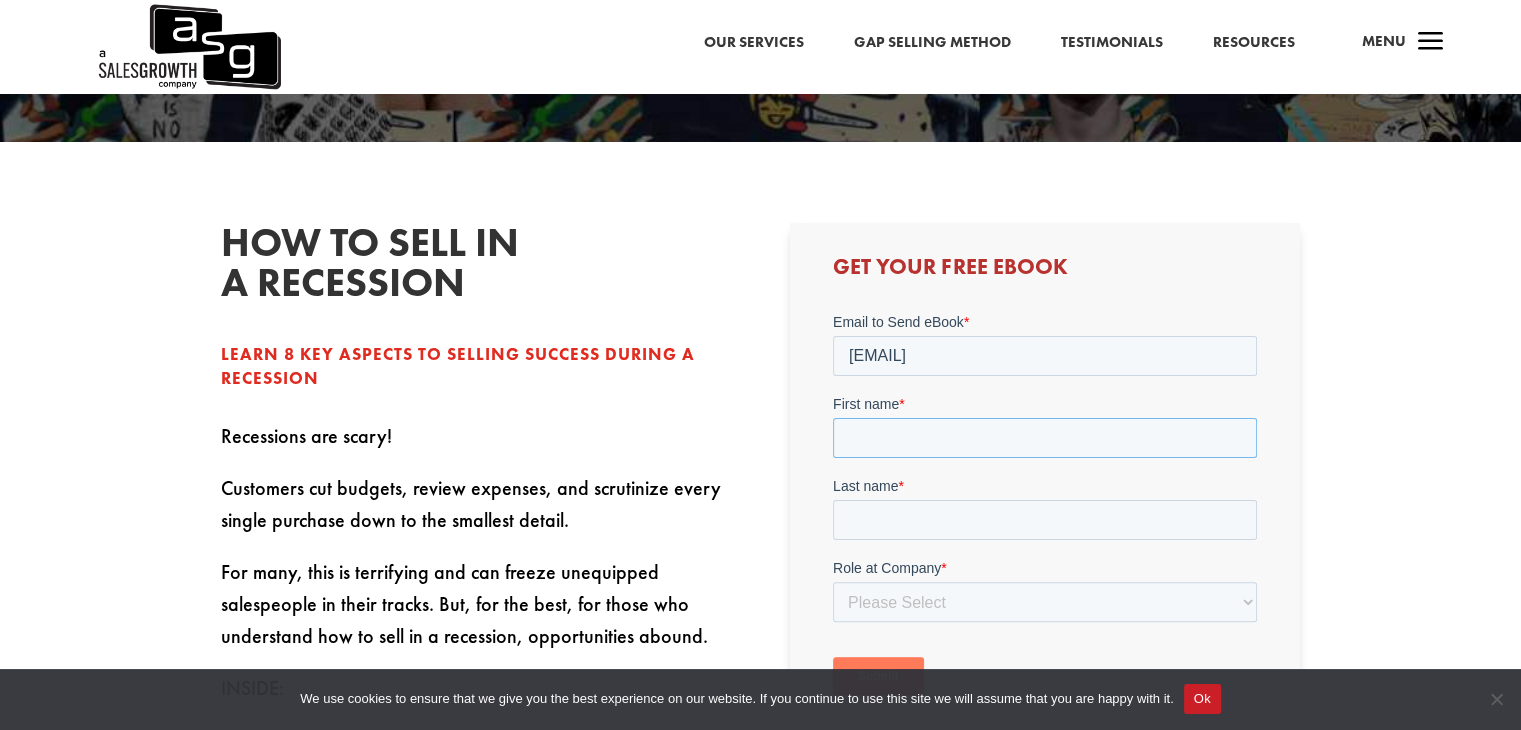 click on "First name *" at bounding box center (1045, 438) 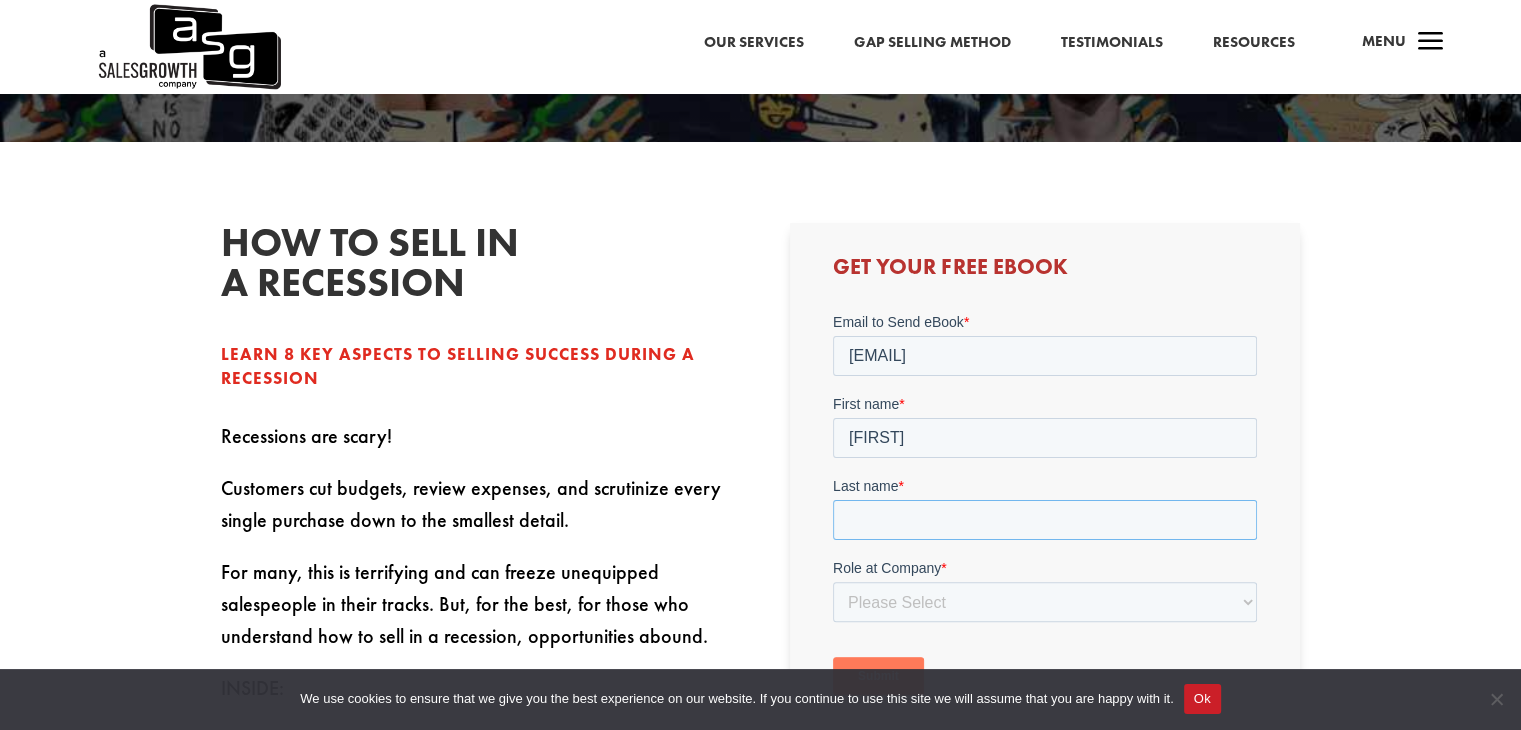 click on "Last name *" at bounding box center (1045, 520) 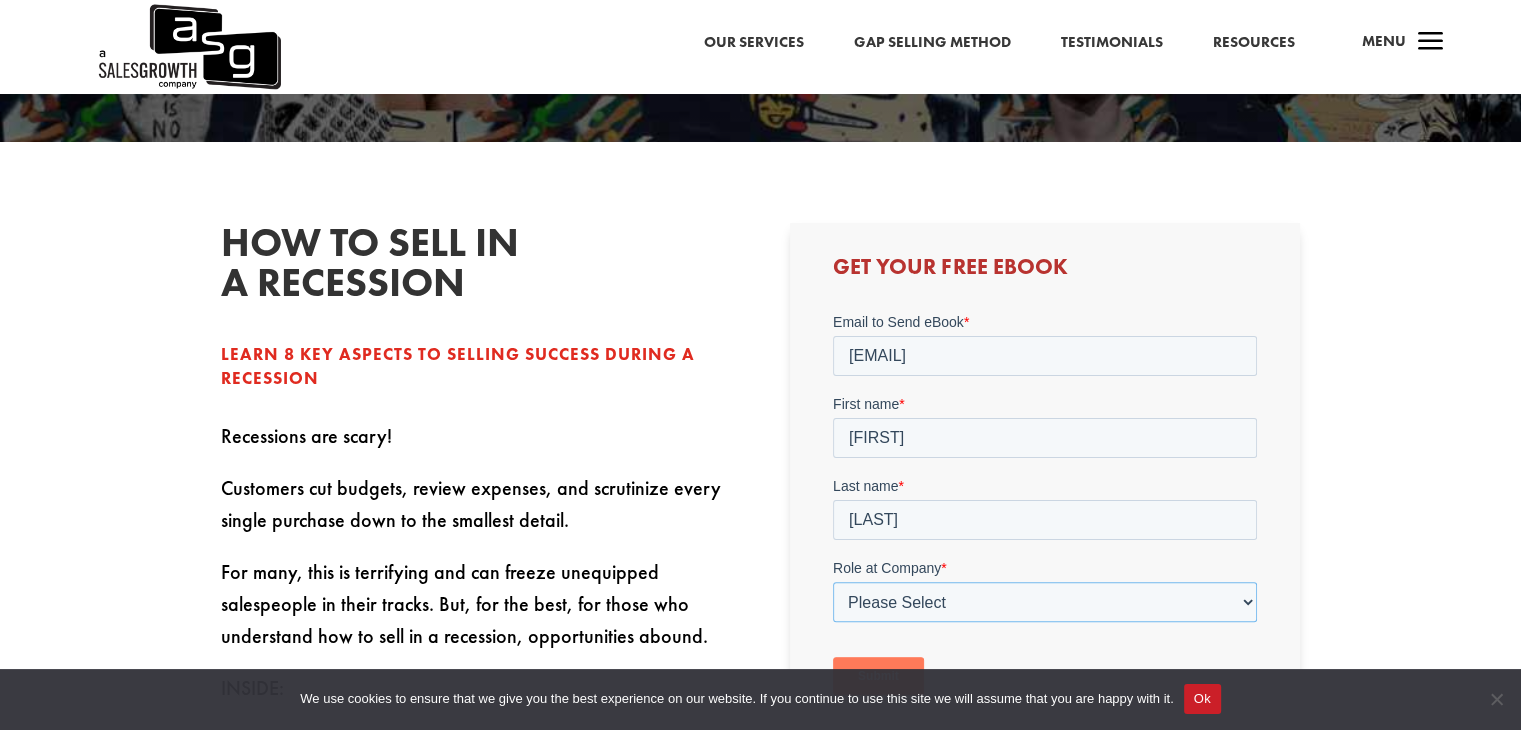 click on "Please Select C-Level (CRO, CSO, etc) Senior Leadership (VP of Sales, VP of Enablement, etc) Director/Manager (Sales Director, Regional Sales Manager, etc) Individual Contributor (AE, SDR, CSM, etc) Other" at bounding box center (1045, 602) 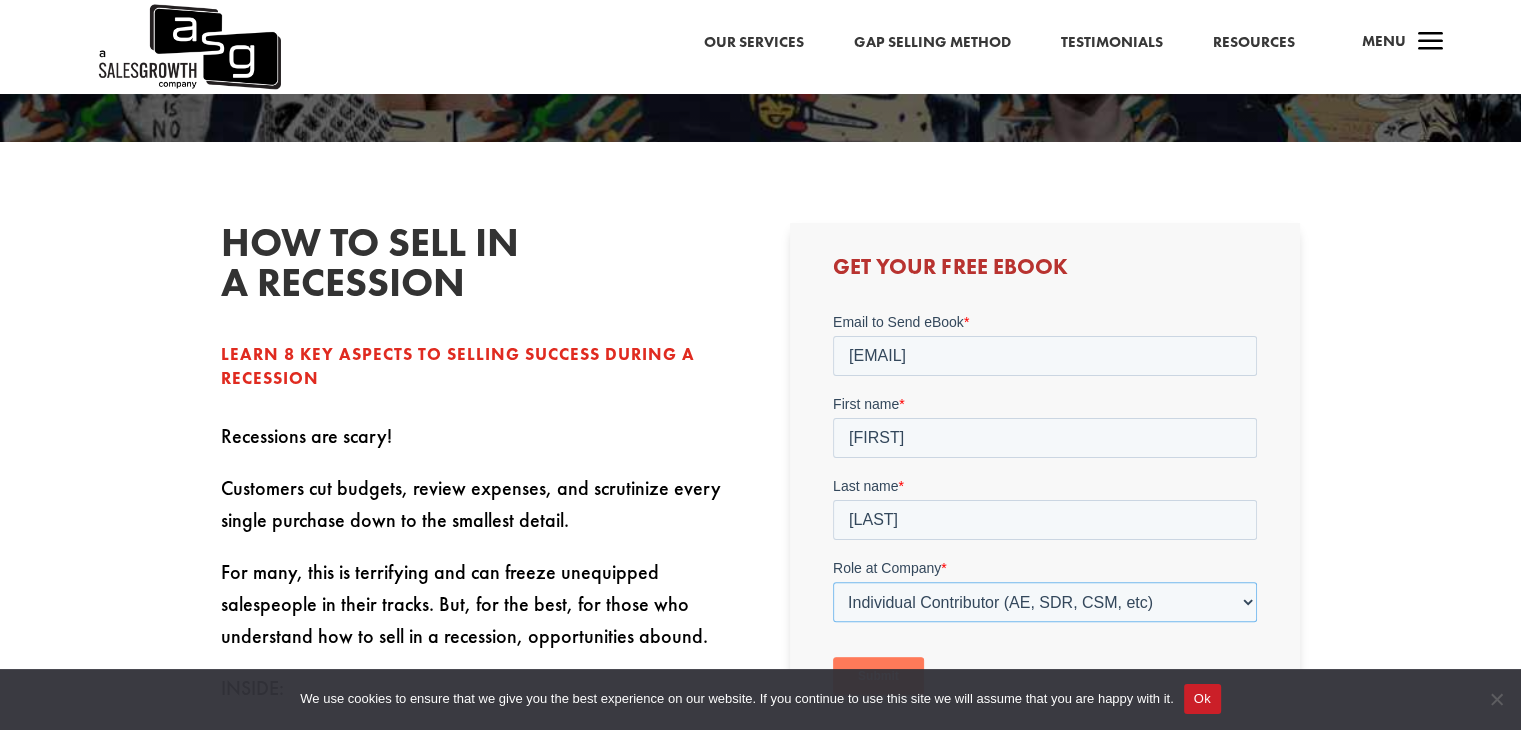 click on "Please Select C-Level (CRO, CSO, etc) Senior Leadership (VP of Sales, VP of Enablement, etc) Director/Manager (Sales Director, Regional Sales Manager, etc) Individual Contributor (AE, SDR, CSM, etc) Other" at bounding box center [1045, 602] 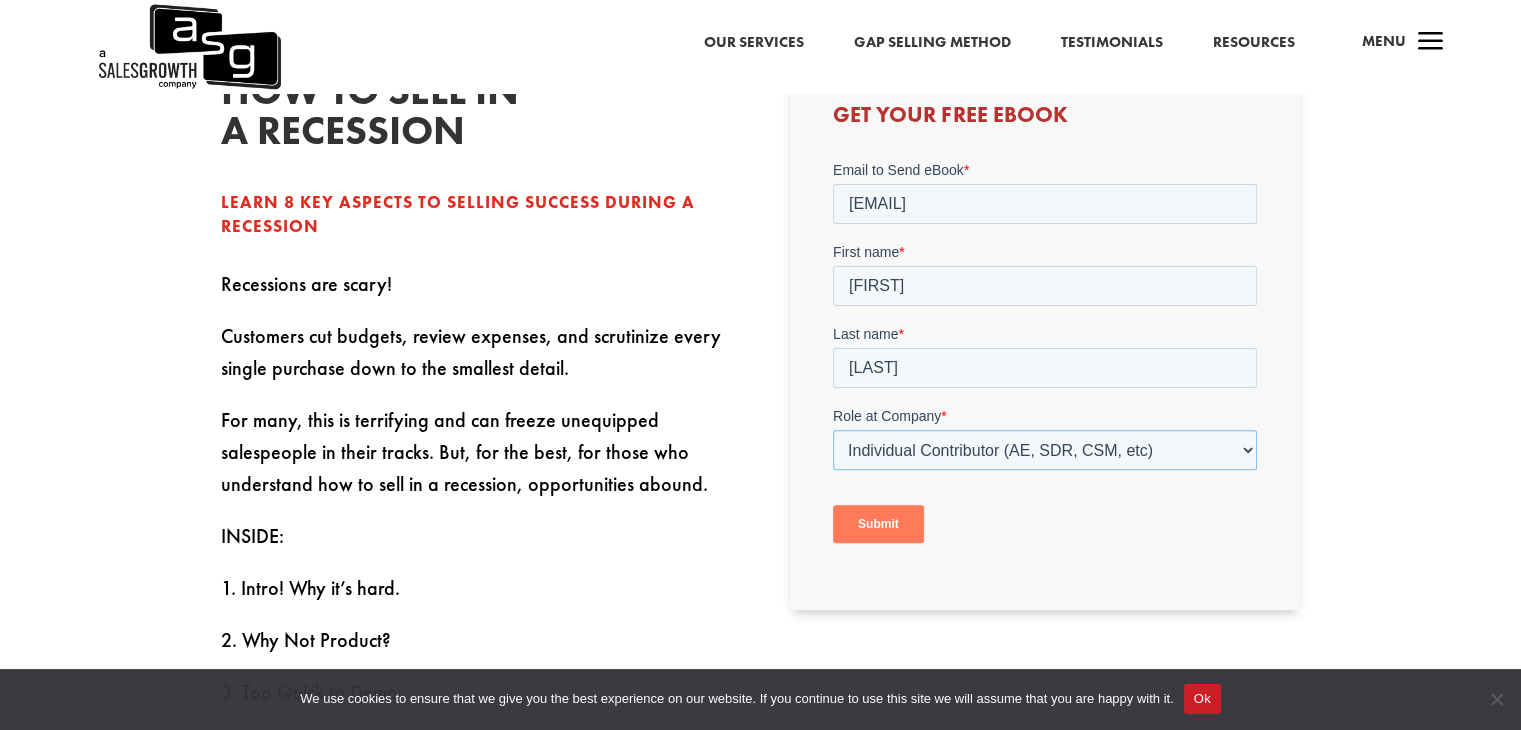 scroll, scrollTop: 629, scrollLeft: 0, axis: vertical 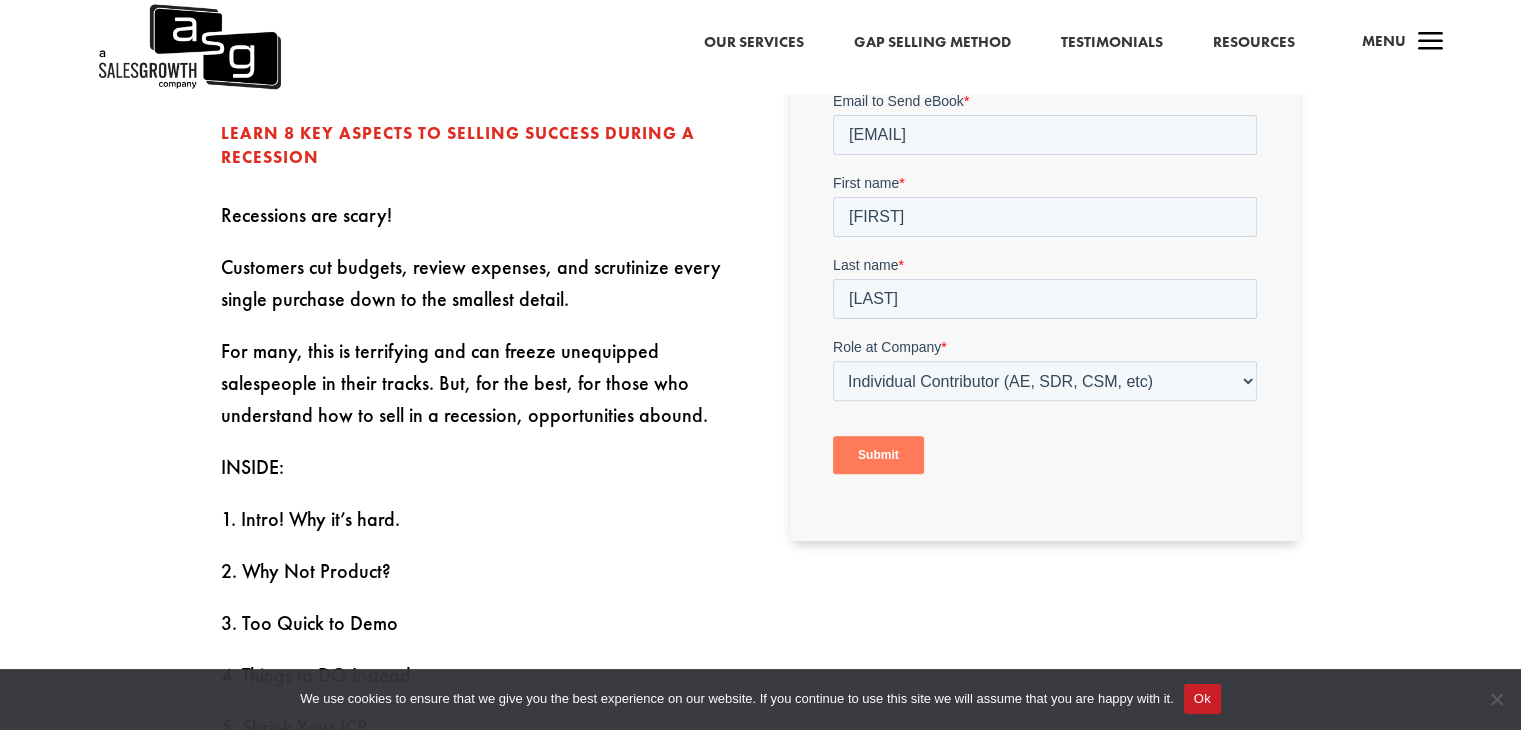 click on "Submit" at bounding box center (878, 455) 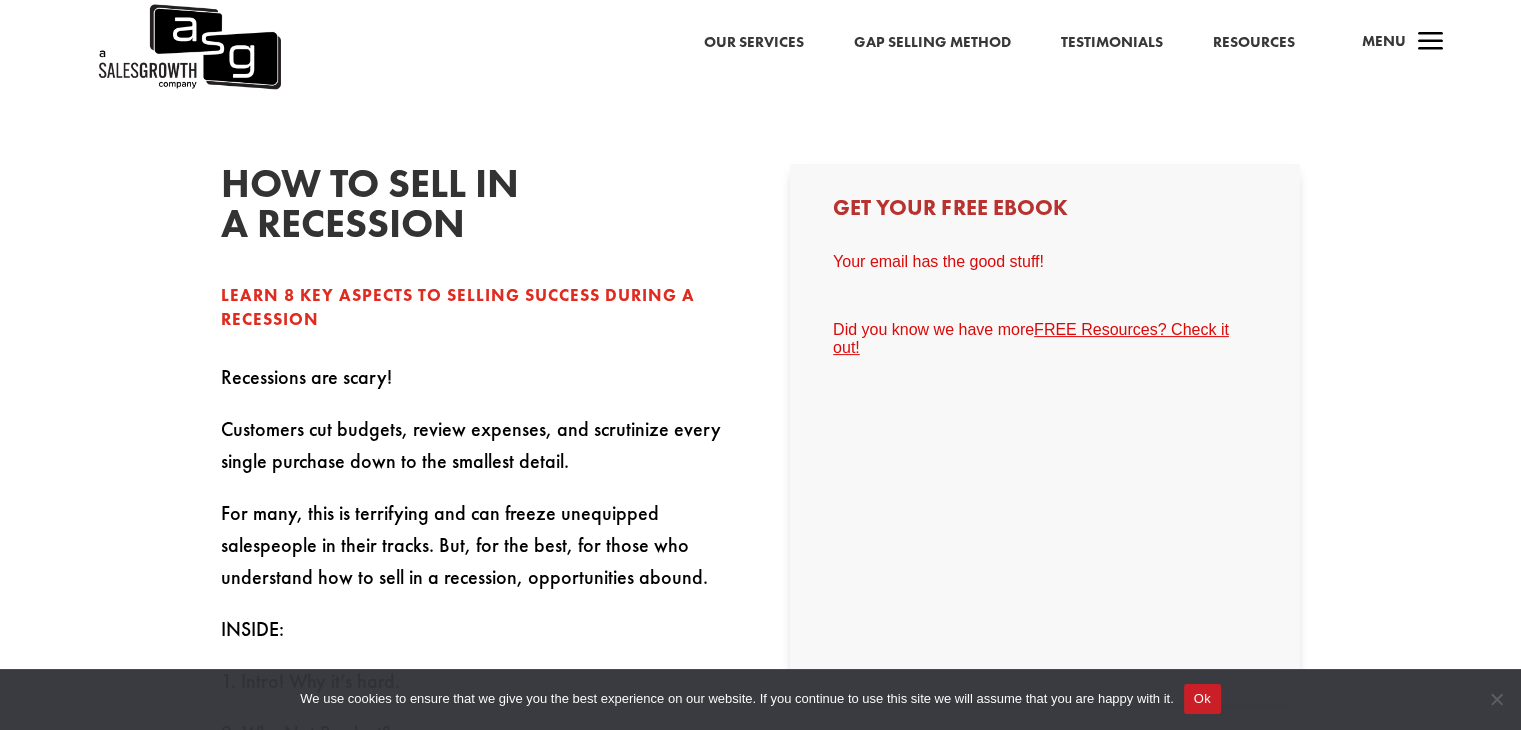 scroll, scrollTop: 460, scrollLeft: 0, axis: vertical 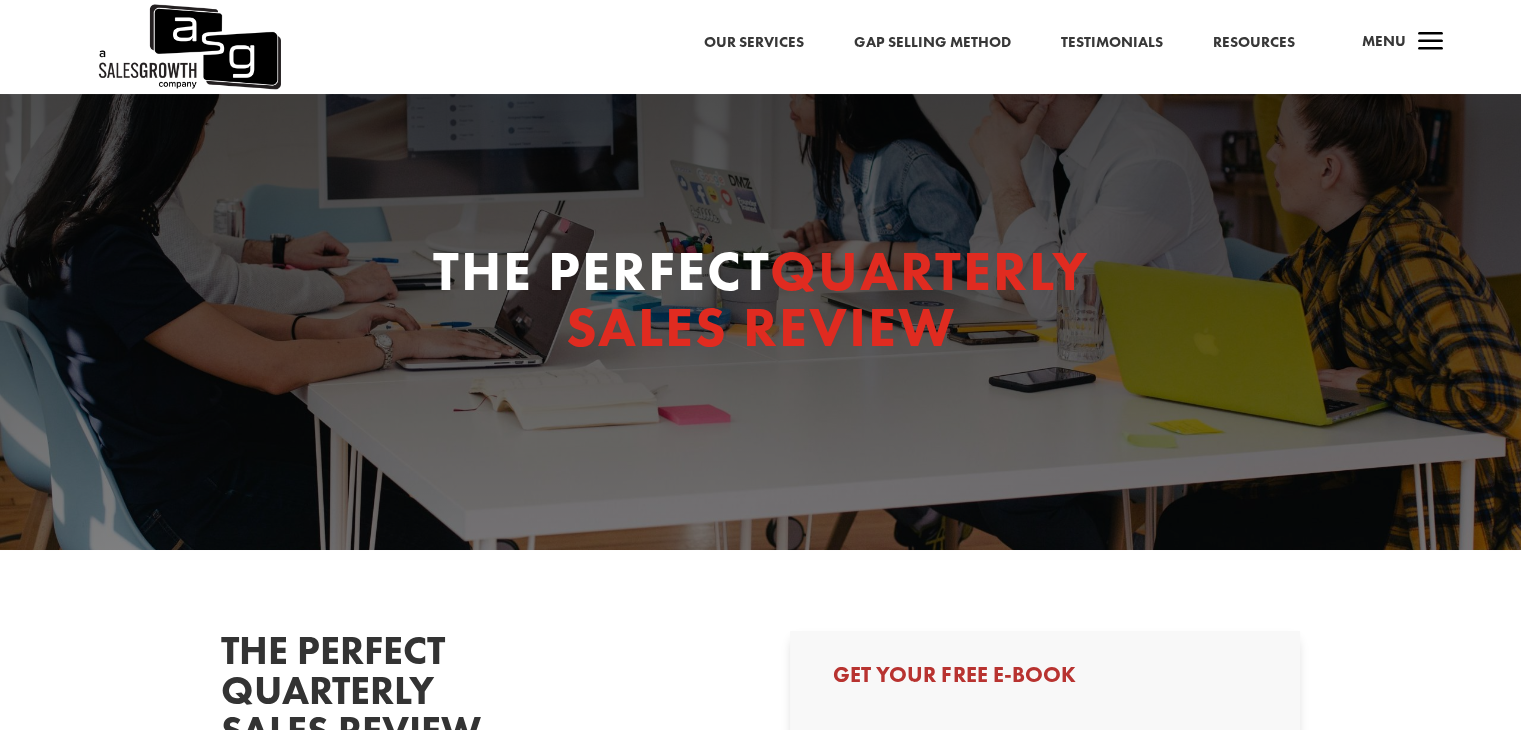 select on "Individual Contributor (AE, SDR, CSM, etc)" 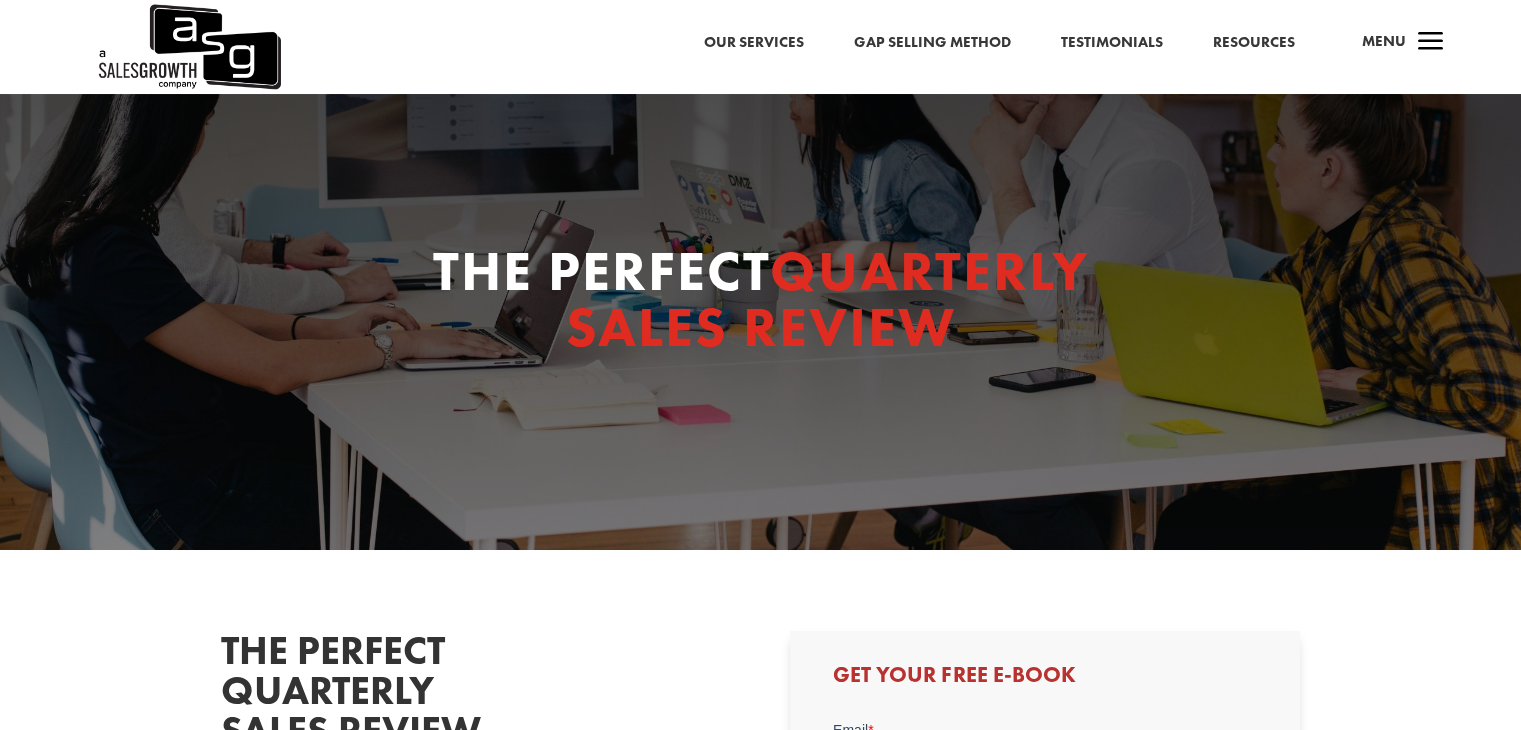 scroll, scrollTop: 0, scrollLeft: 0, axis: both 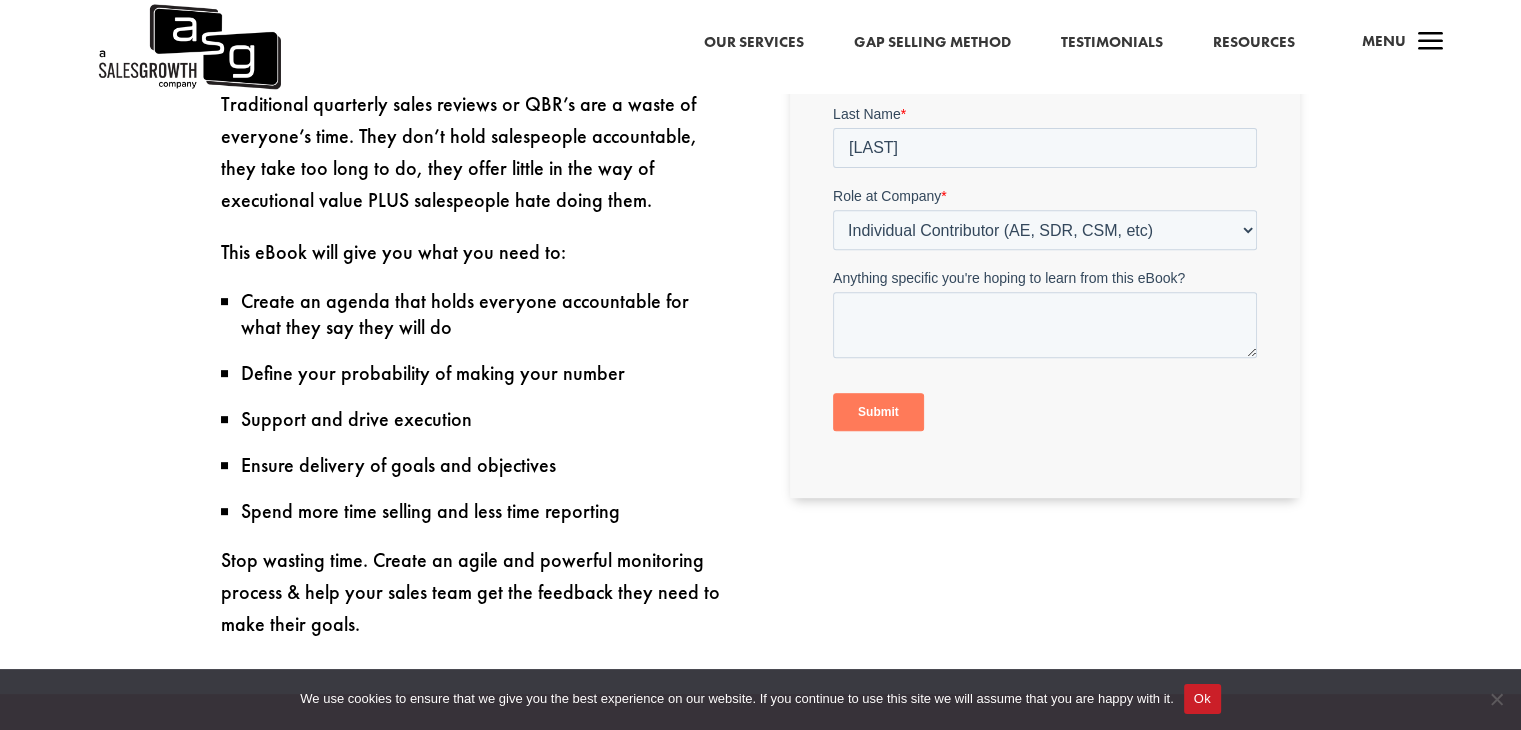 click on "Submit" at bounding box center (878, 413) 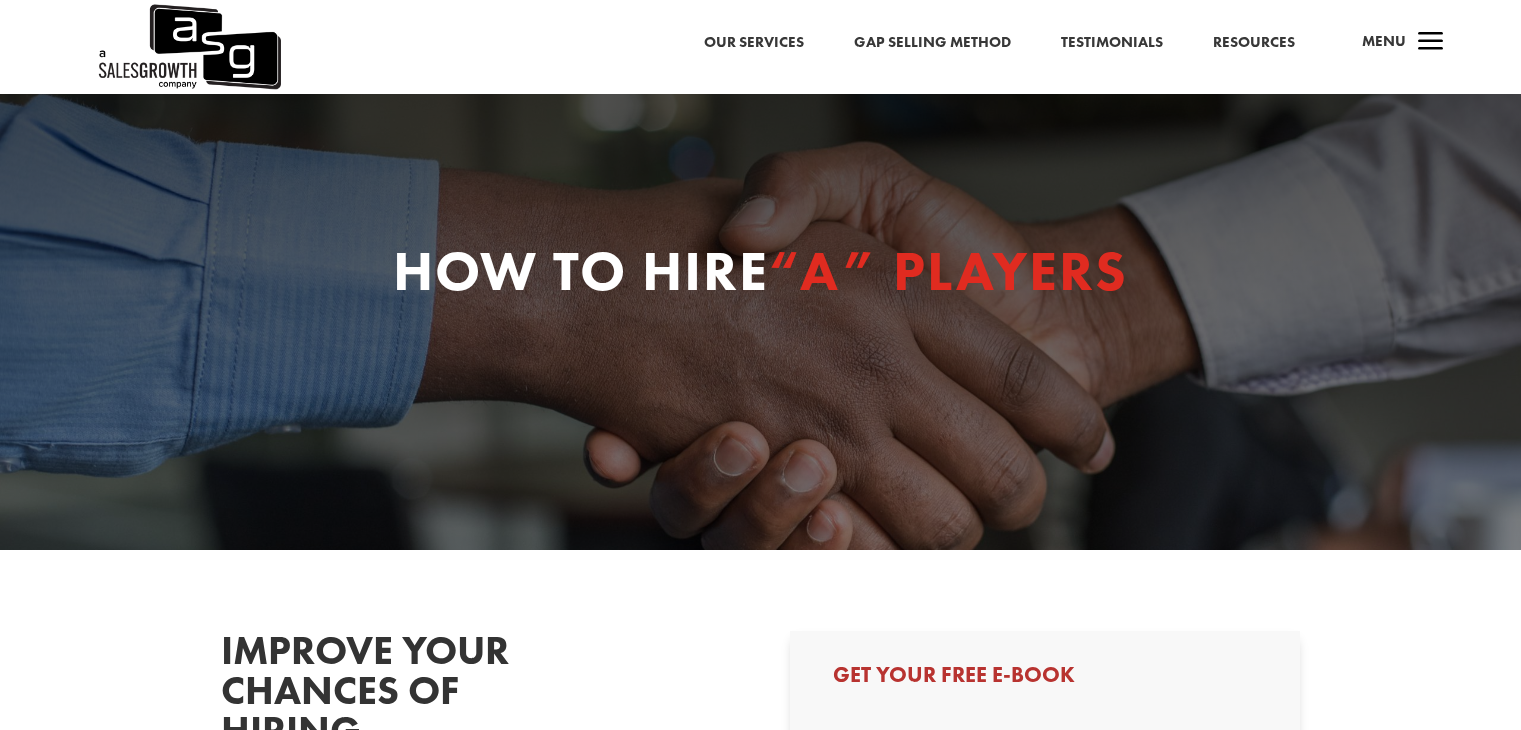 scroll, scrollTop: 0, scrollLeft: 0, axis: both 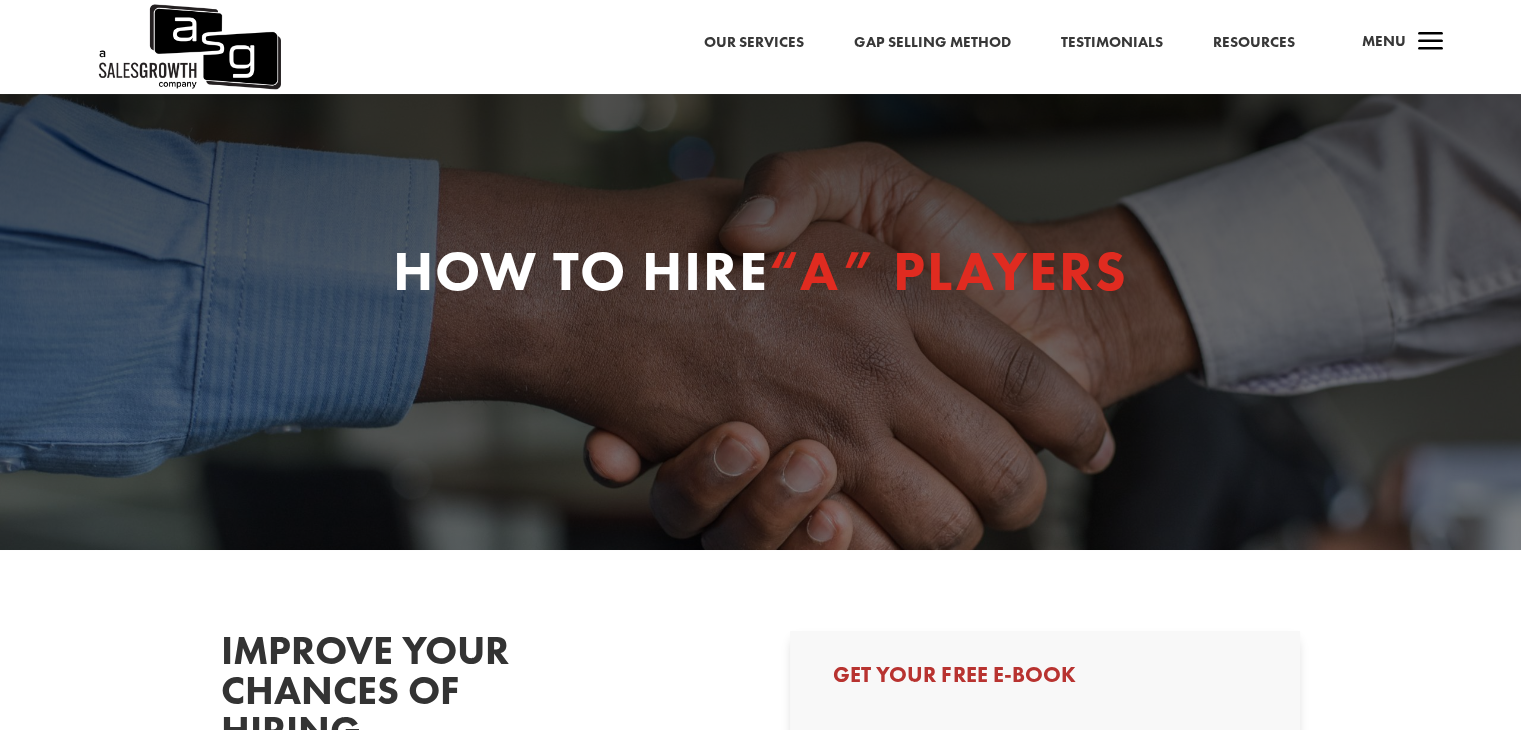 select on "Individual Contributor (AE, SDR, CSM, etc)" 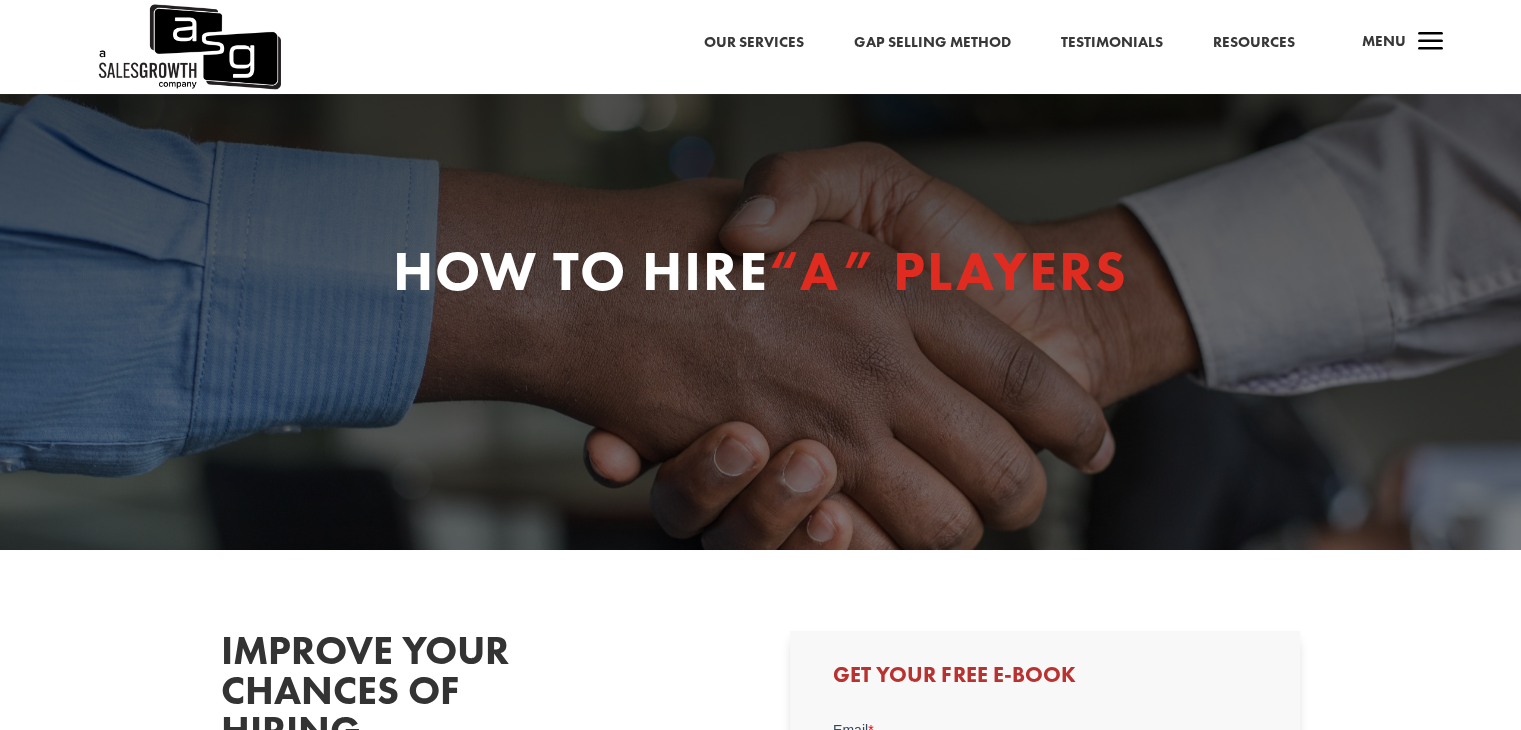 scroll, scrollTop: 0, scrollLeft: 0, axis: both 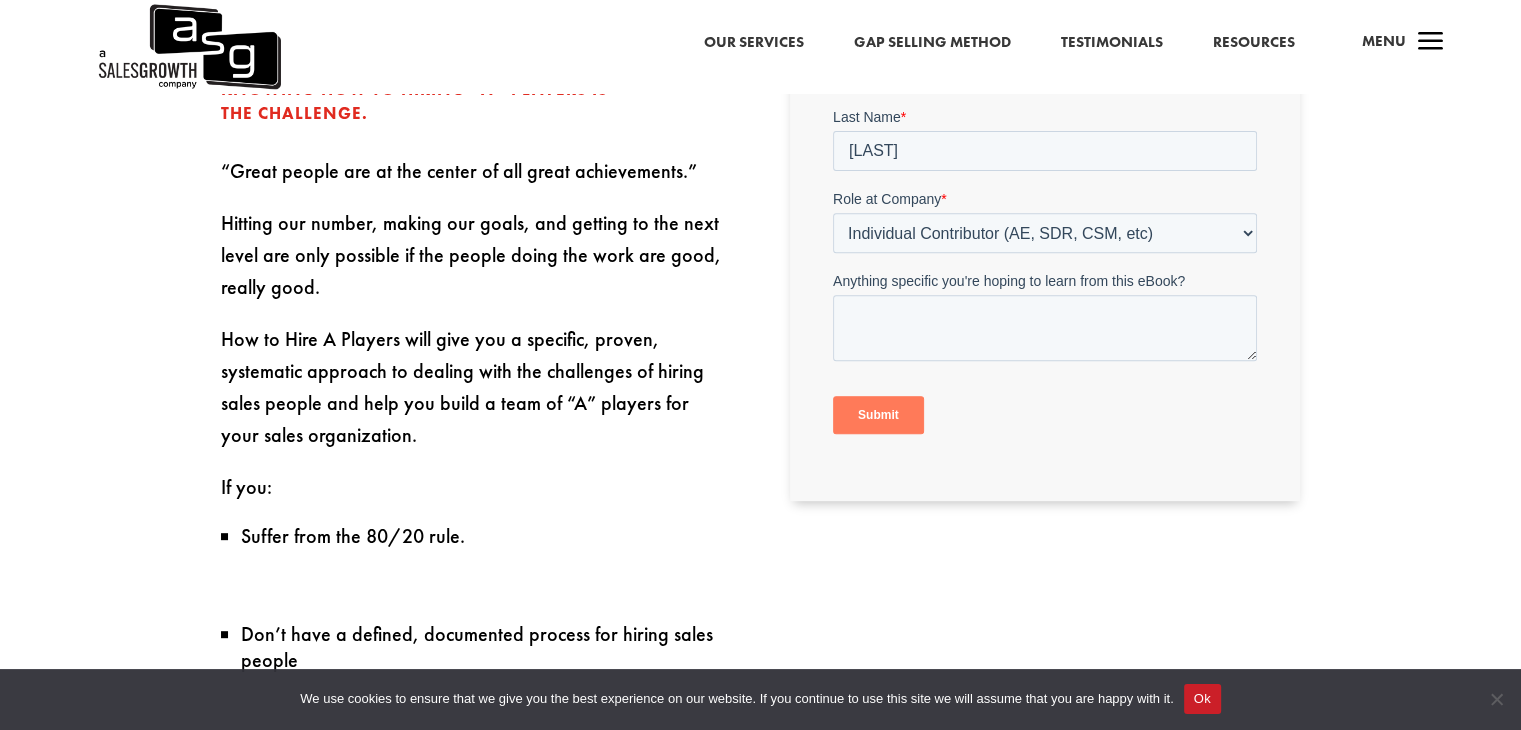 click on "Submit" at bounding box center (1045, 416) 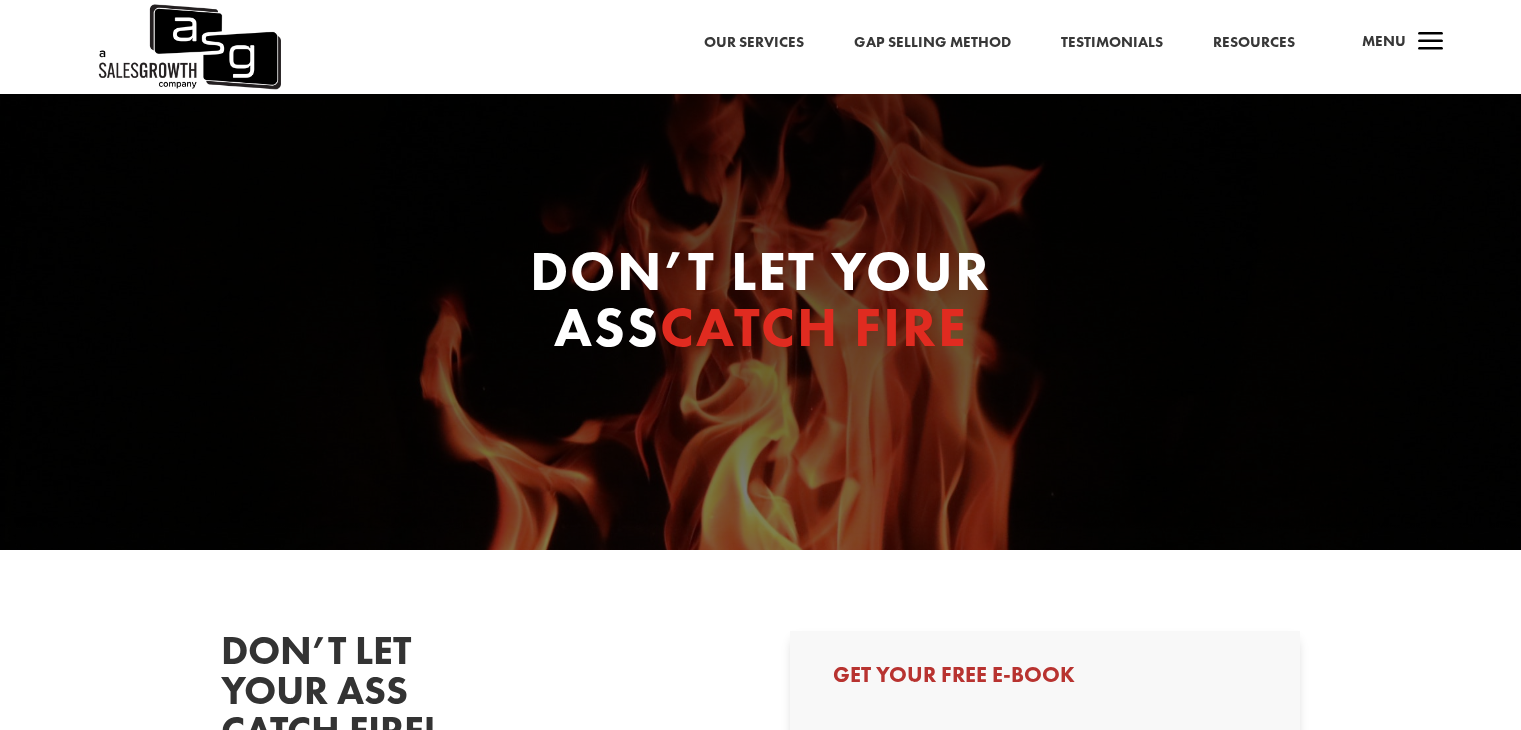 scroll, scrollTop: 0, scrollLeft: 0, axis: both 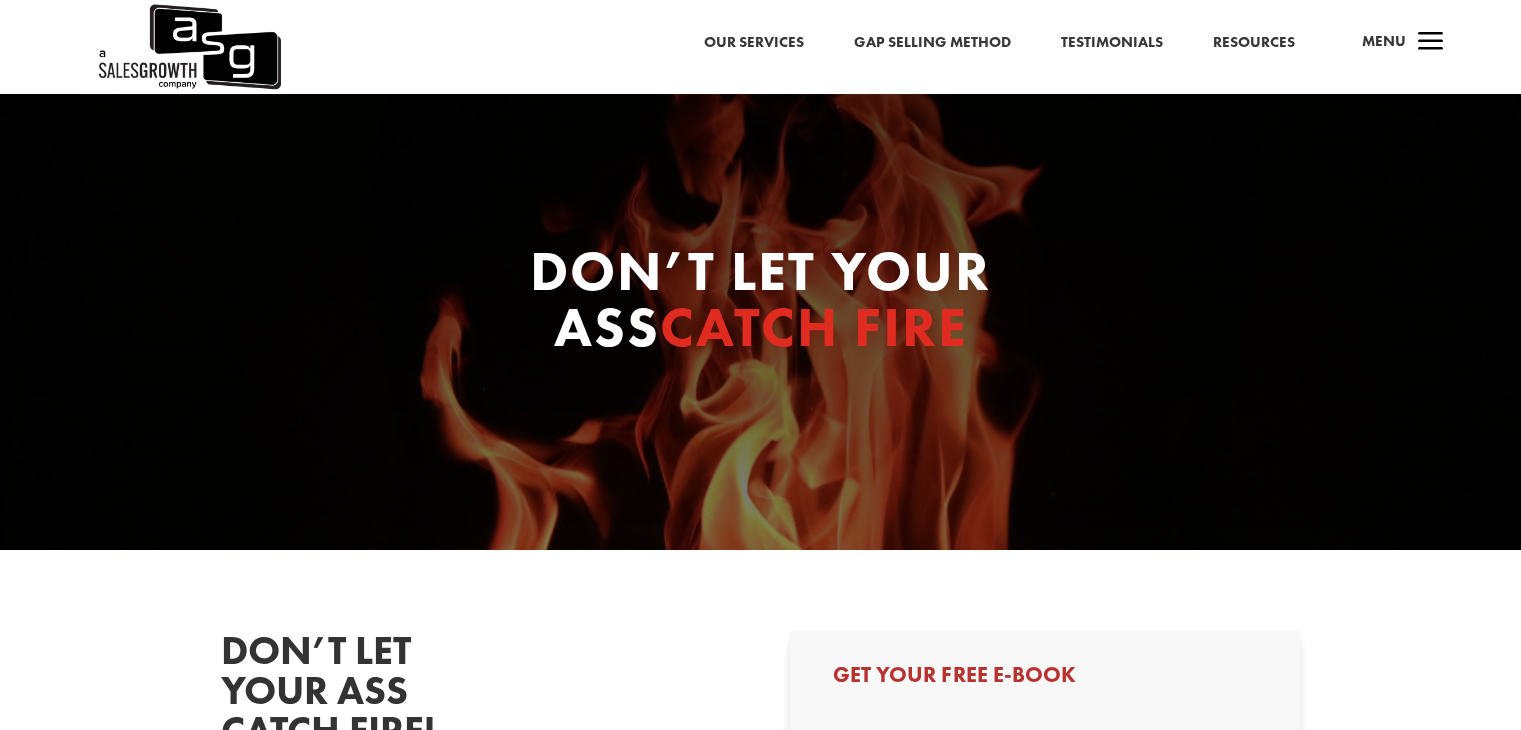 select on "Individual Contributor (AE, SDR, CSM, etc)" 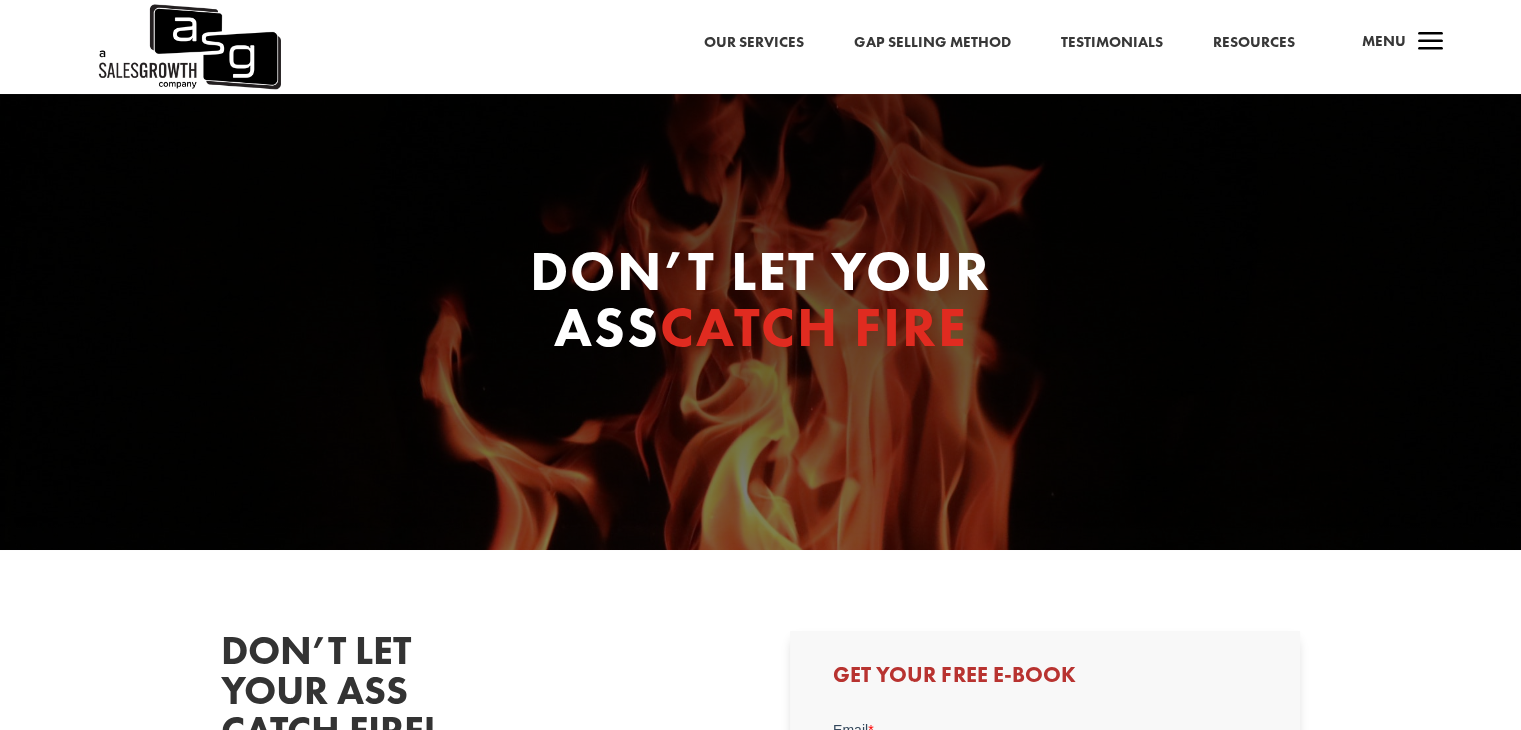 scroll, scrollTop: 0, scrollLeft: 0, axis: both 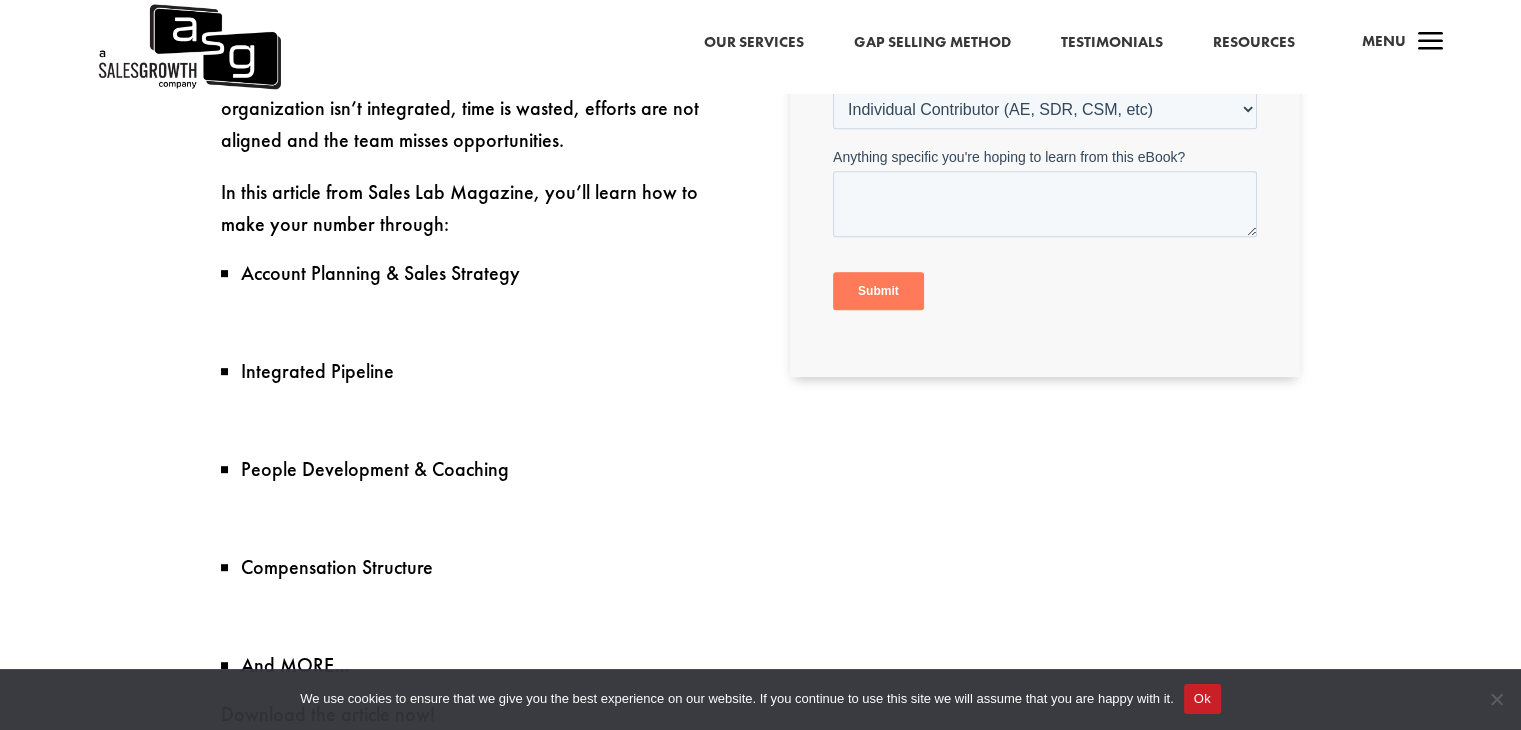 click on "Submit" at bounding box center [878, 292] 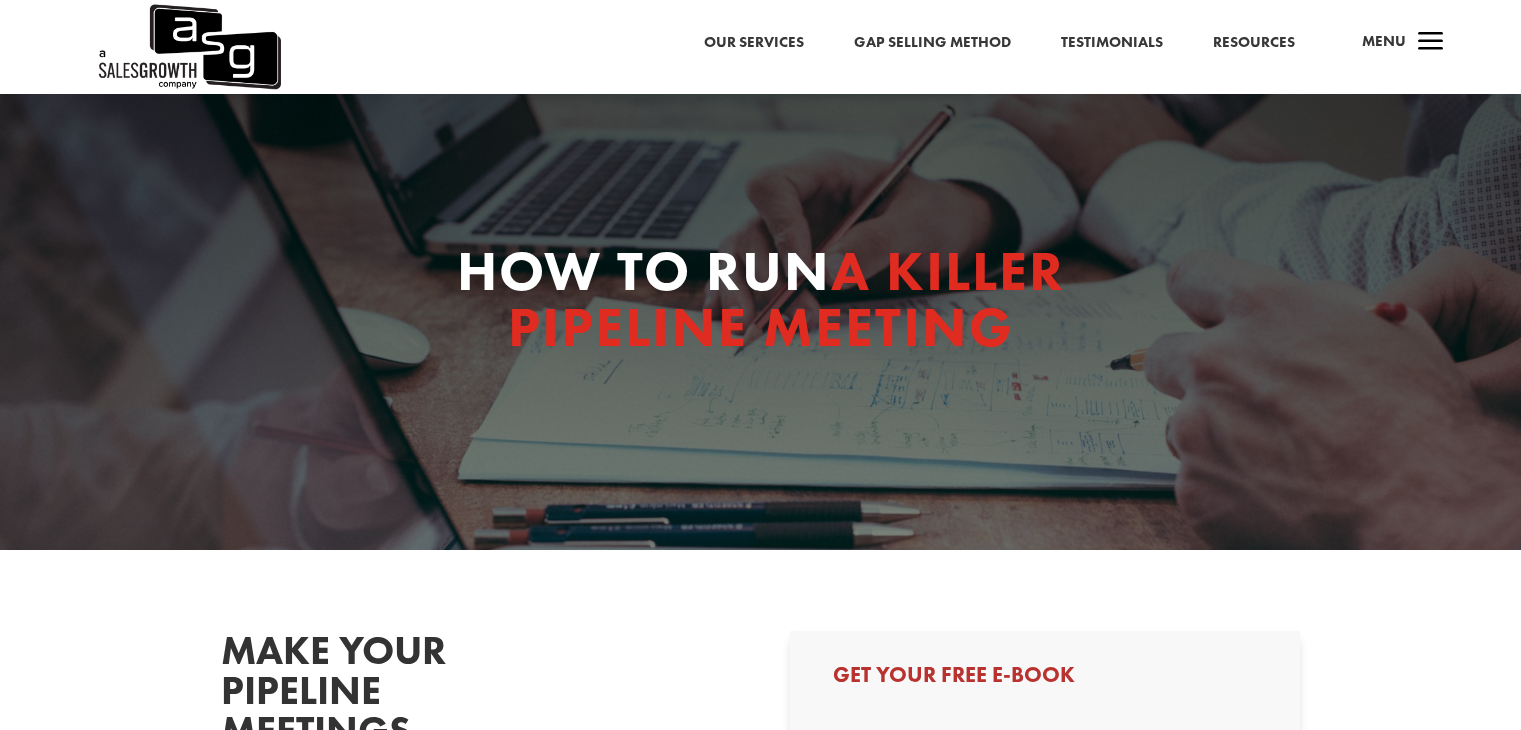 scroll, scrollTop: 0, scrollLeft: 0, axis: both 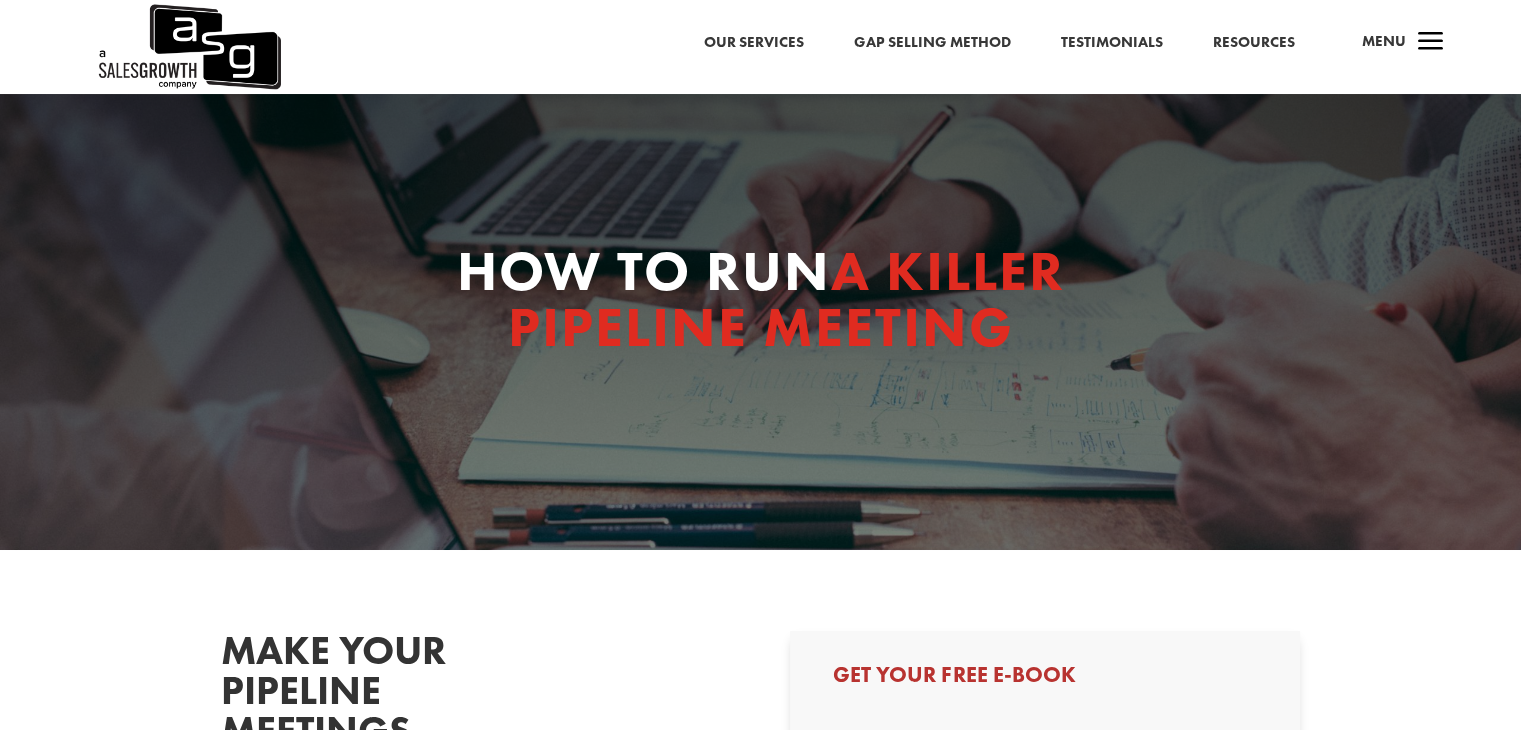 select on "Individual Contributor (AE, SDR, CSM, etc)" 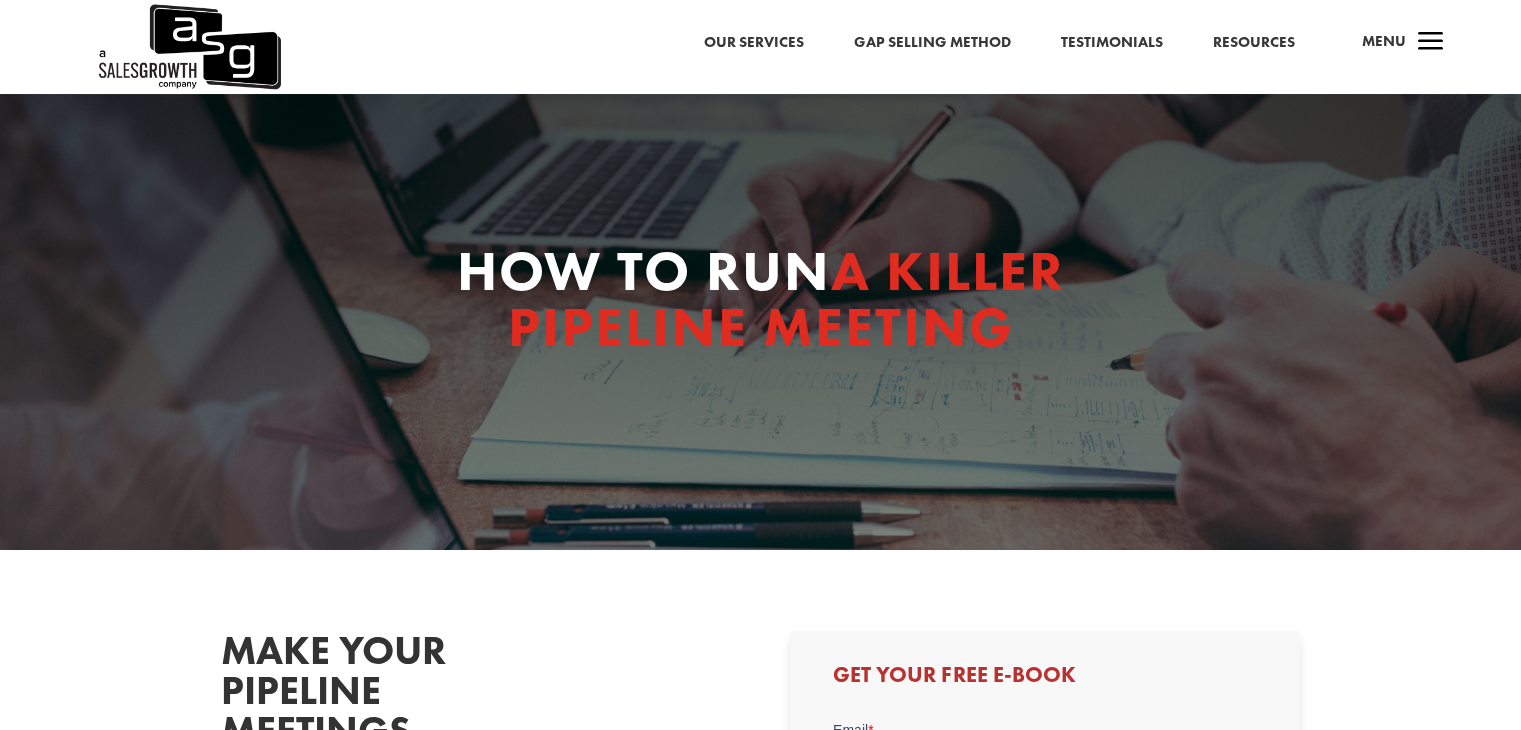 scroll, scrollTop: 0, scrollLeft: 0, axis: both 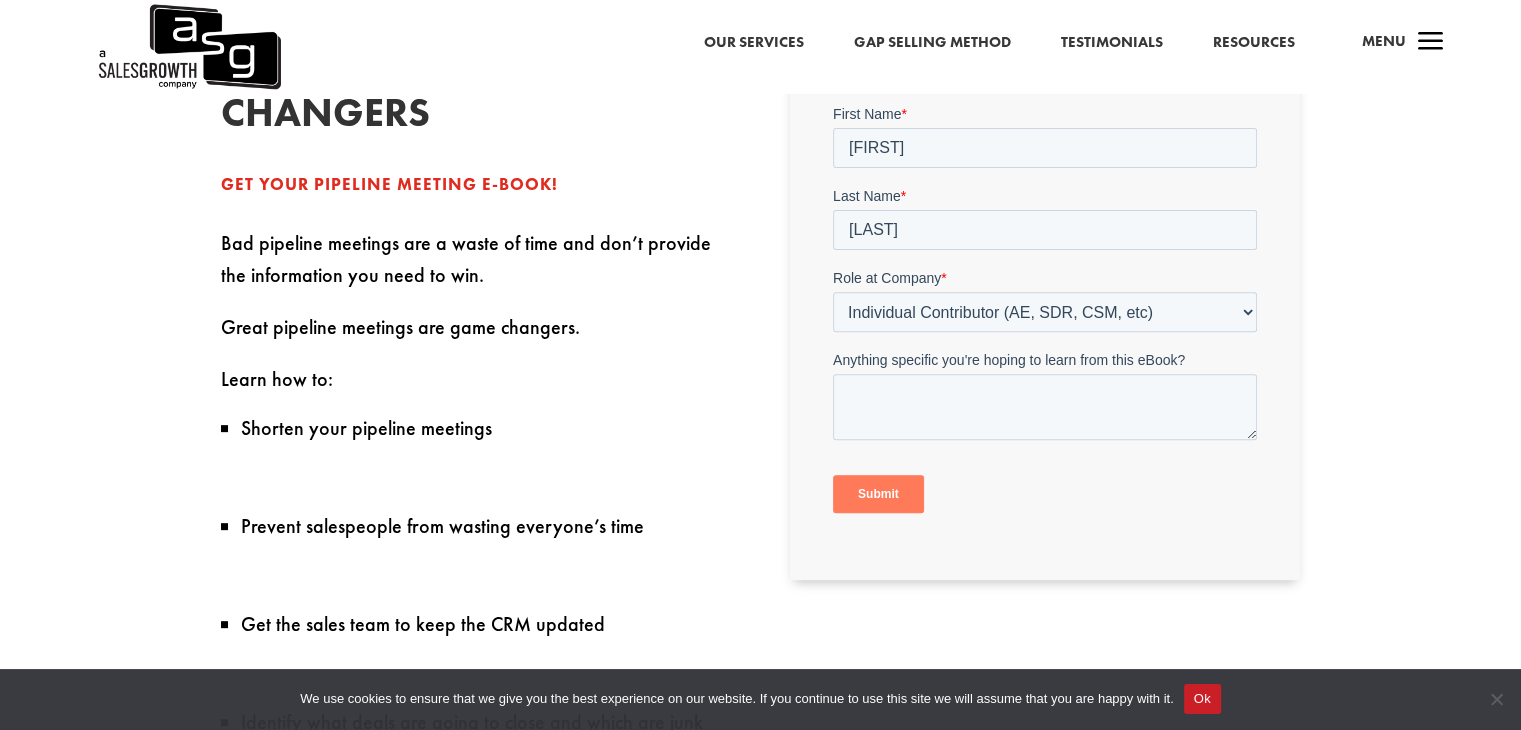 click on "Submit" at bounding box center (878, 494) 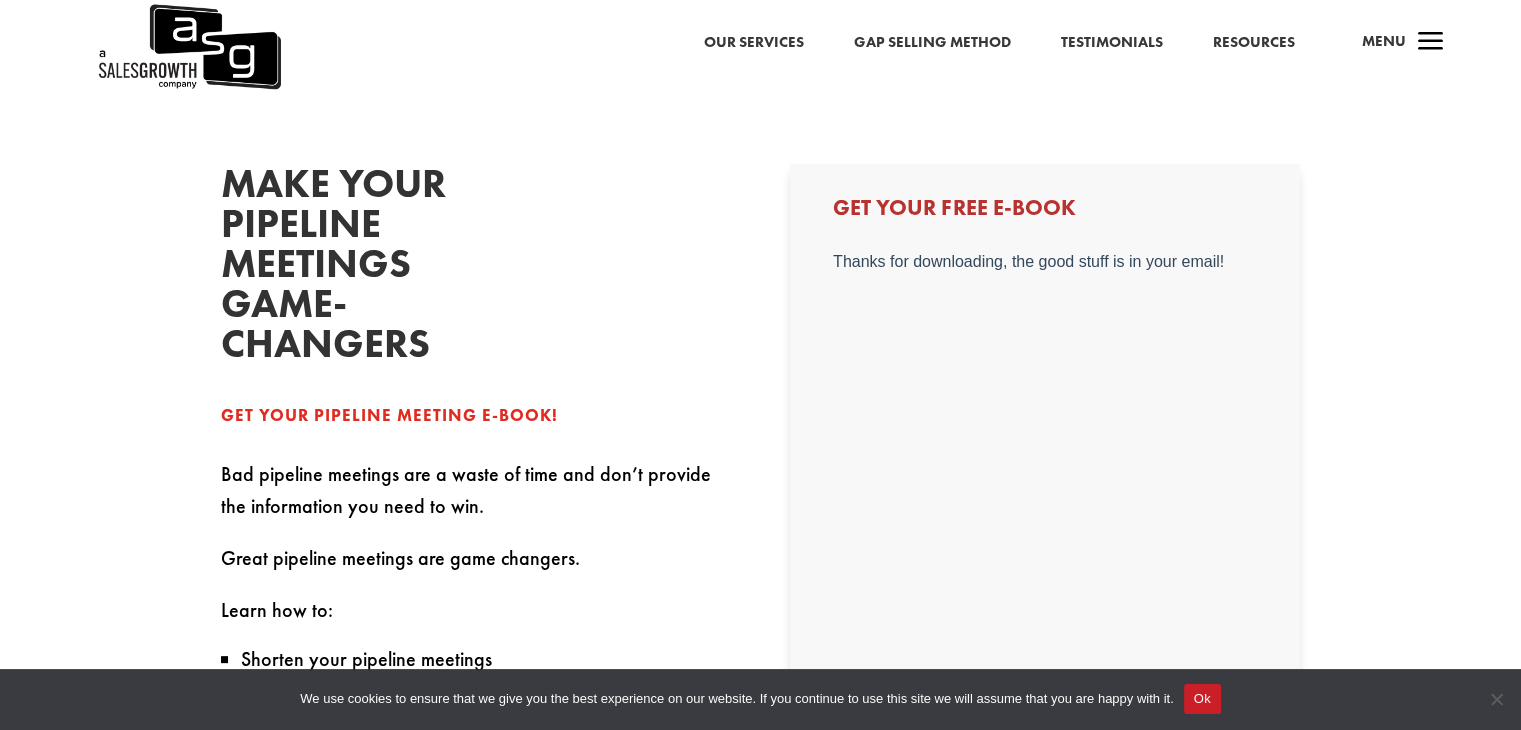 scroll, scrollTop: 584, scrollLeft: 0, axis: vertical 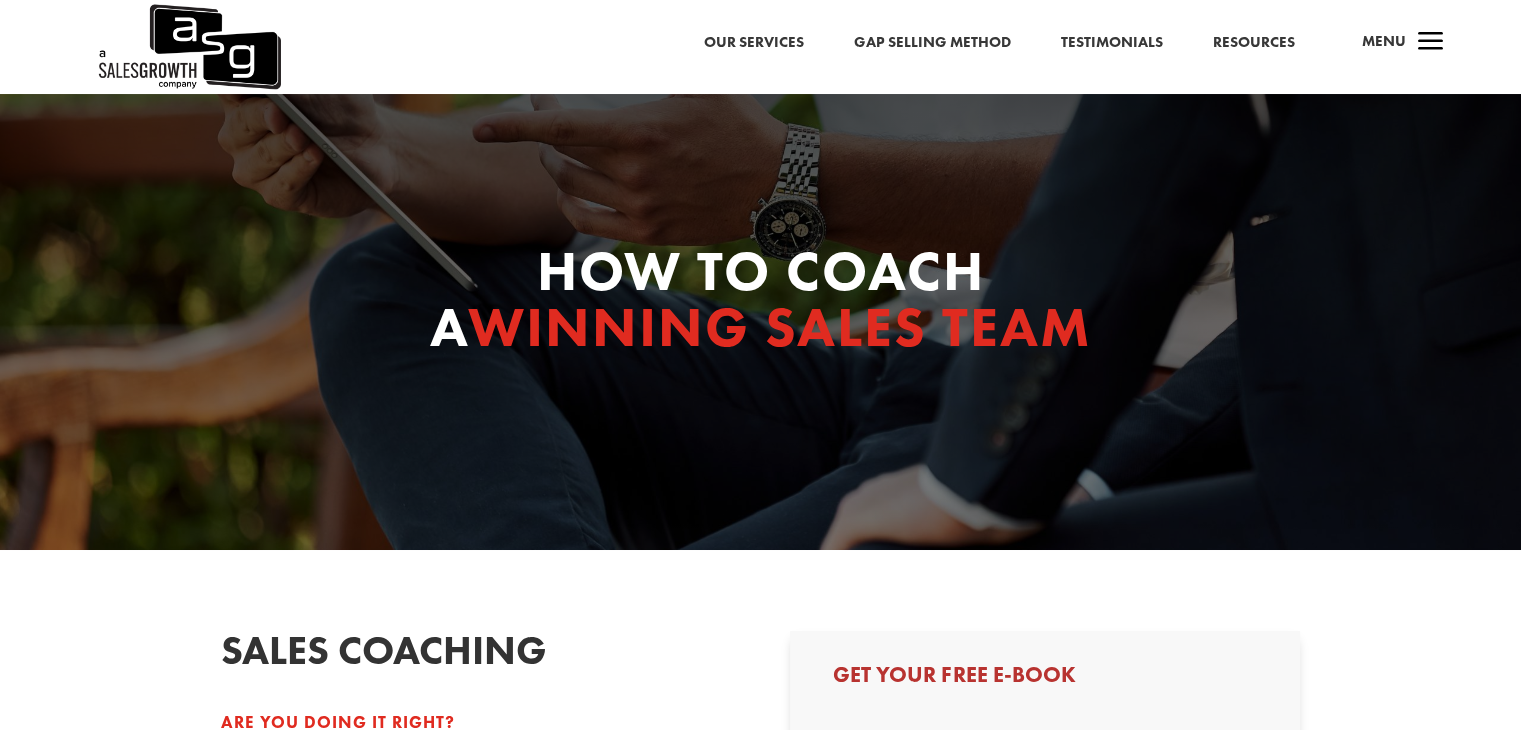 select on "Individual Contributor (AE, SDR, CSM, etc)" 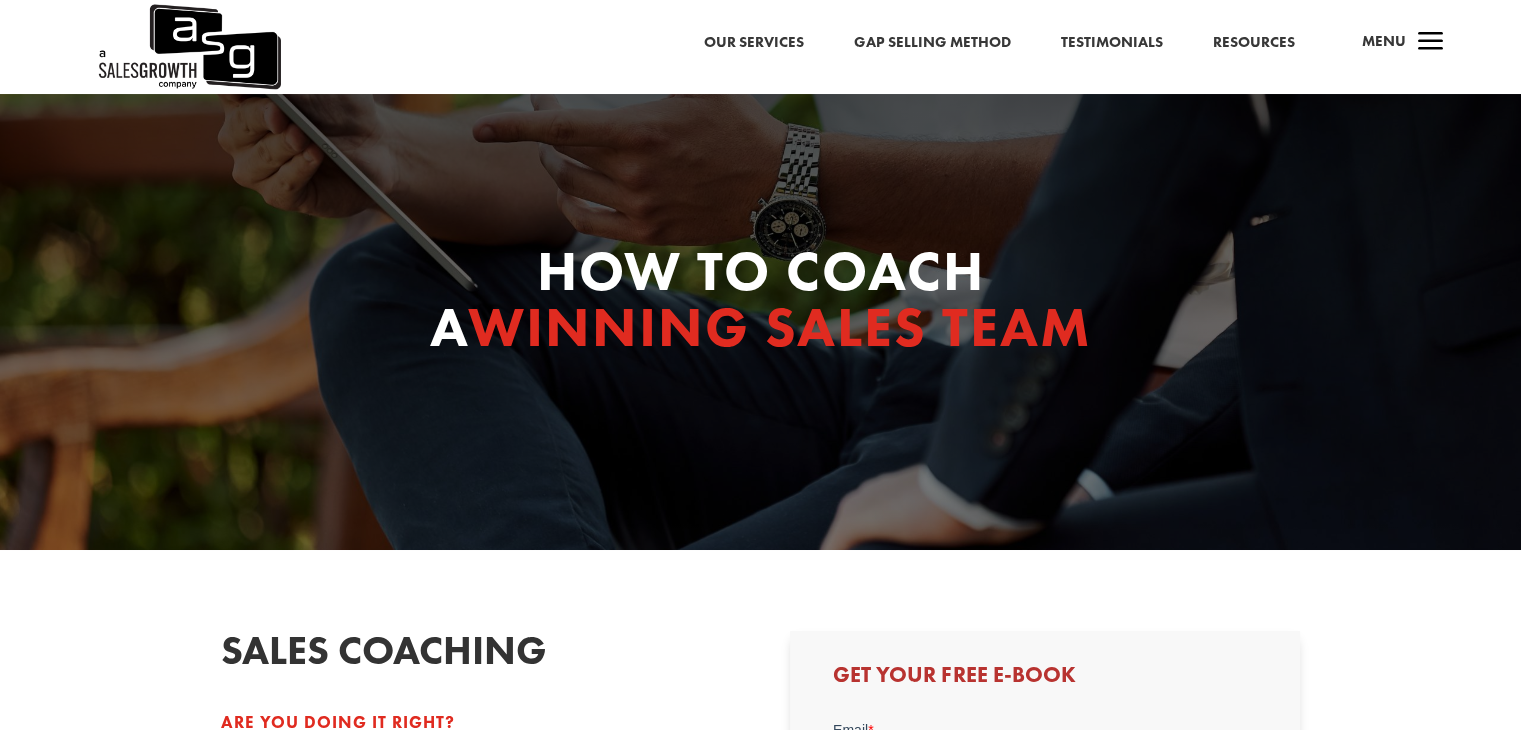 scroll, scrollTop: 0, scrollLeft: 0, axis: both 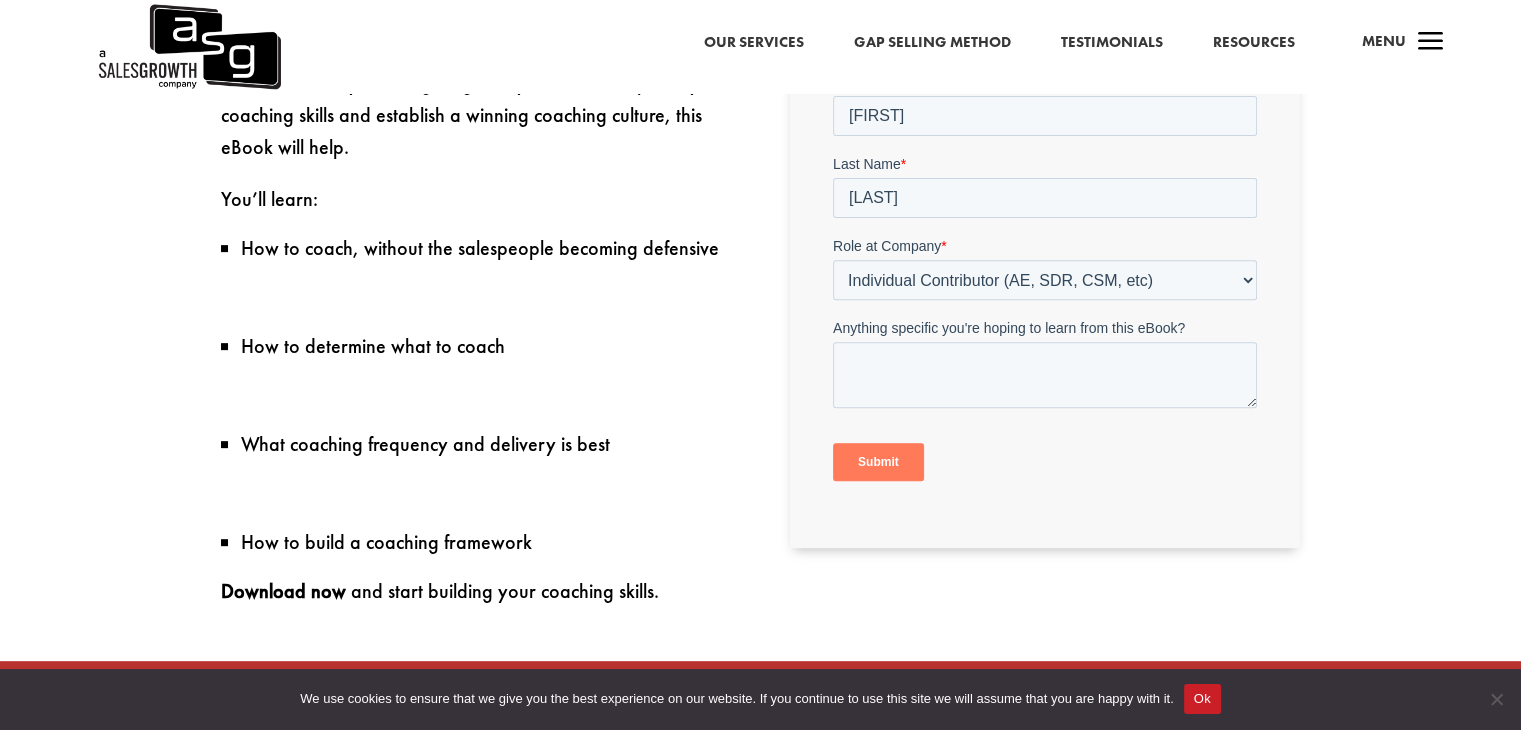 click on "Submit" at bounding box center [878, 463] 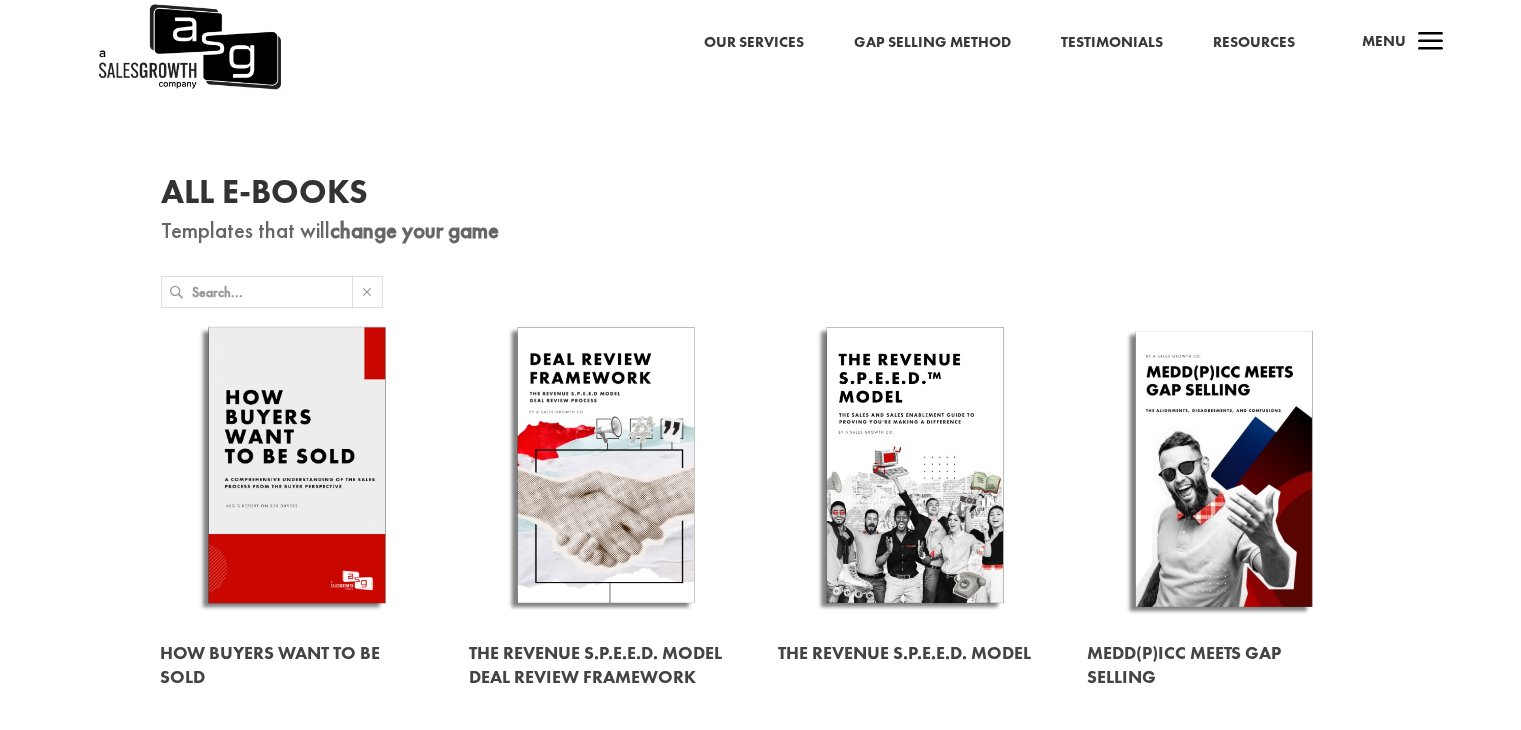 scroll, scrollTop: 0, scrollLeft: 0, axis: both 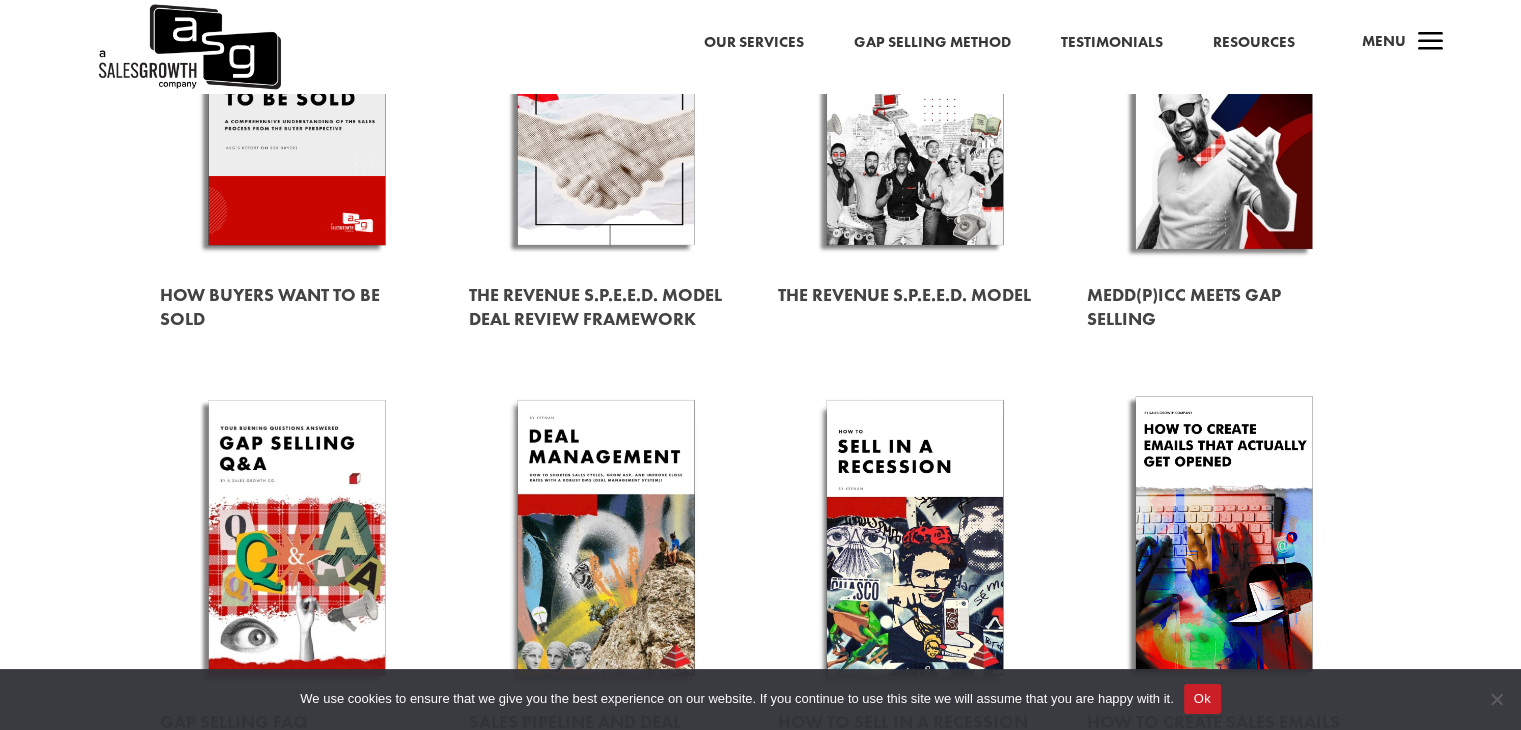 click at bounding box center (1224, 111) 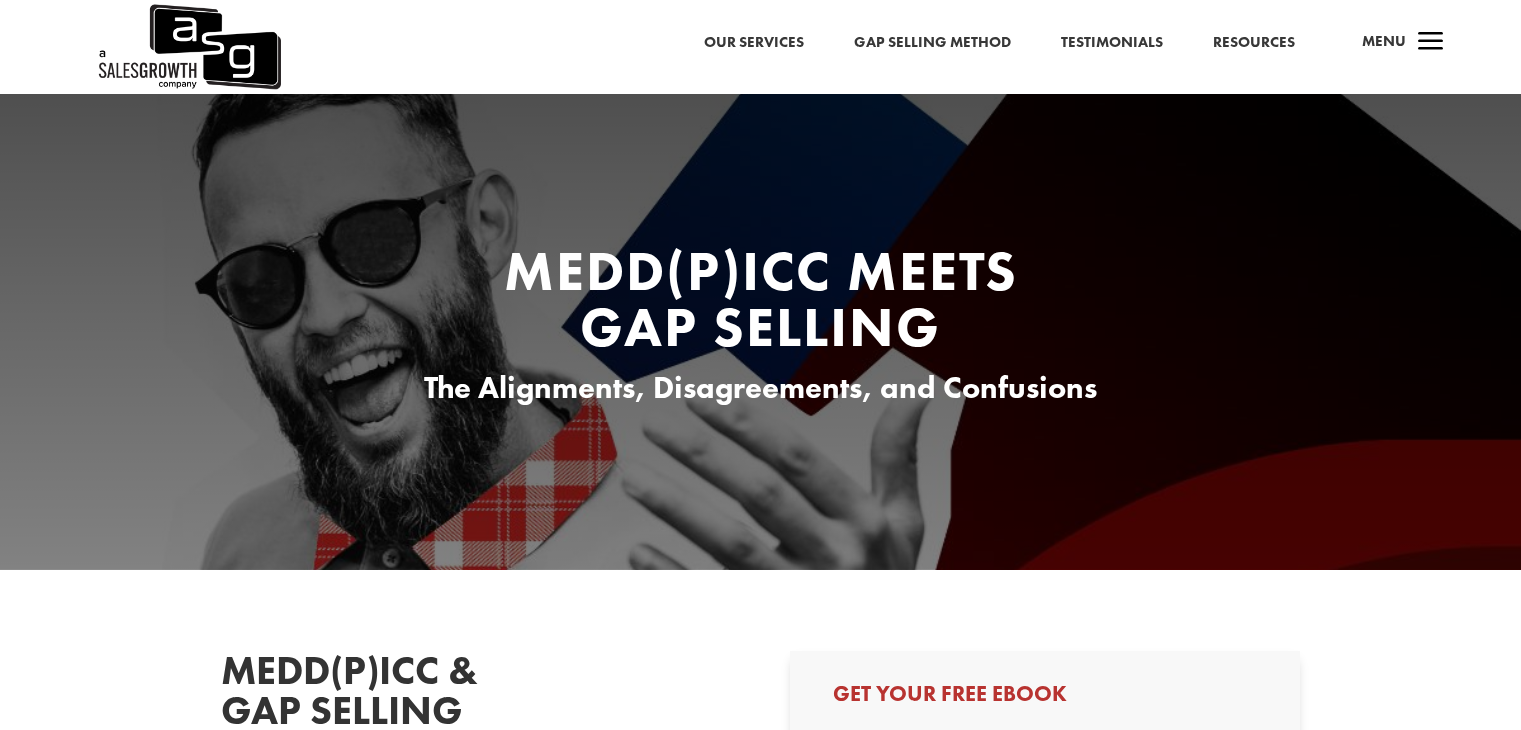 scroll, scrollTop: 0, scrollLeft: 0, axis: both 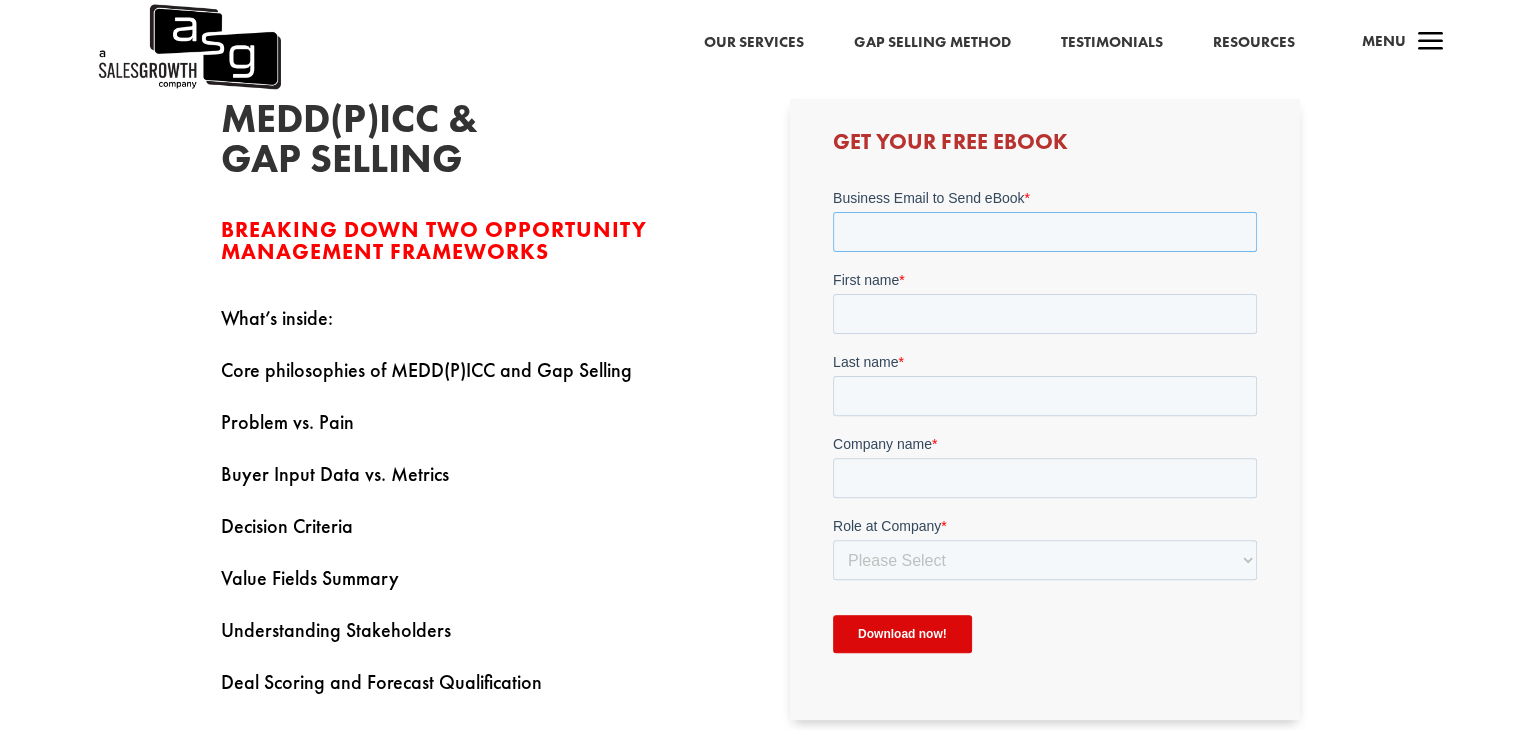 click on "Business Email to Send eBook *" at bounding box center (1045, 232) 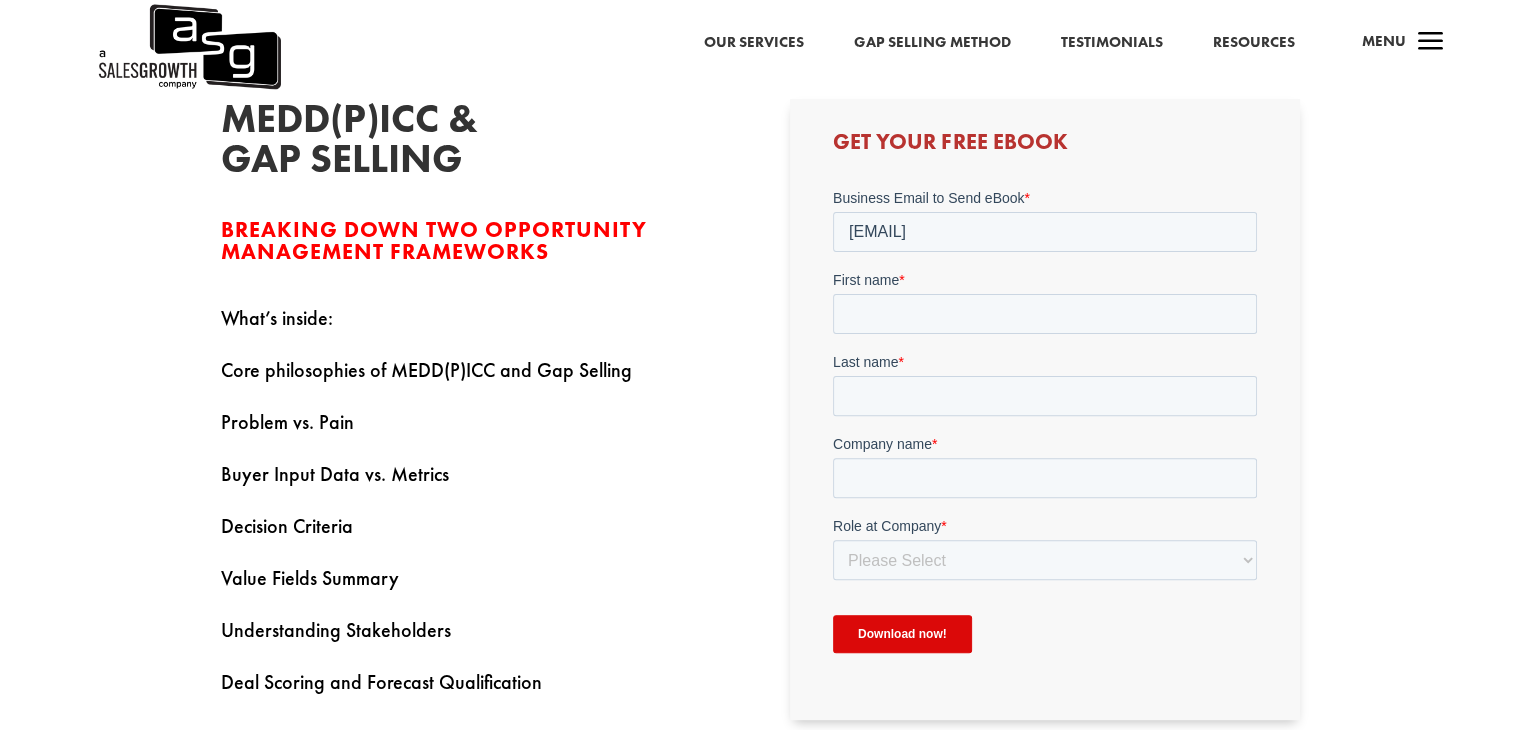 click on "Business Email to Send eBook * j.adorff@comselect.de First name * Last name * Company name * Role at Company * Please Select C-Level (CRO, CSO, etc) Senior Leadership (VP of Sales, VP of Enablement, etc) Director/Manager (Sales Director, Regional Sales Manager, etc) Individual Contributor (AE, SDR, CSM, etc) Other Download now!" at bounding box center [1045, 429] 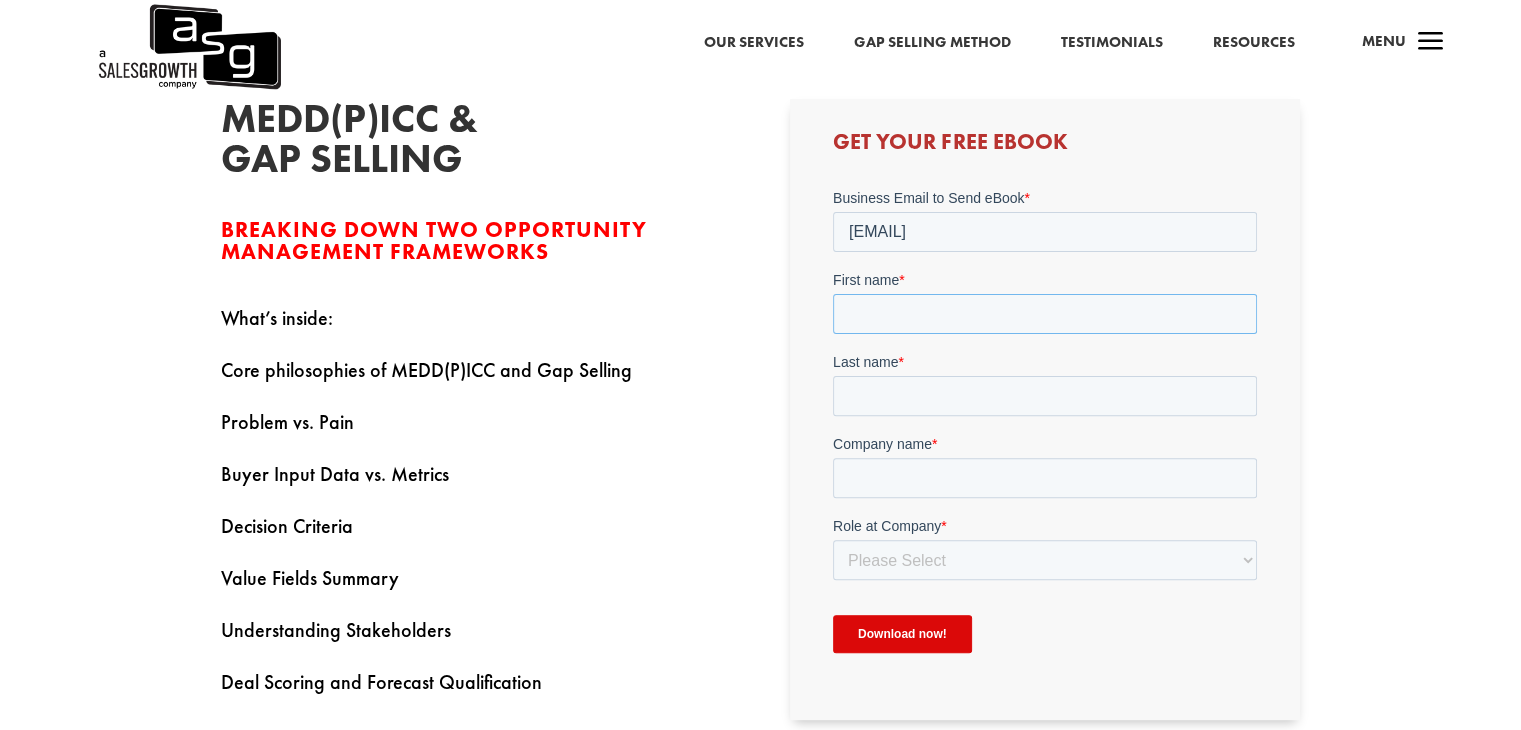 click on "First name *" at bounding box center [1045, 314] 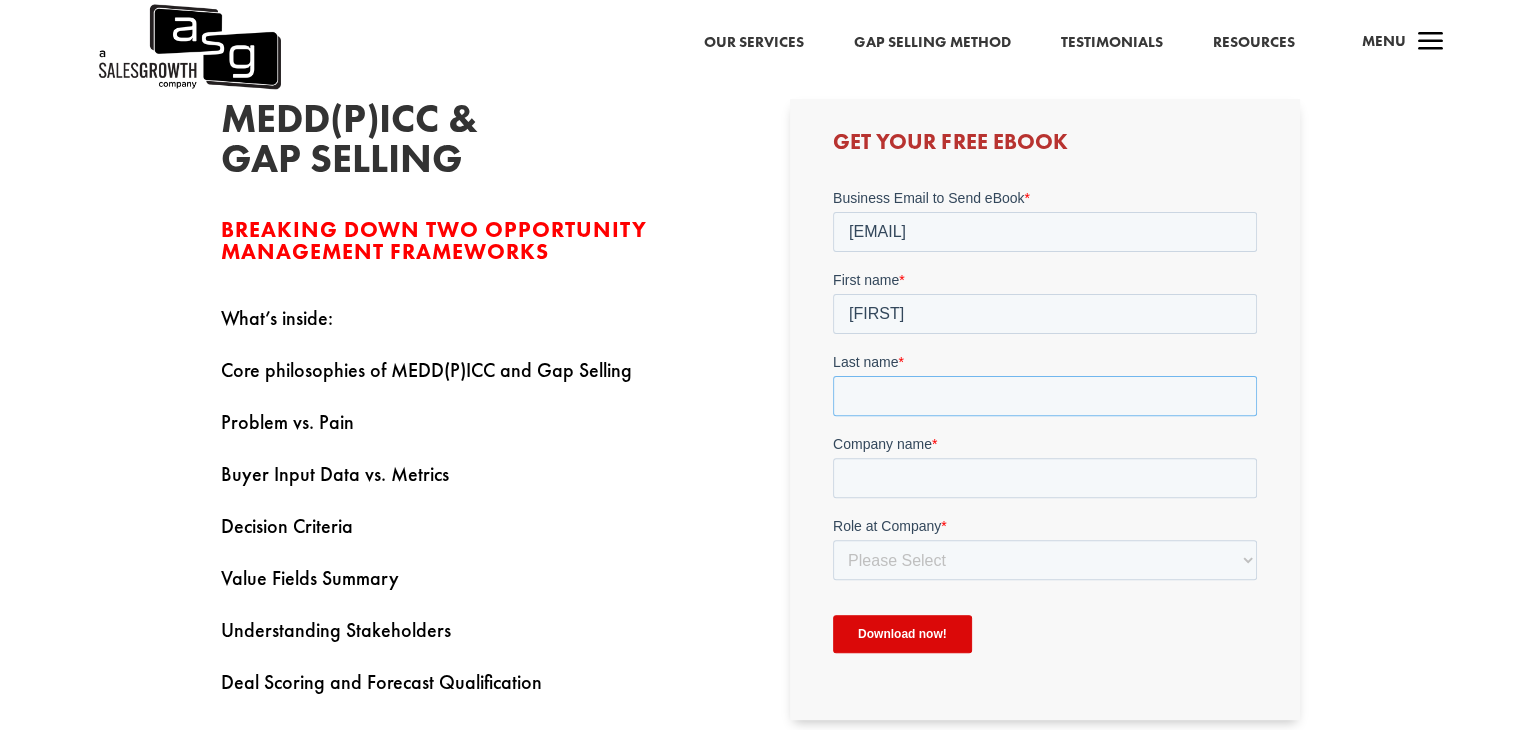 click on "Last name *" at bounding box center (1045, 396) 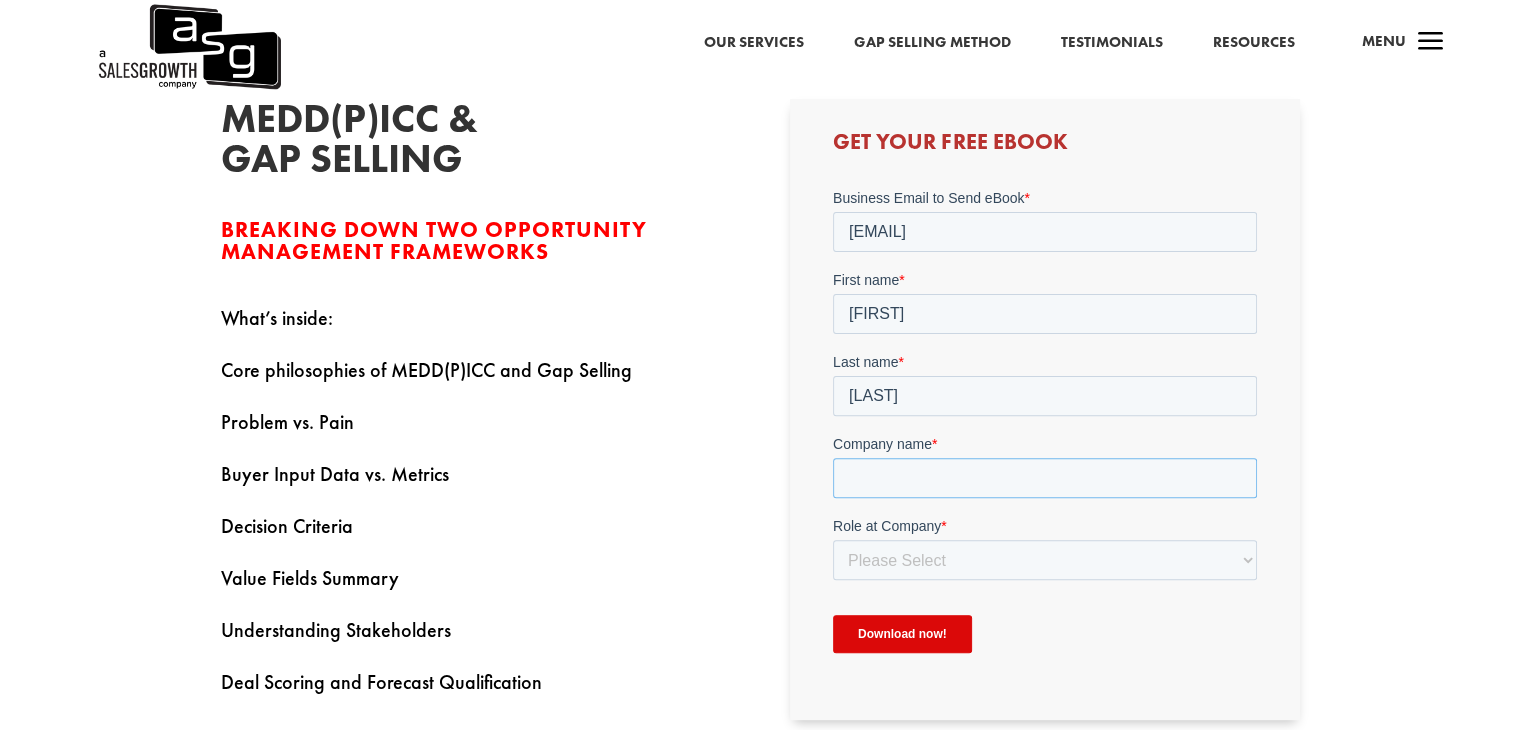 click on "Company name *" at bounding box center (1045, 478) 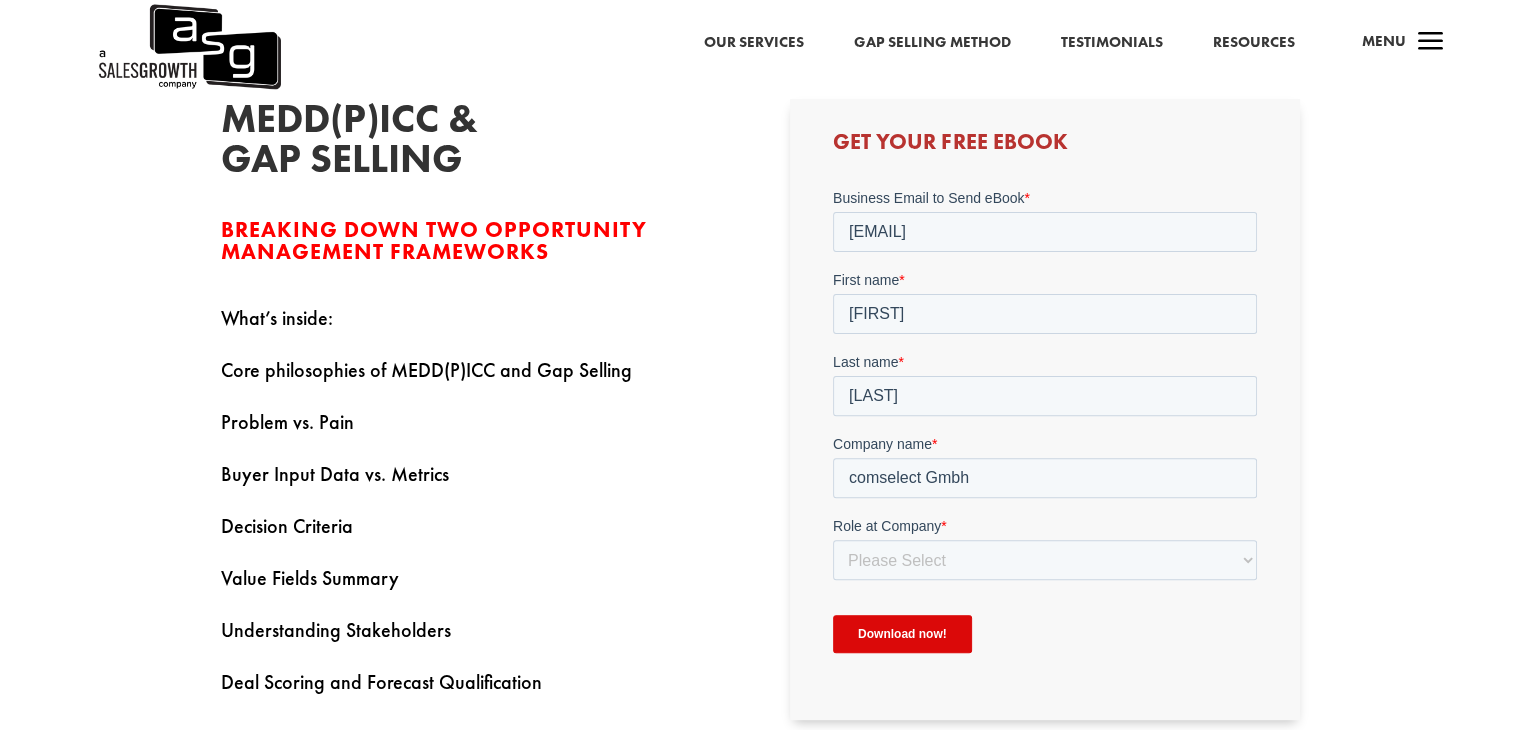 click on "Download now!" at bounding box center [902, 634] 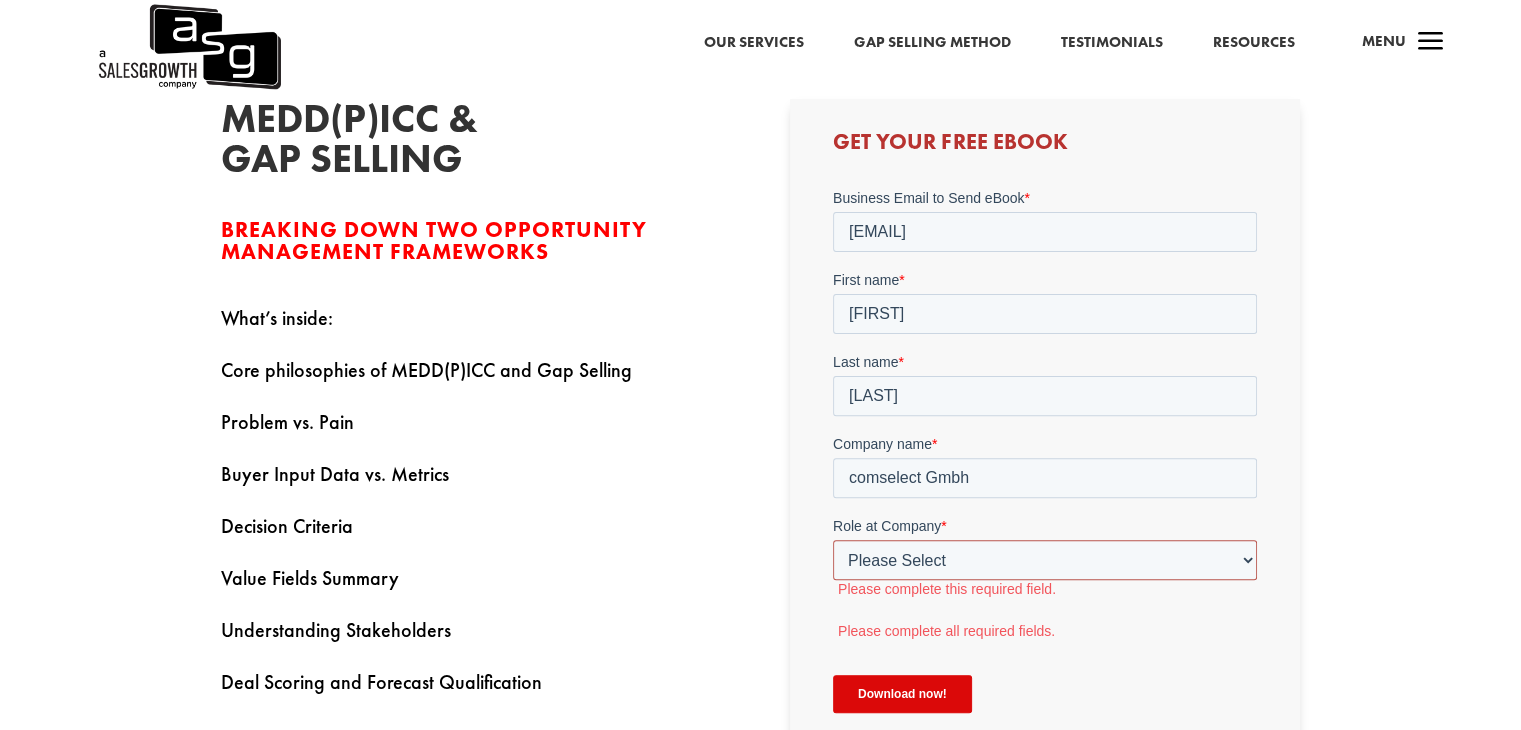 click on "Please Select C-Level (CRO, CSO, etc) Senior Leadership (VP of Sales, VP of Enablement, etc) Director/Manager (Sales Director, Regional Sales Manager, etc) Individual Contributor (AE, SDR, CSM, etc) Other" at bounding box center (1045, 560) 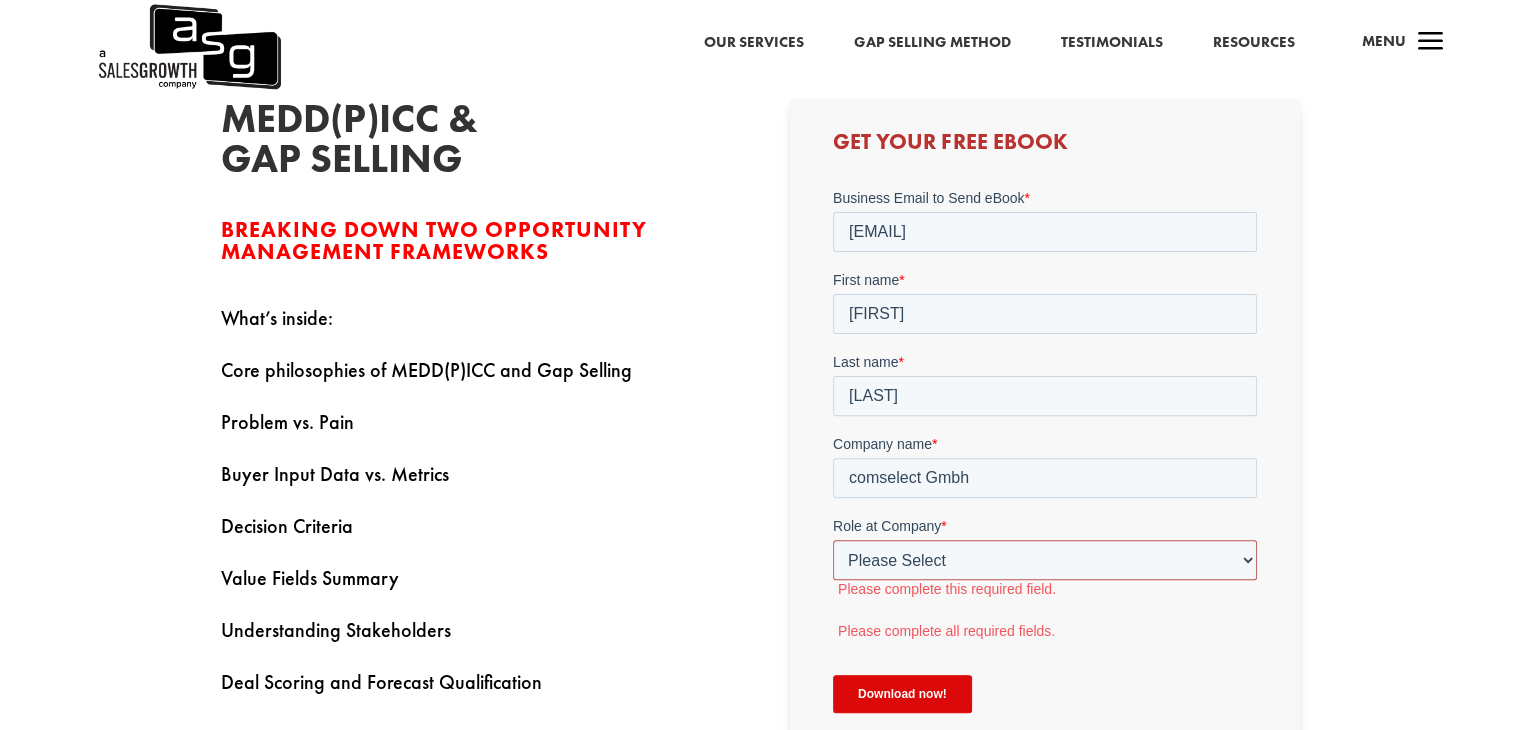 select on "Individual Contributor (AE, SDR, CSM, etc)" 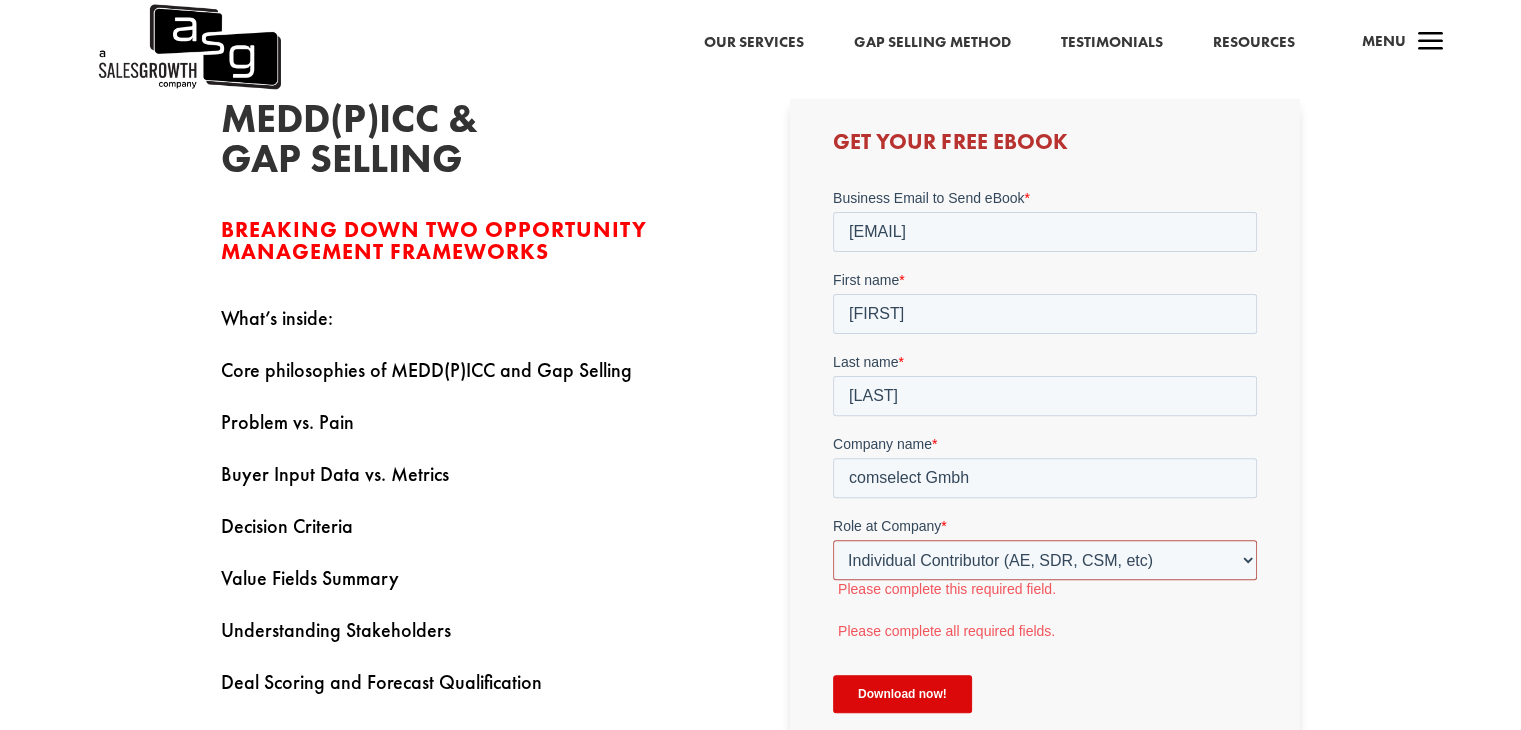 click on "Please Select C-Level (CRO, CSO, etc) Senior Leadership (VP of Sales, VP of Enablement, etc) Director/Manager (Sales Director, Regional Sales Manager, etc) Individual Contributor (AE, SDR, CSM, etc) Other" at bounding box center [1045, 560] 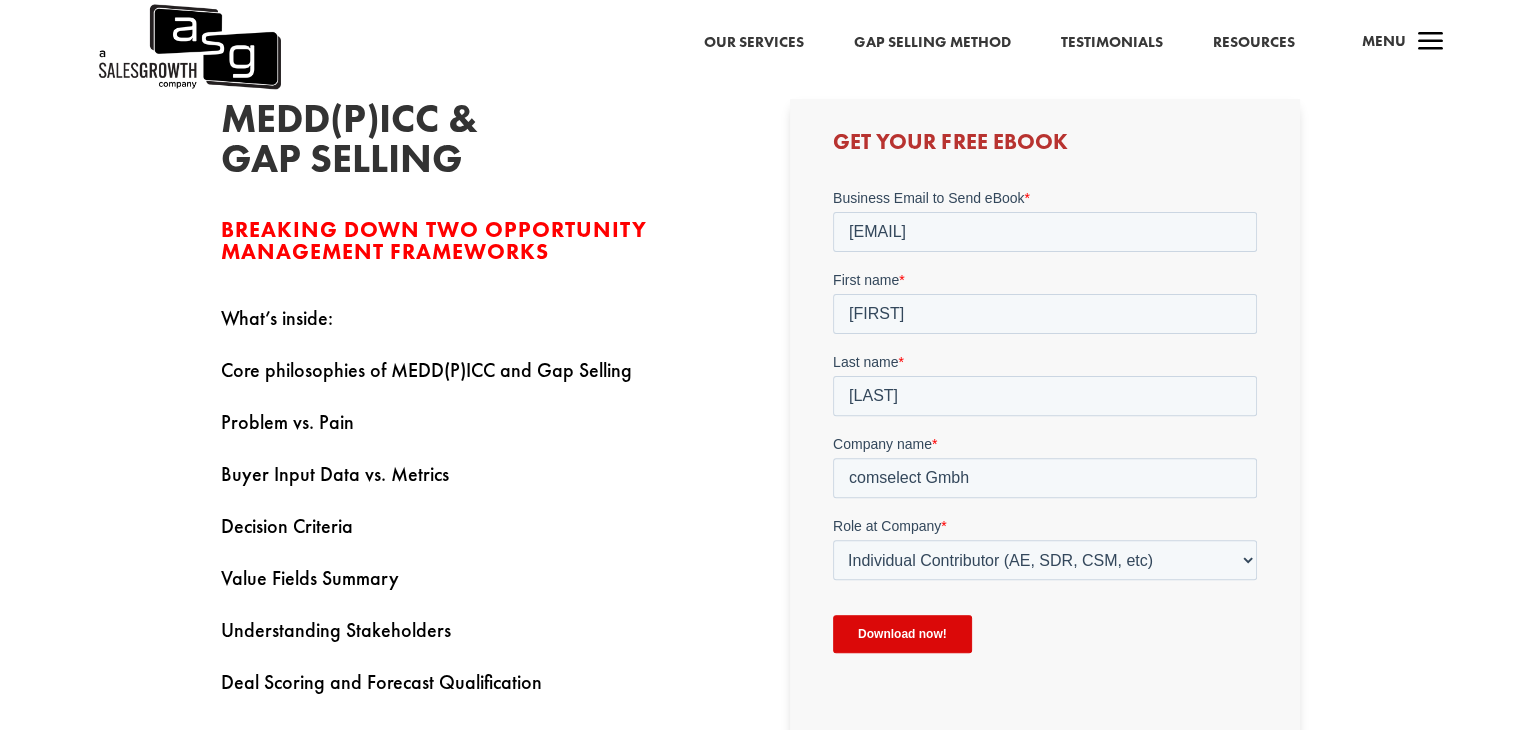click on "Download now!" at bounding box center [902, 634] 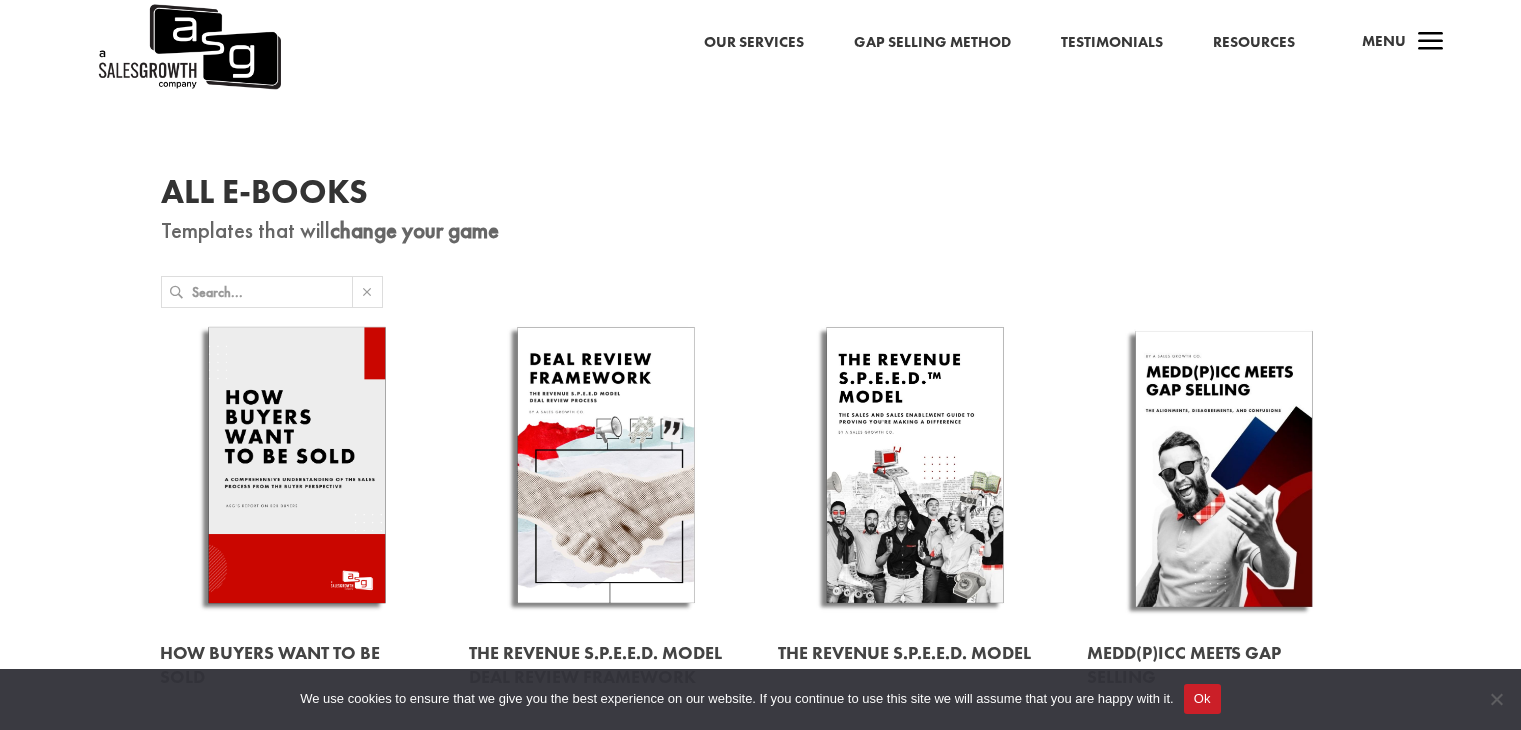 scroll, scrollTop: 358, scrollLeft: 0, axis: vertical 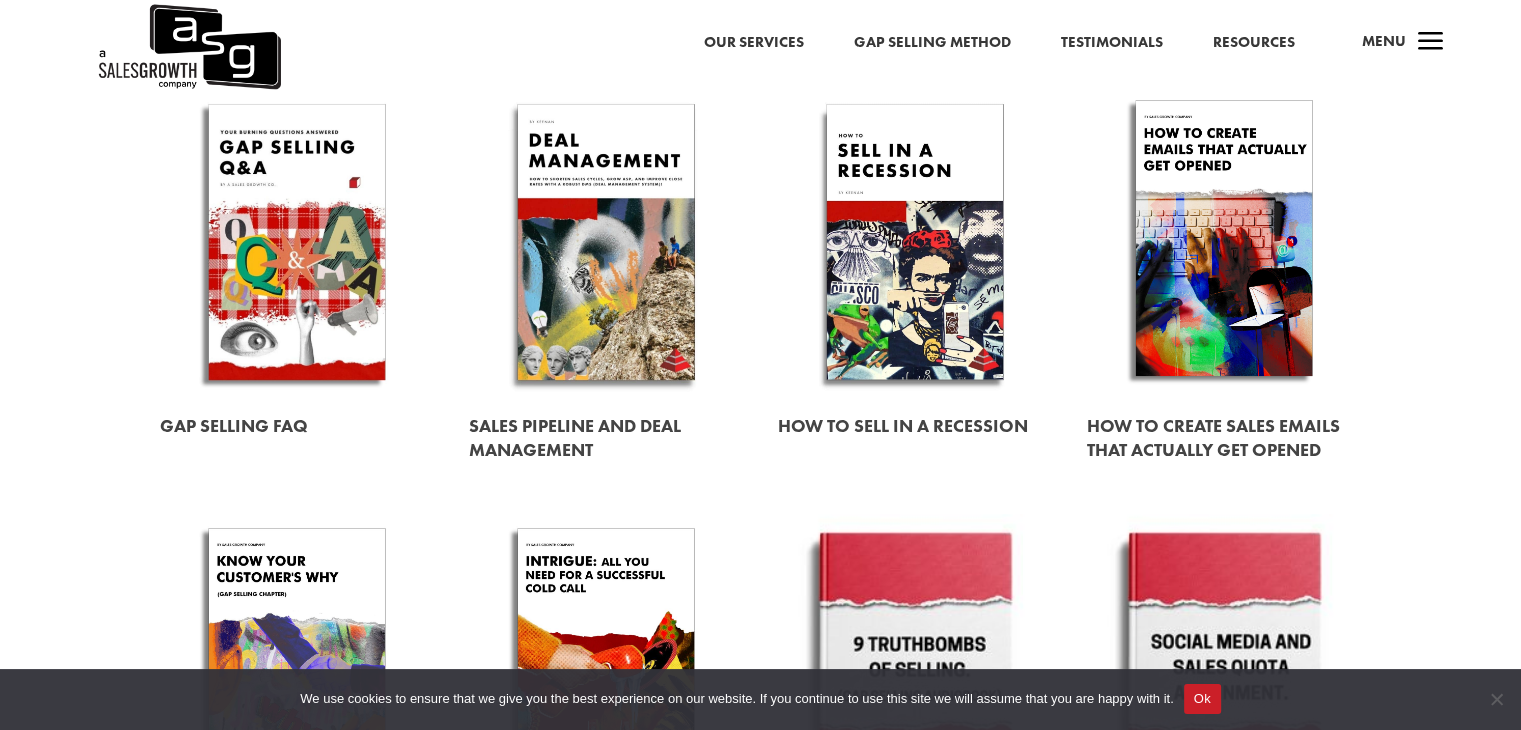 click at bounding box center [297, 242] 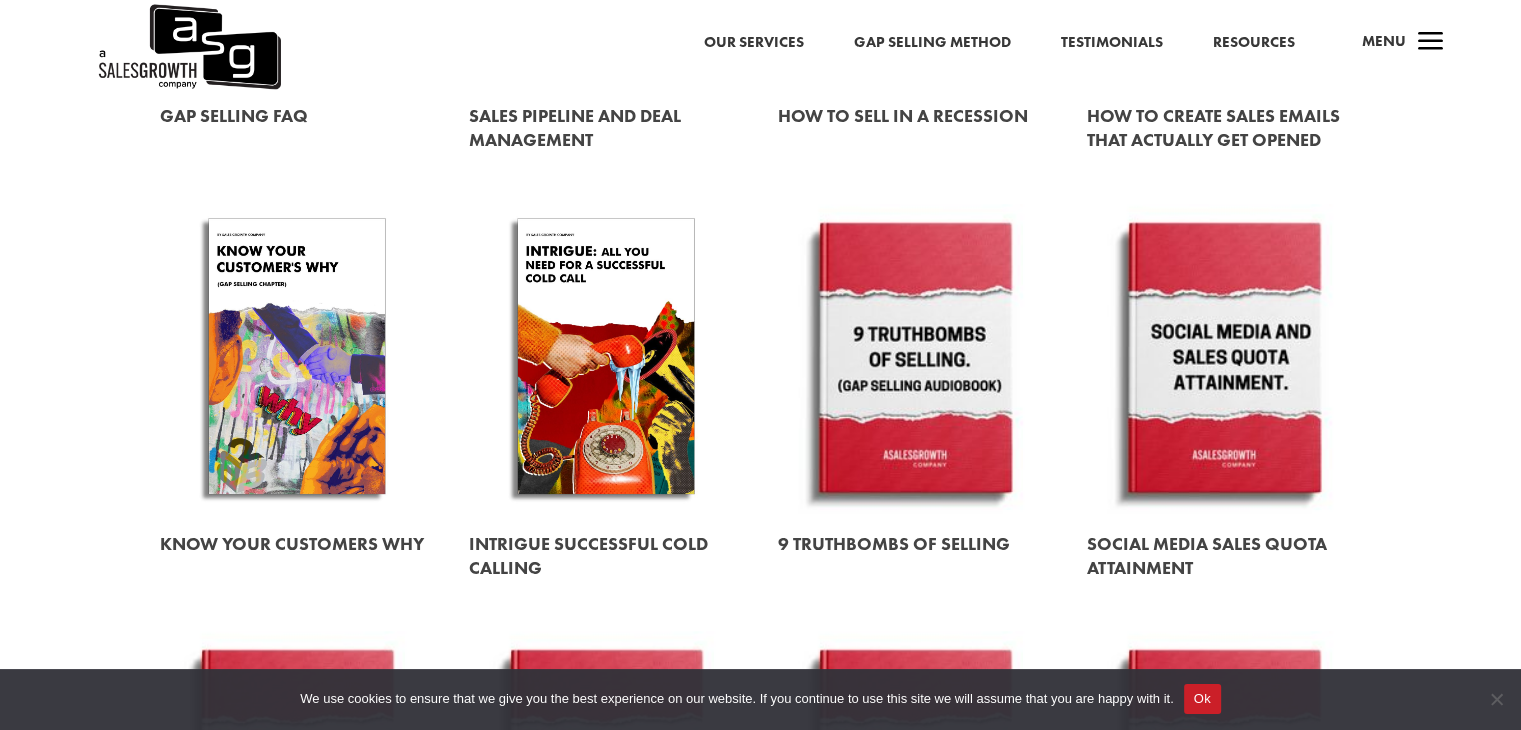 scroll, scrollTop: 968, scrollLeft: 0, axis: vertical 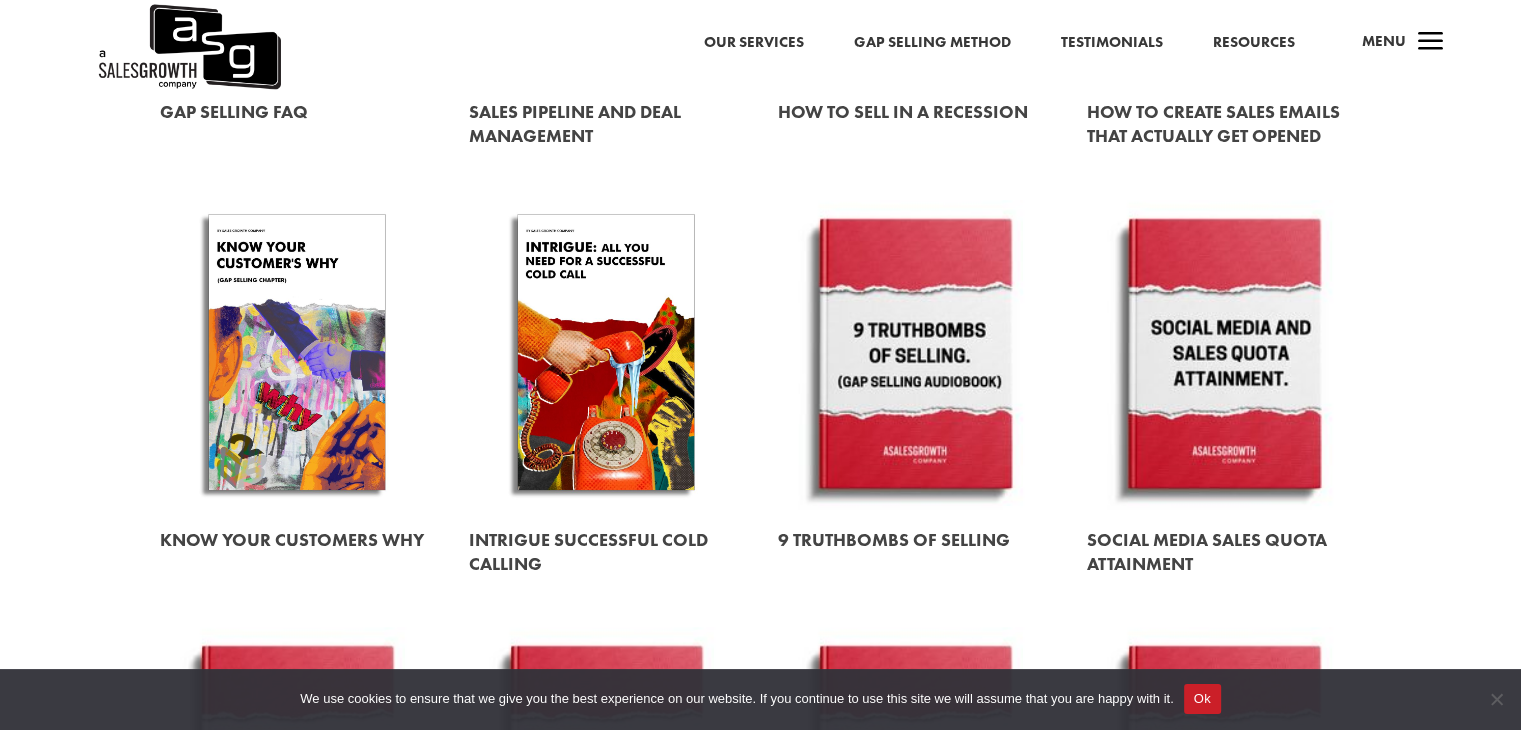 click at bounding box center [297, 356] 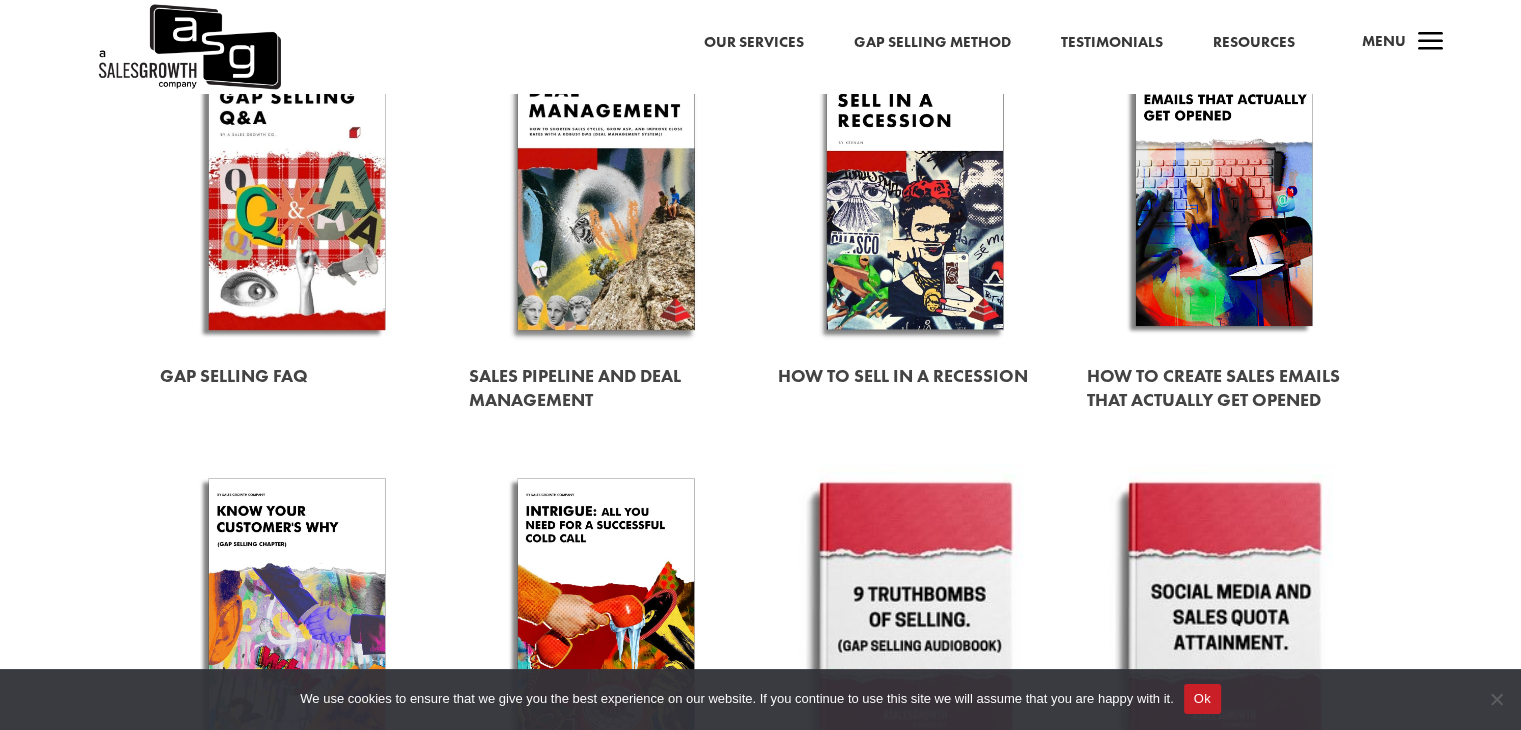 scroll, scrollTop: 700, scrollLeft: 0, axis: vertical 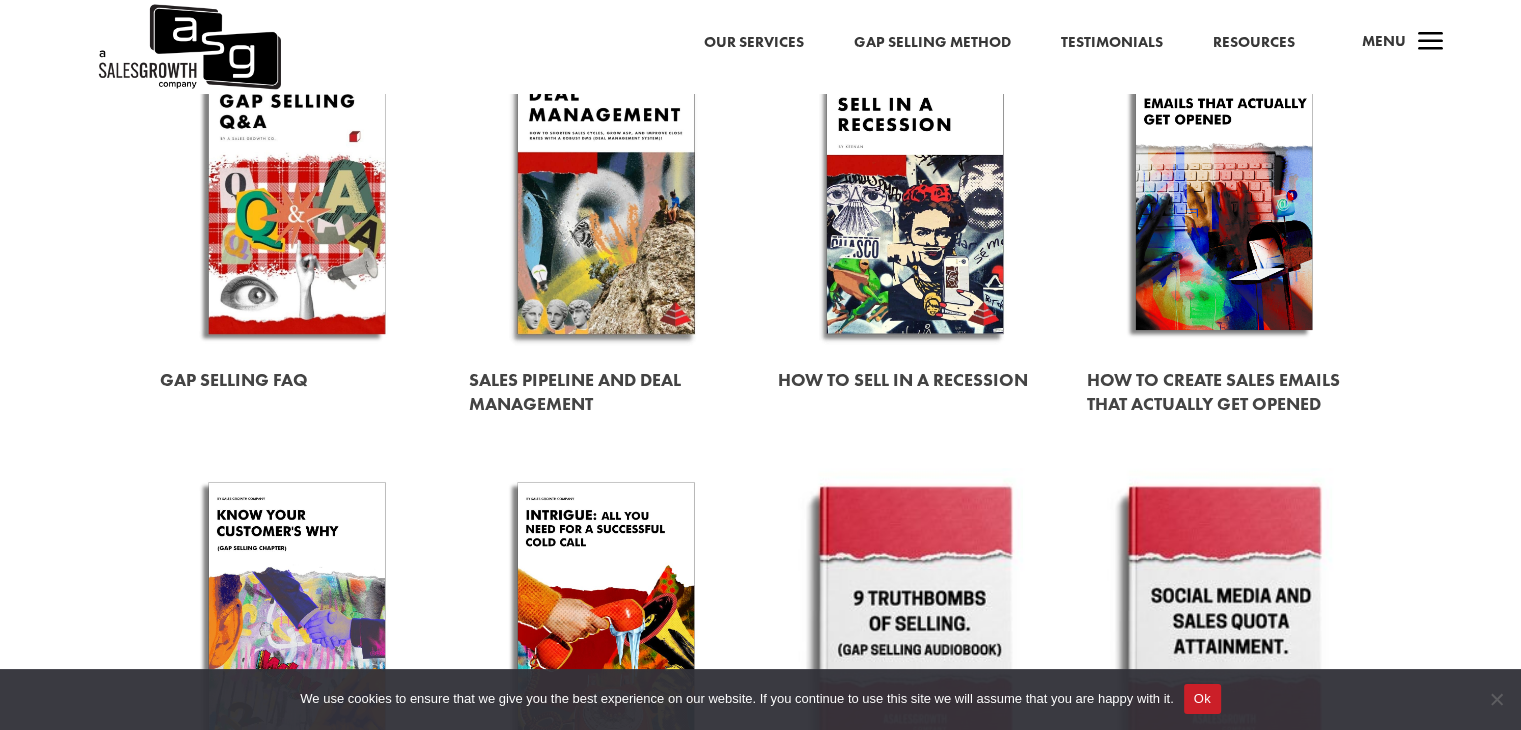 click at bounding box center [1224, 196] 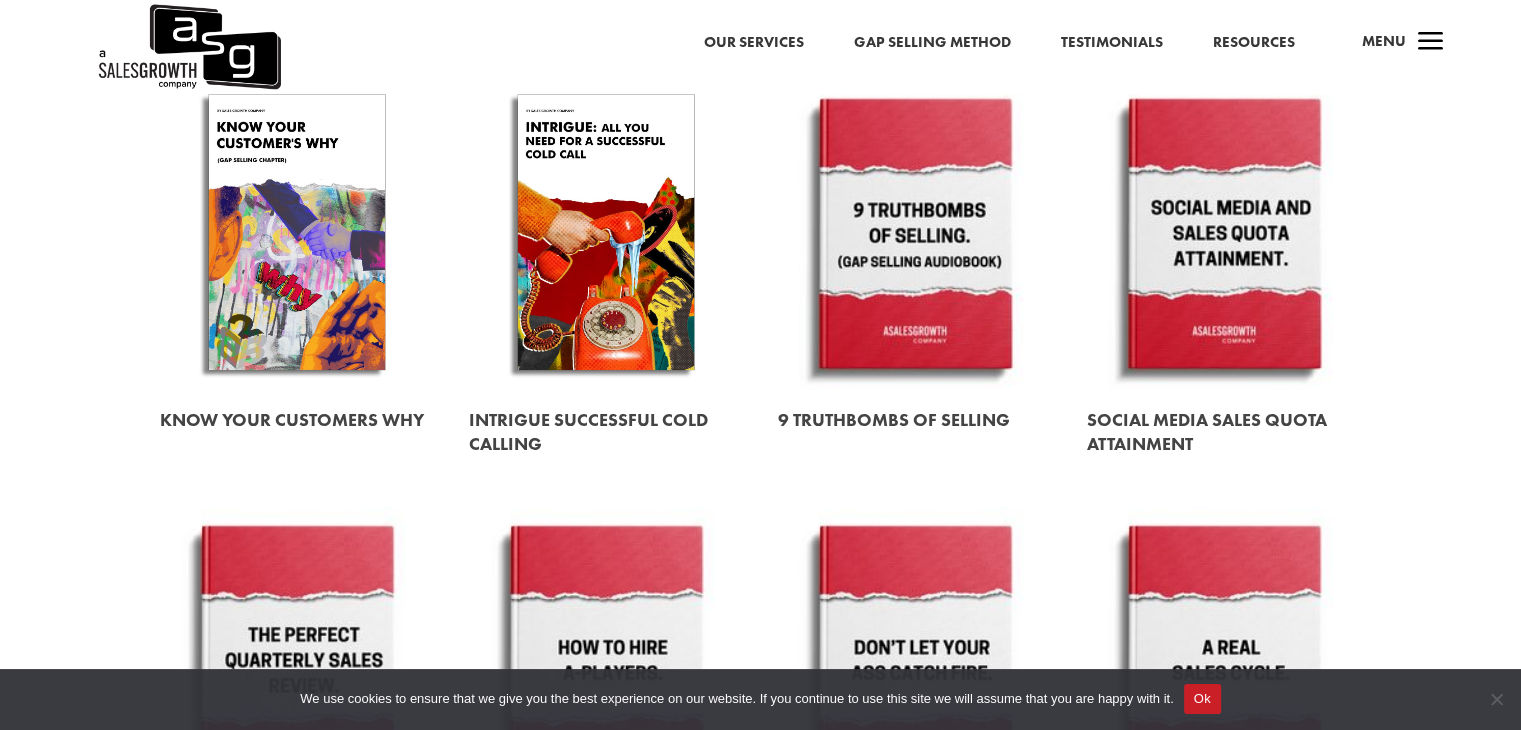 scroll, scrollTop: 1114, scrollLeft: 0, axis: vertical 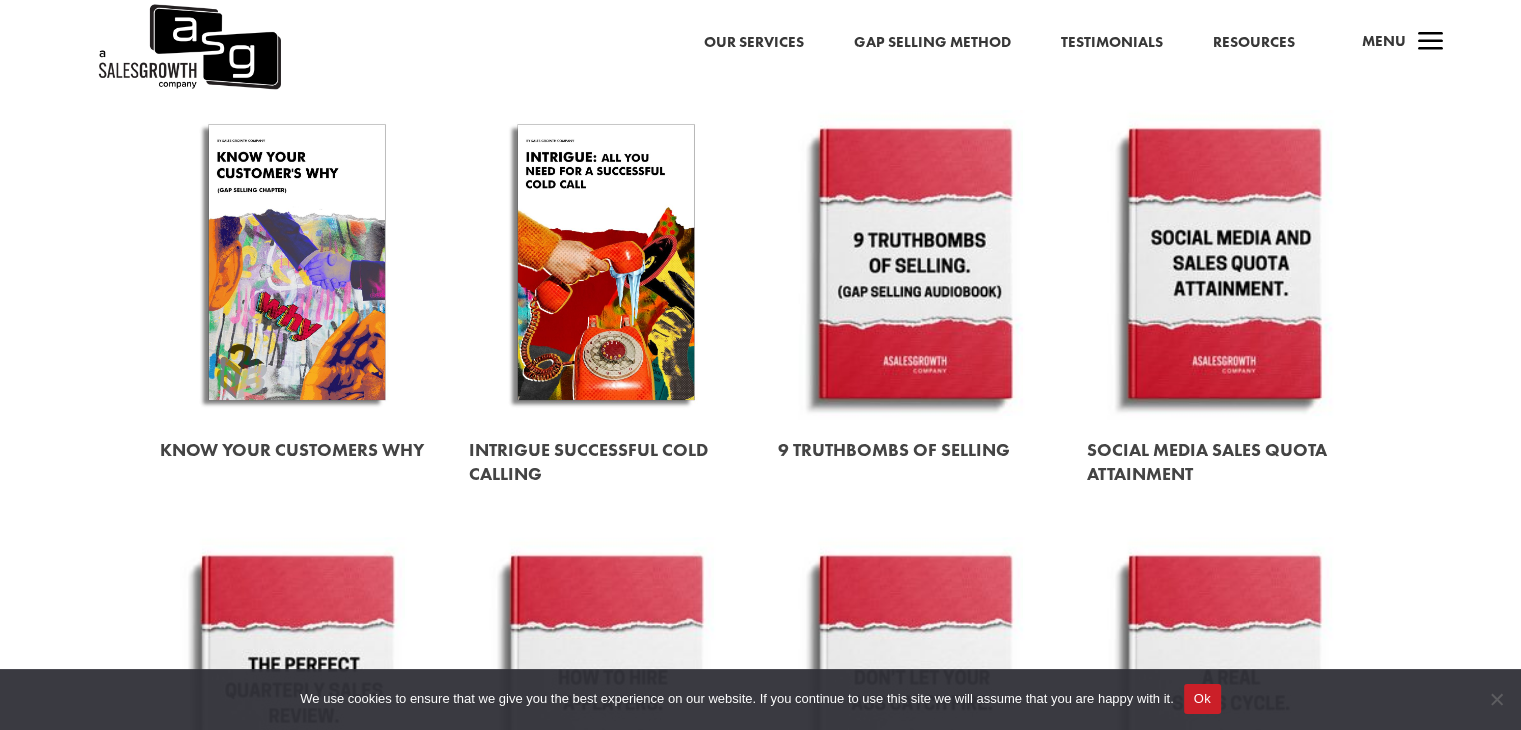 click at bounding box center (1224, 266) 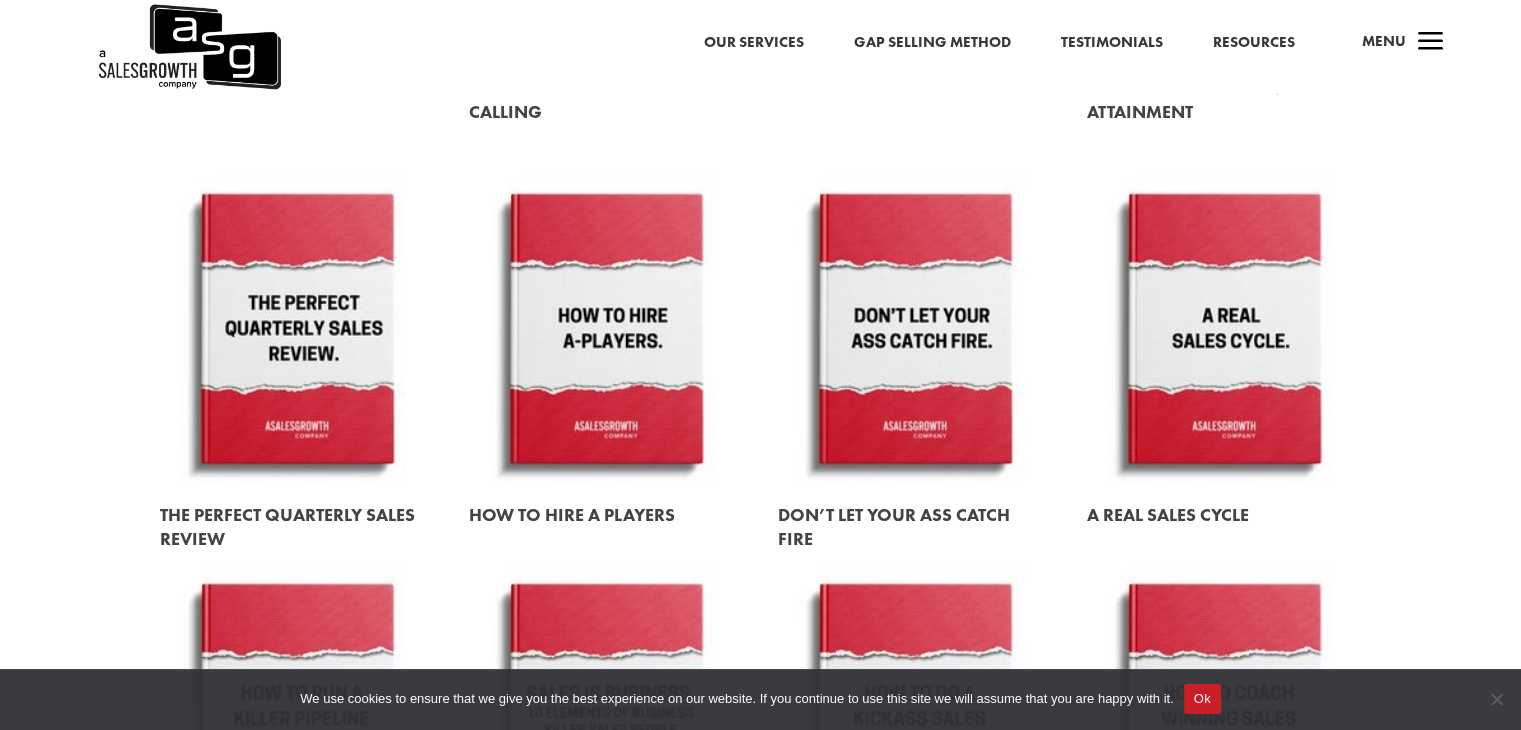 scroll, scrollTop: 1457, scrollLeft: 0, axis: vertical 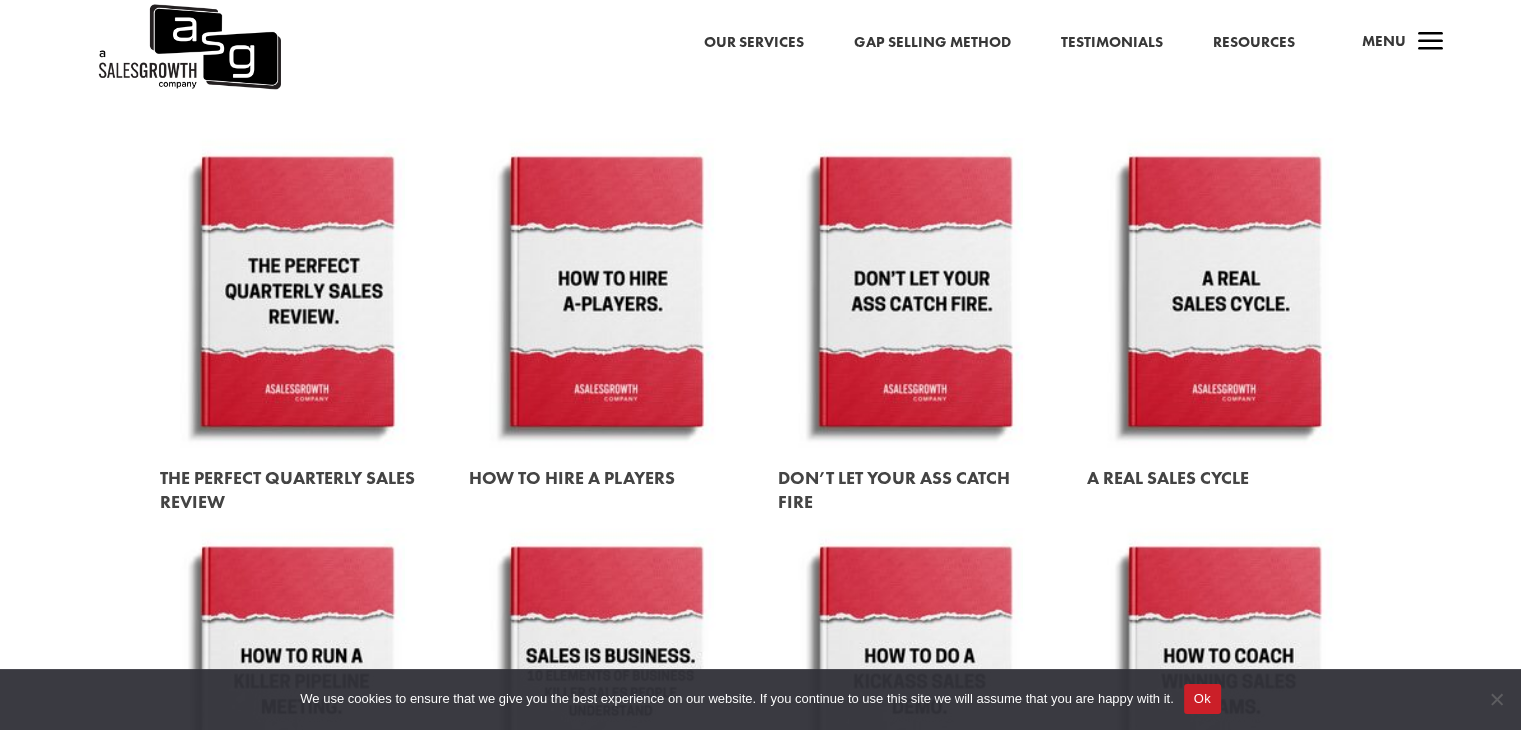 click at bounding box center [297, 294] 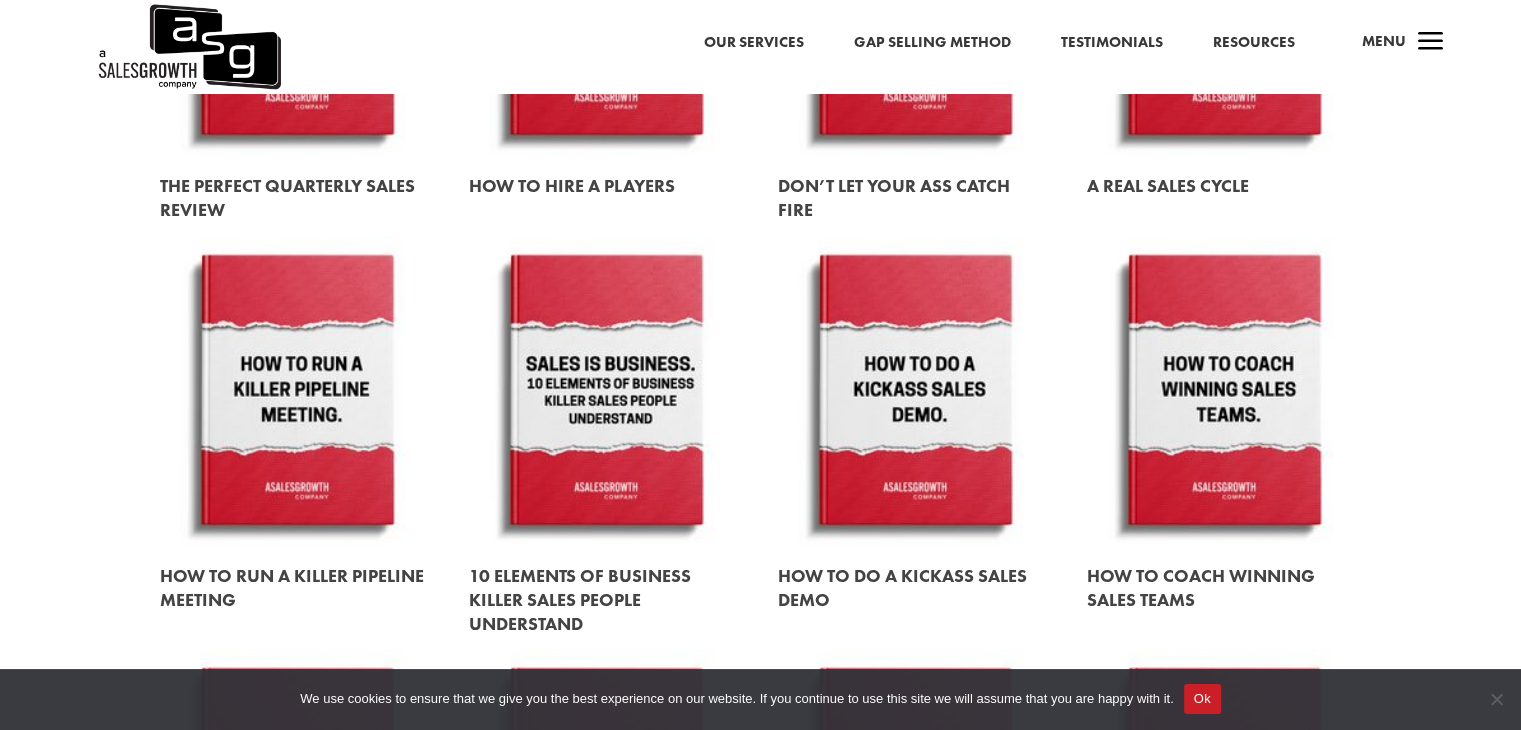 scroll, scrollTop: 1760, scrollLeft: 0, axis: vertical 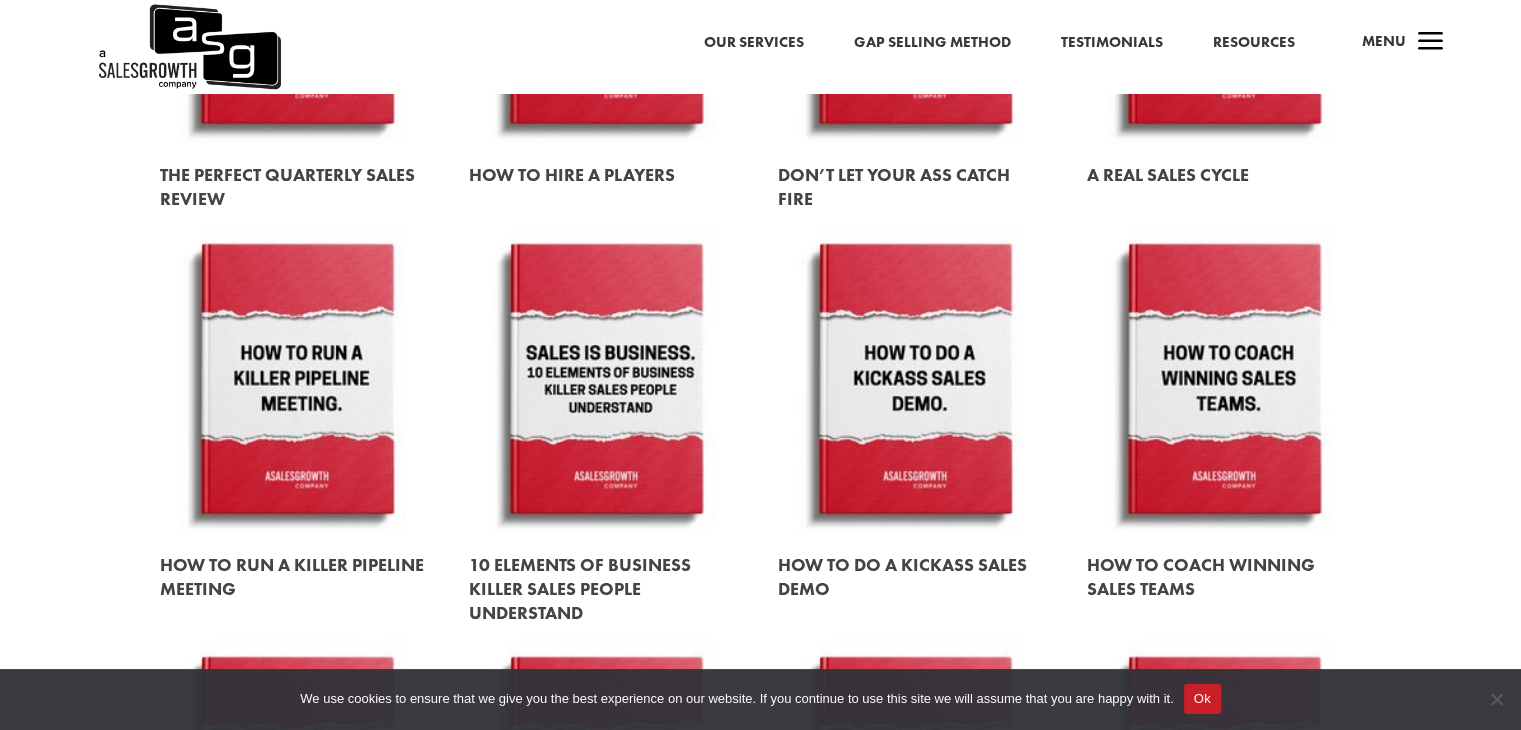 click at bounding box center [297, 381] 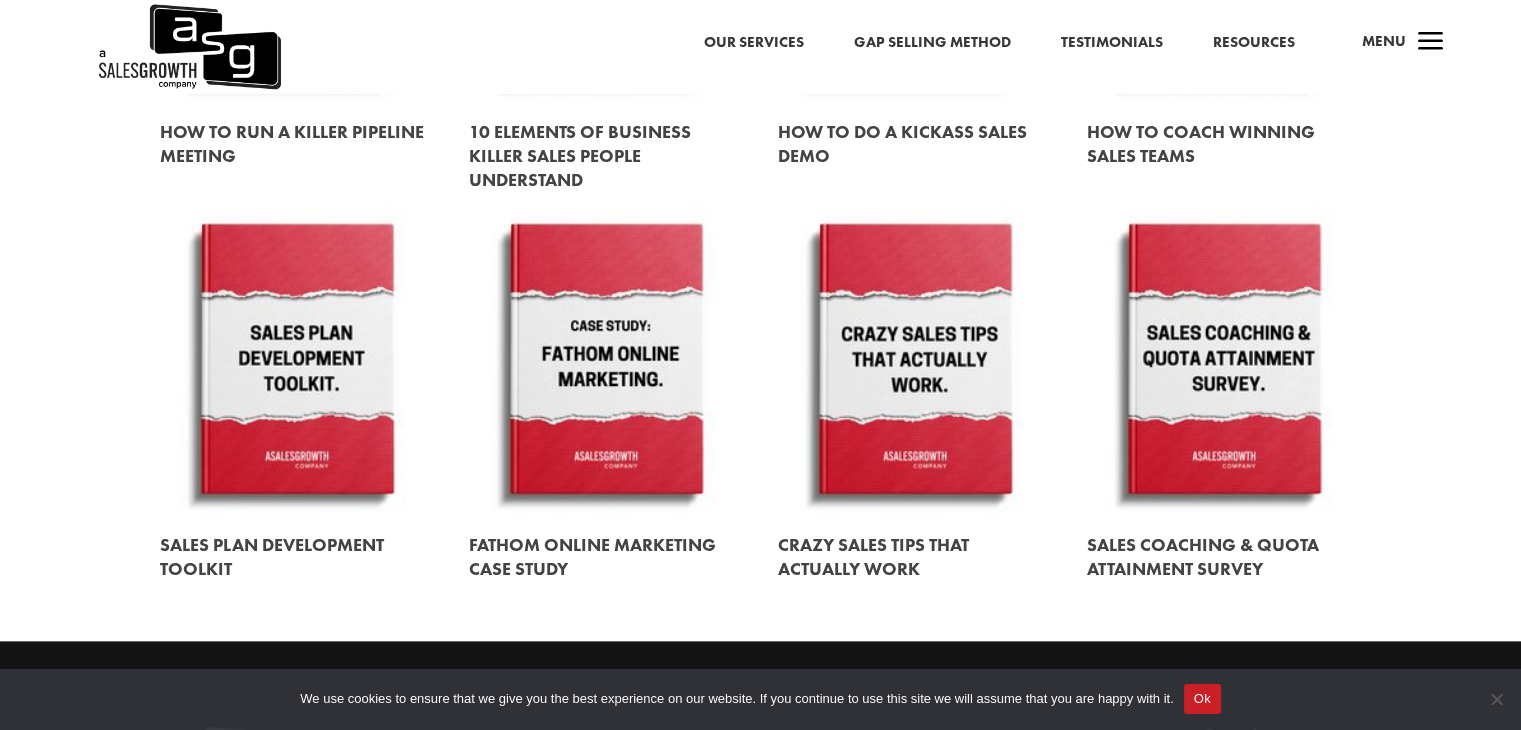 scroll, scrollTop: 2234, scrollLeft: 0, axis: vertical 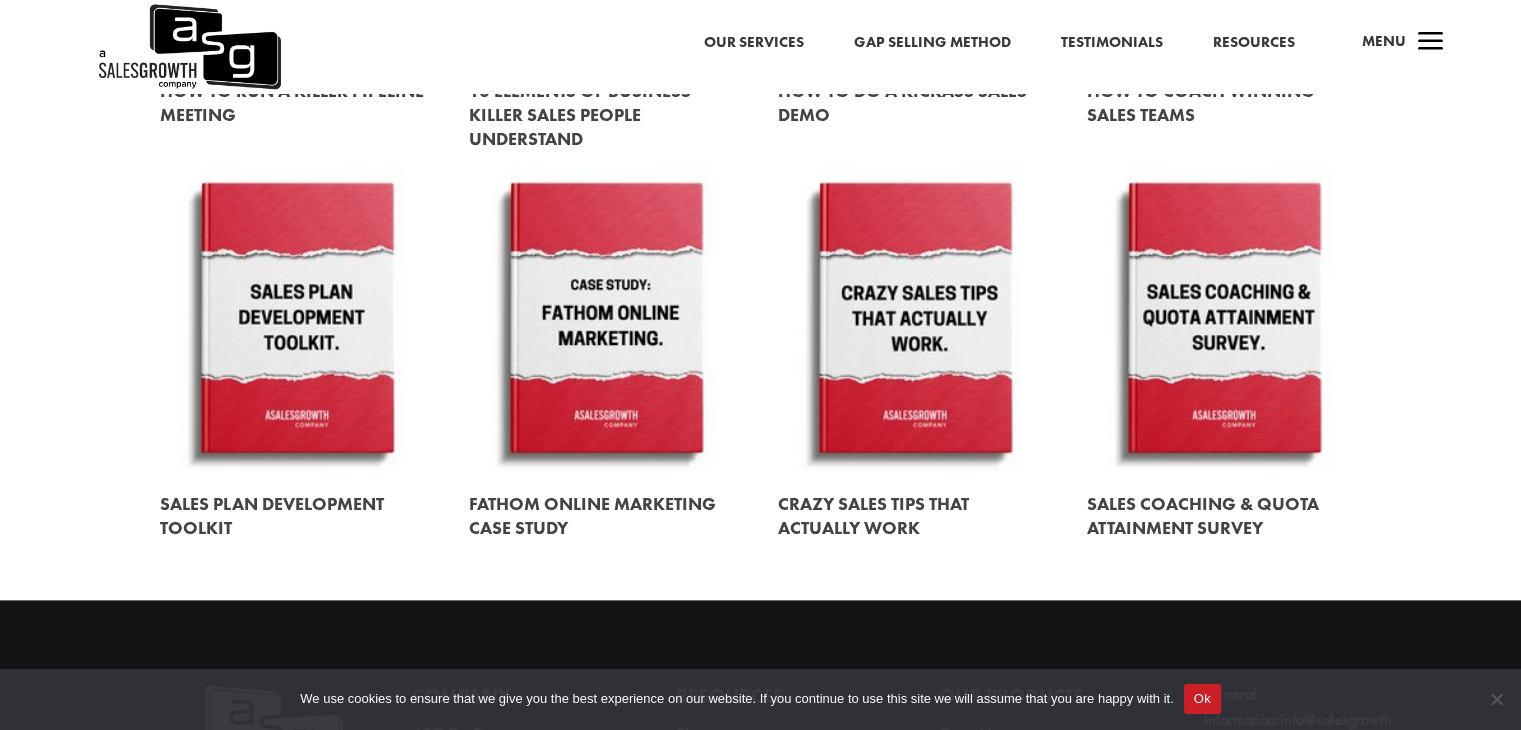 click at bounding box center [297, 320] 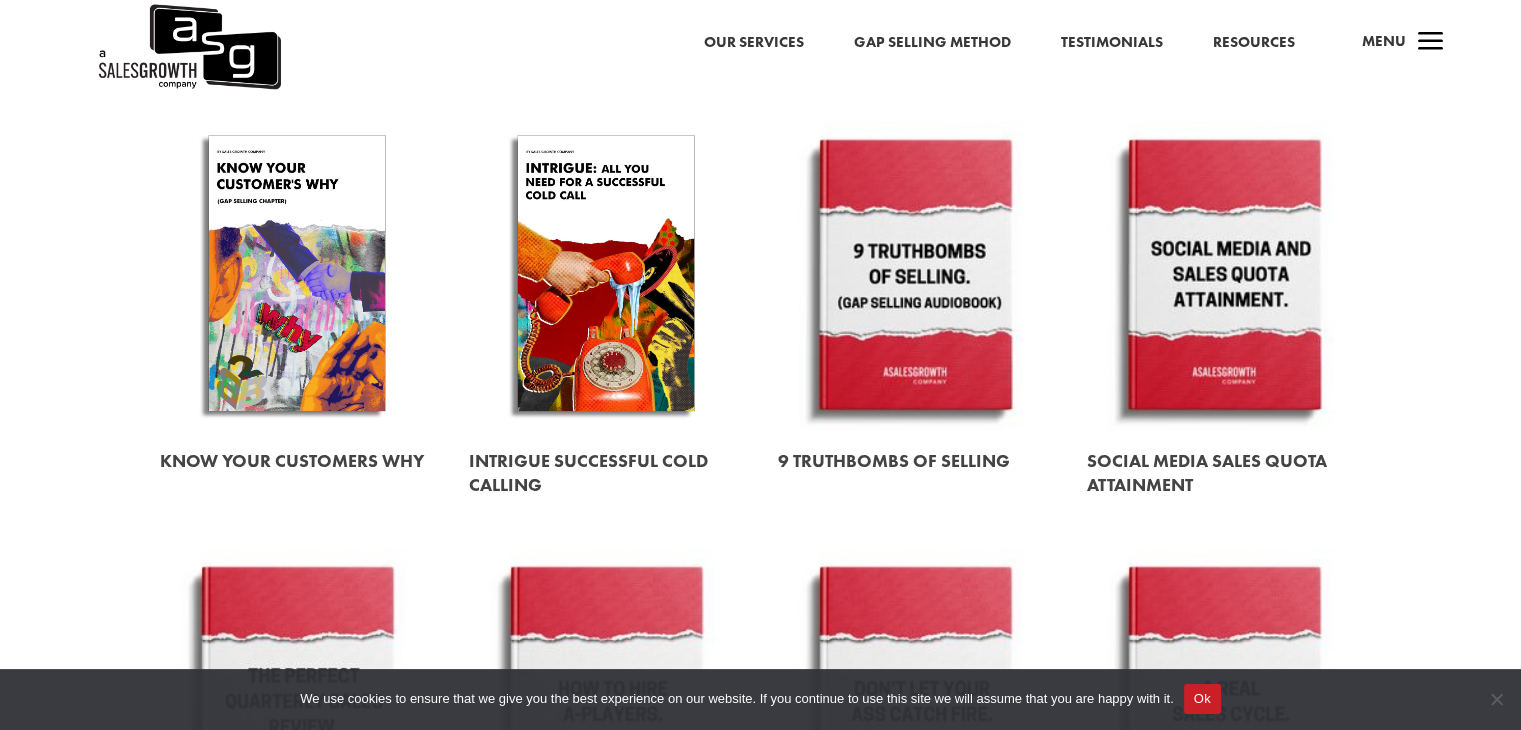 scroll, scrollTop: 1009, scrollLeft: 0, axis: vertical 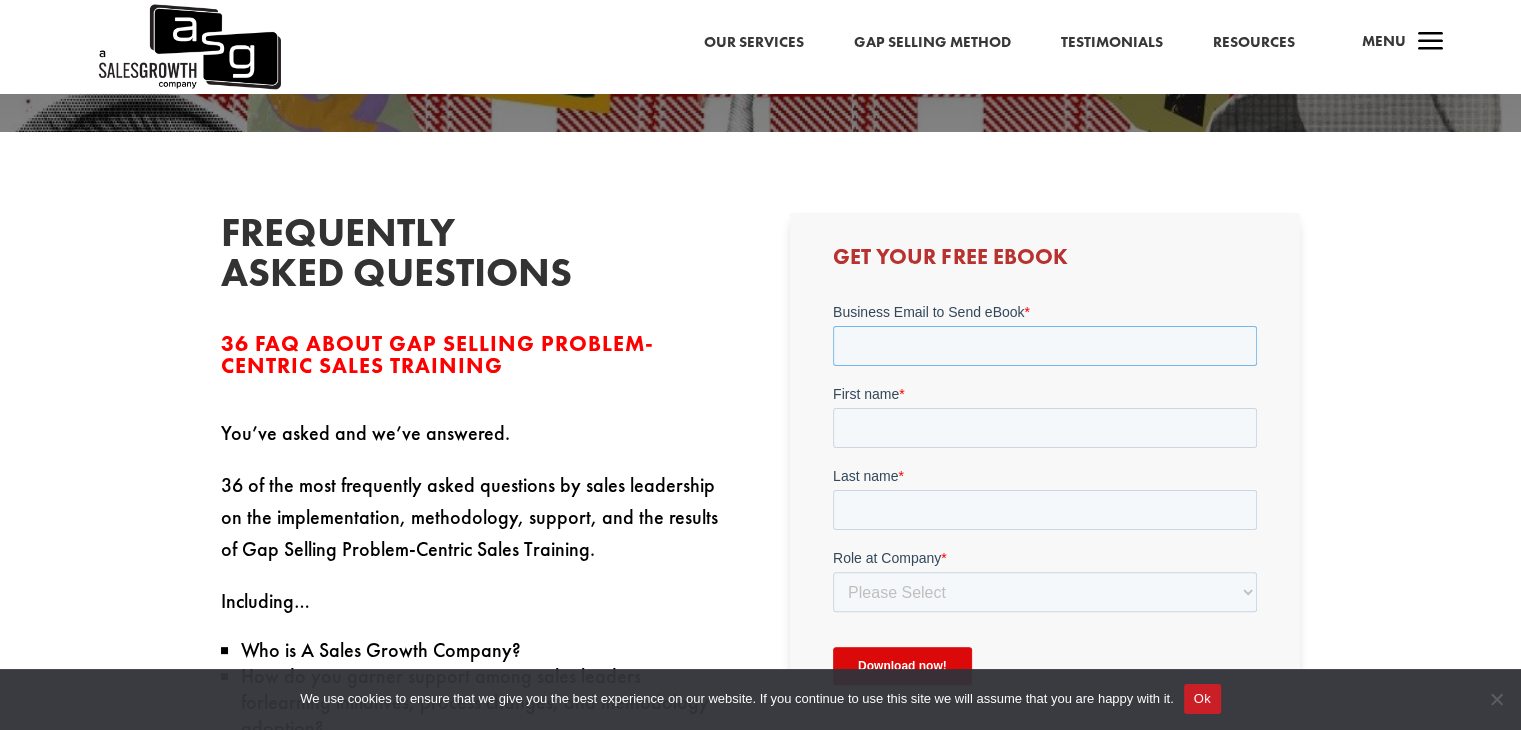 click on "Business Email to Send eBook *" at bounding box center [1045, 346] 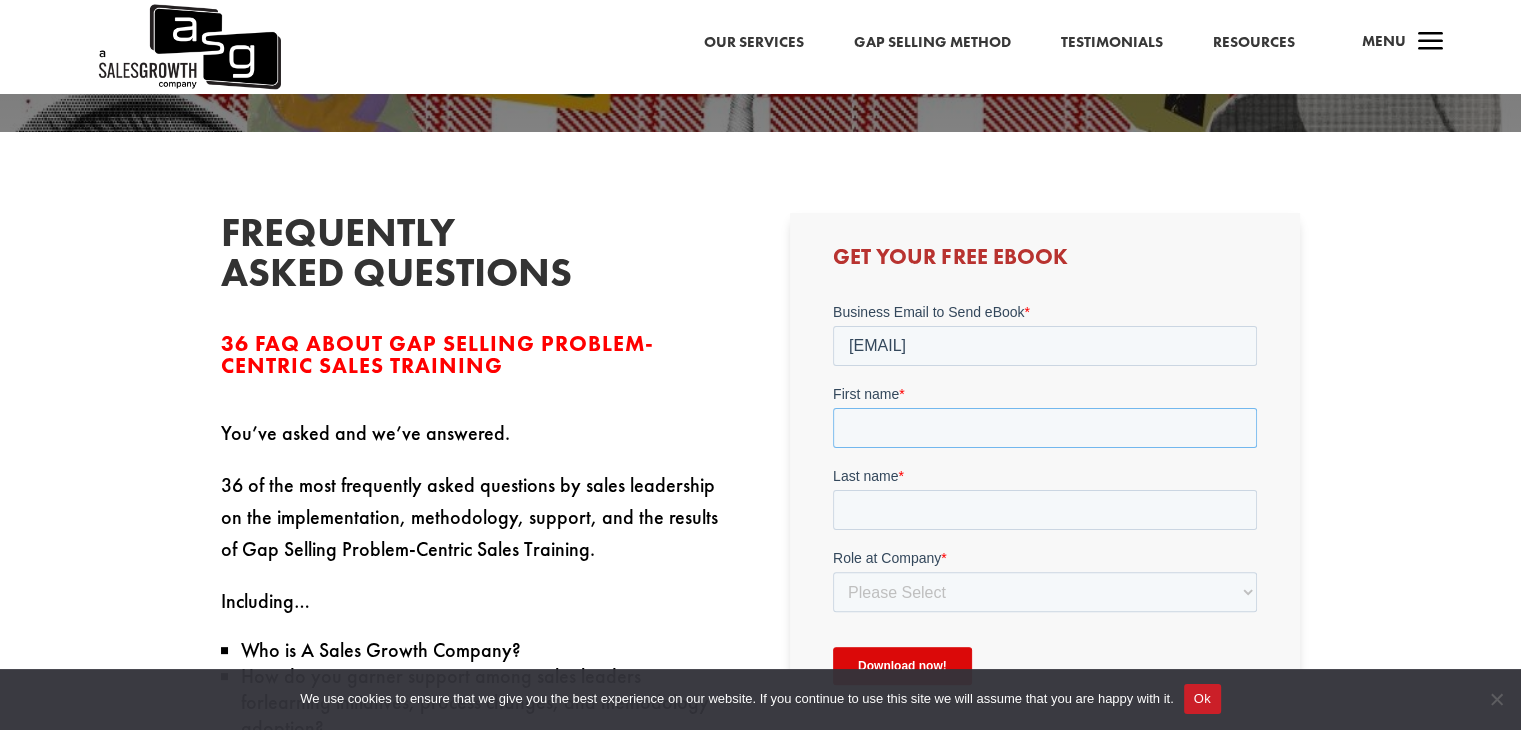 click on "First name *" at bounding box center (1045, 428) 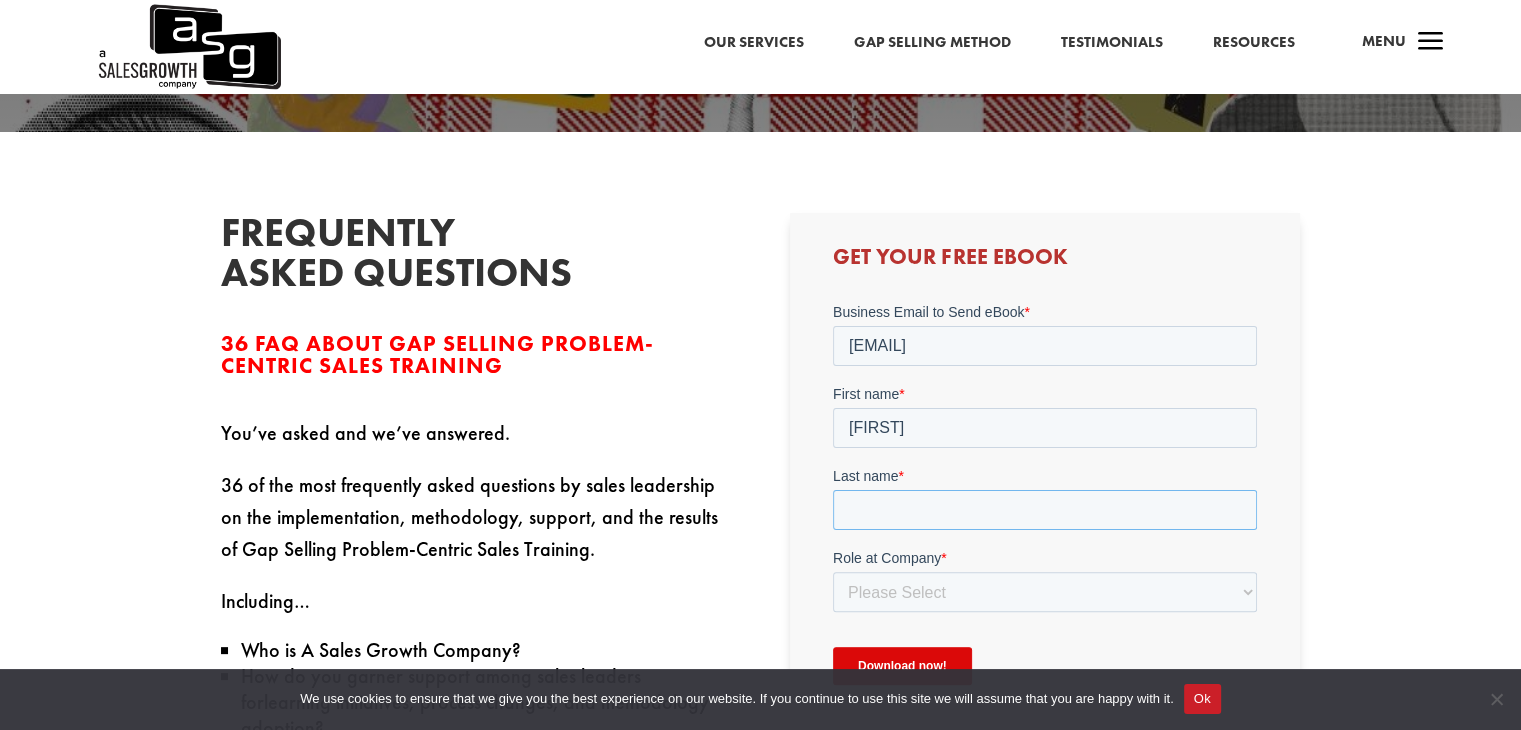 click on "Last name *" at bounding box center (1045, 510) 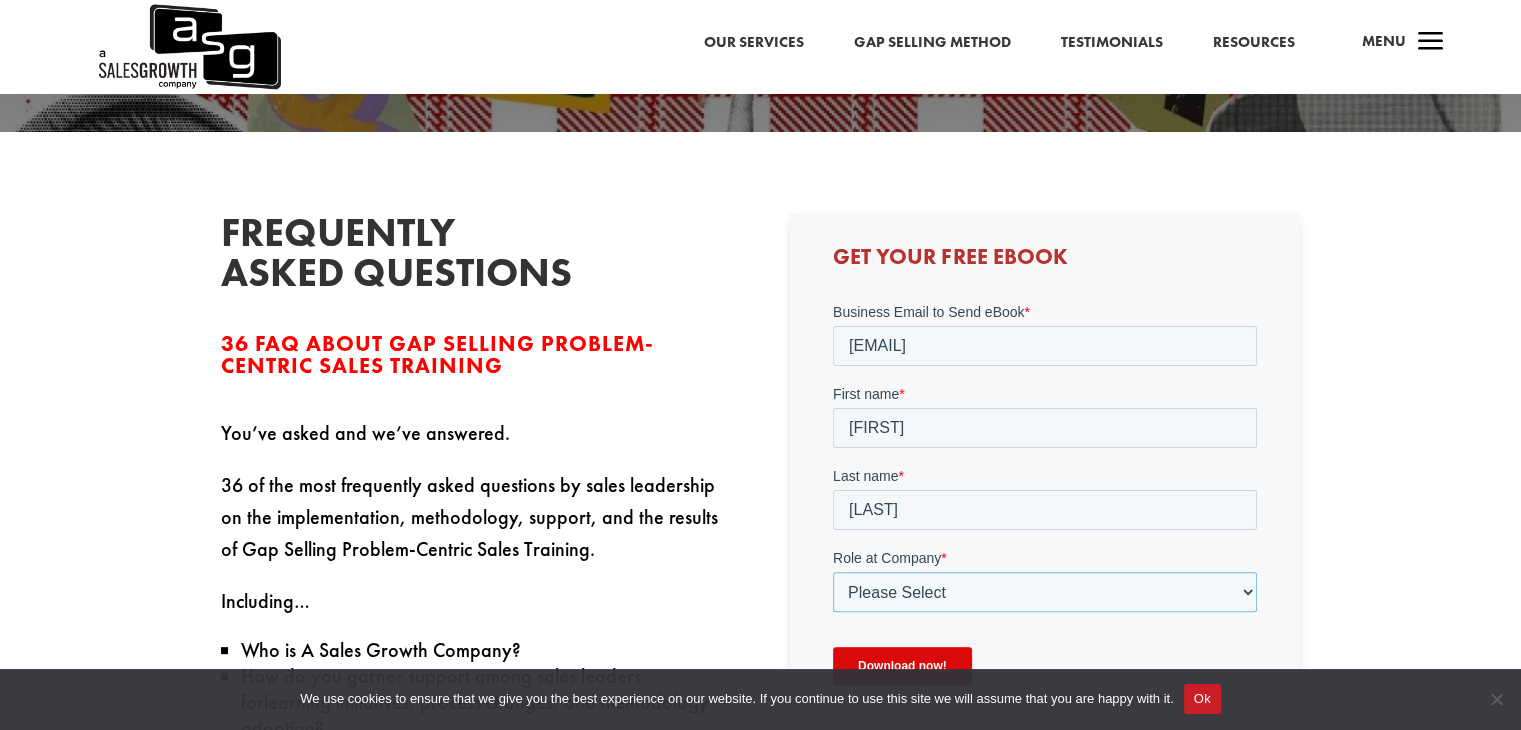 click on "Please Select C-Level (CRO, CSO, etc) Senior Leadership (VP of Sales, VP of Enablement, etc) Director/Manager (Sales Director, Regional Sales Manager, etc) Individual Contributor (AE, SDR, CSM, etc) Other" at bounding box center [1045, 592] 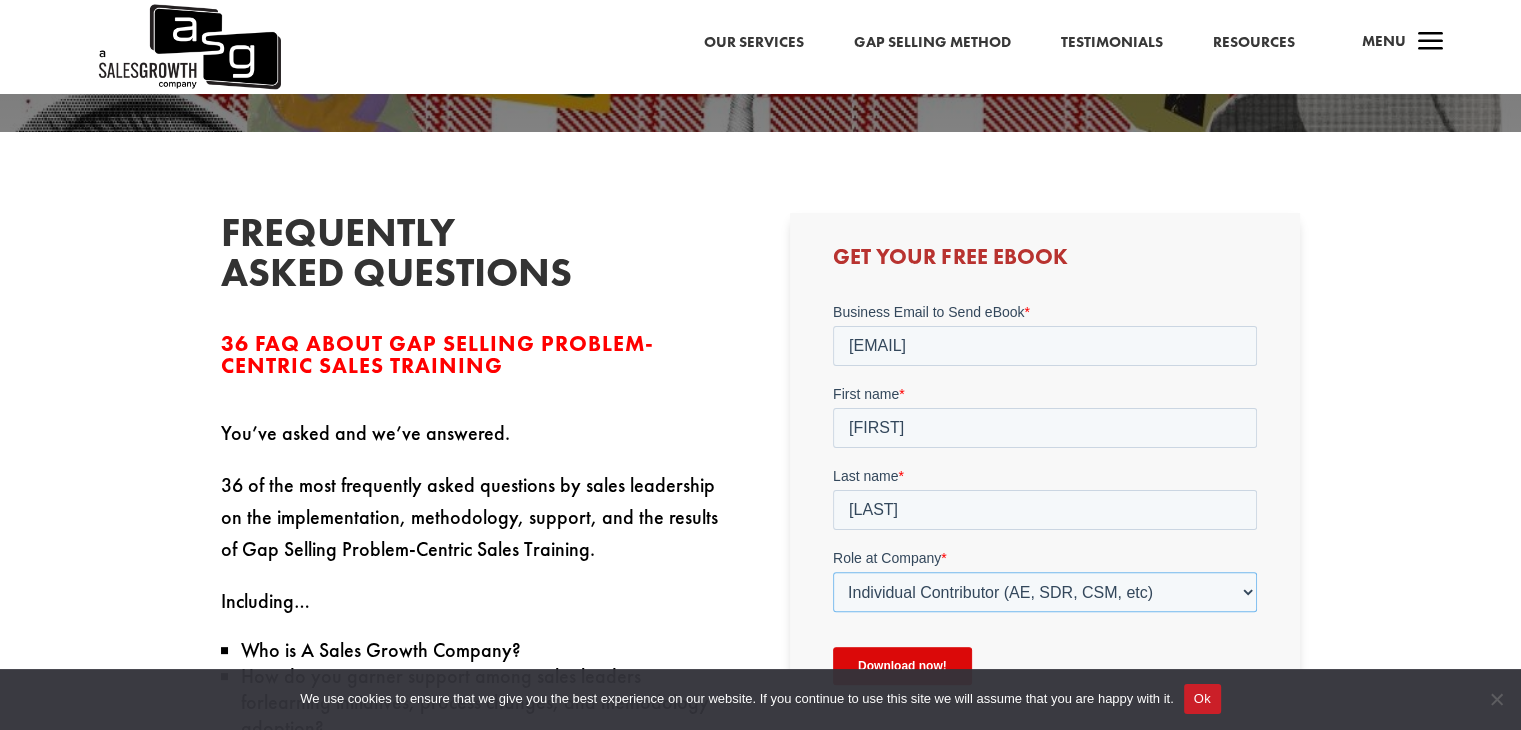 click on "Please Select C-Level (CRO, CSO, etc) Senior Leadership (VP of Sales, VP of Enablement, etc) Director/Manager (Sales Director, Regional Sales Manager, etc) Individual Contributor (AE, SDR, CSM, etc) Other" at bounding box center [1045, 592] 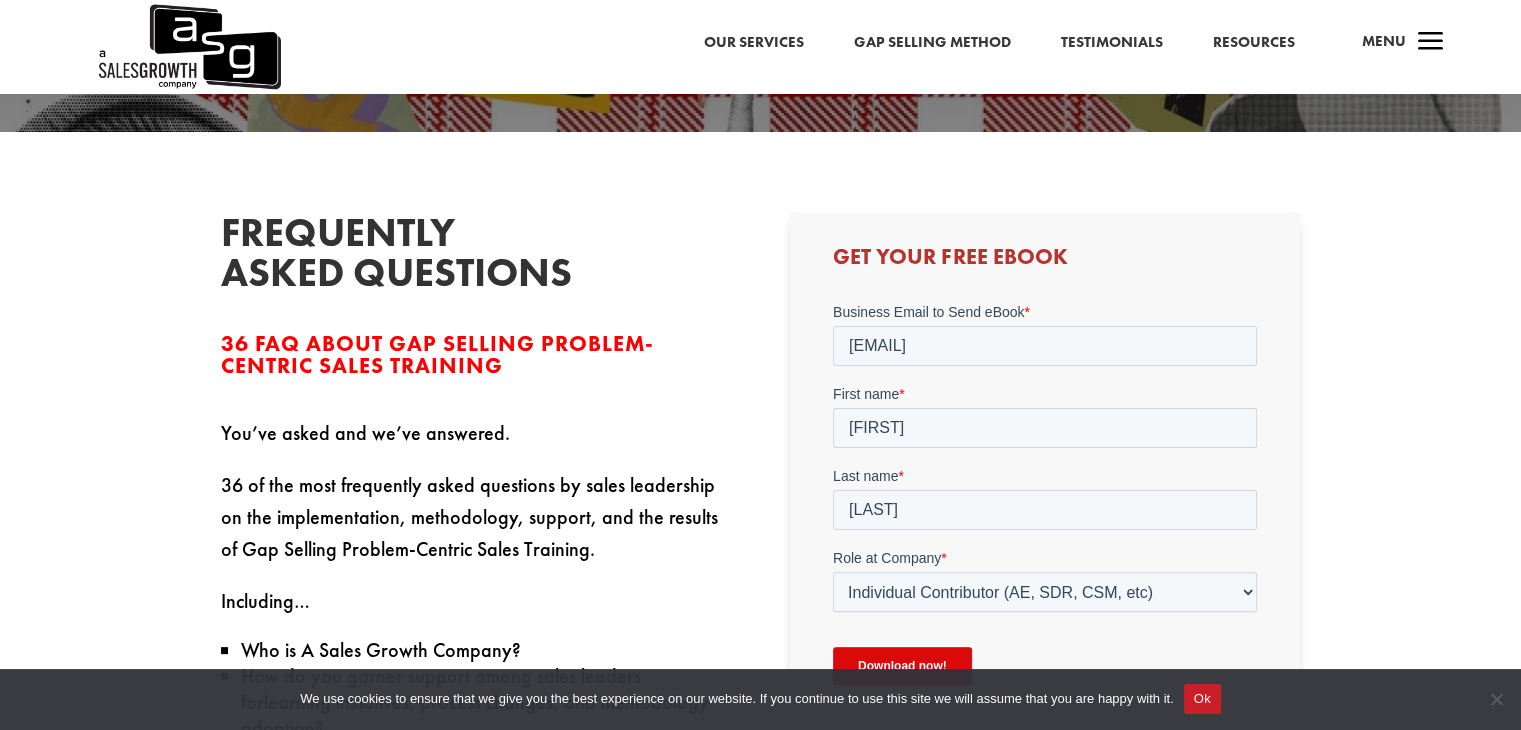 click on "Download now!" at bounding box center (902, 666) 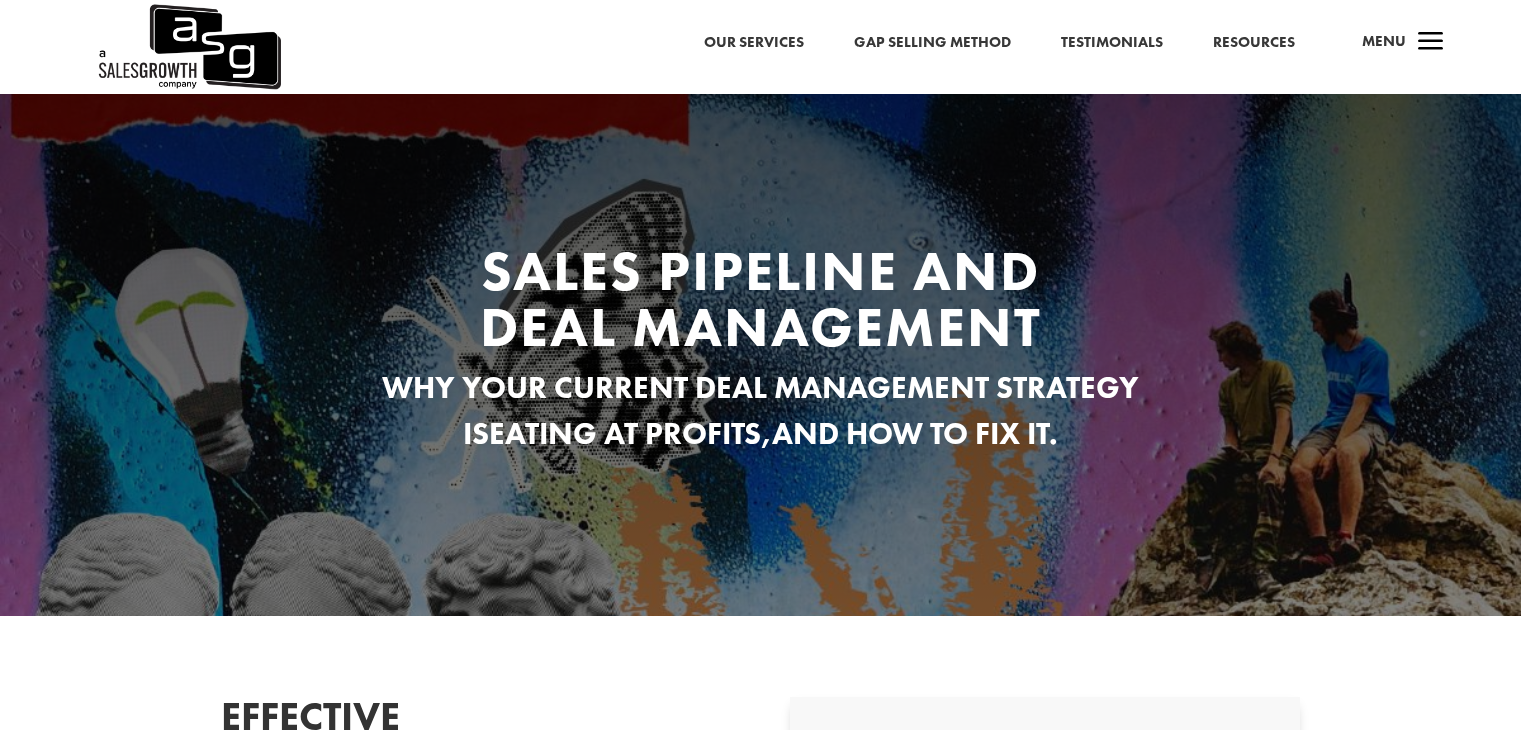 scroll, scrollTop: 0, scrollLeft: 0, axis: both 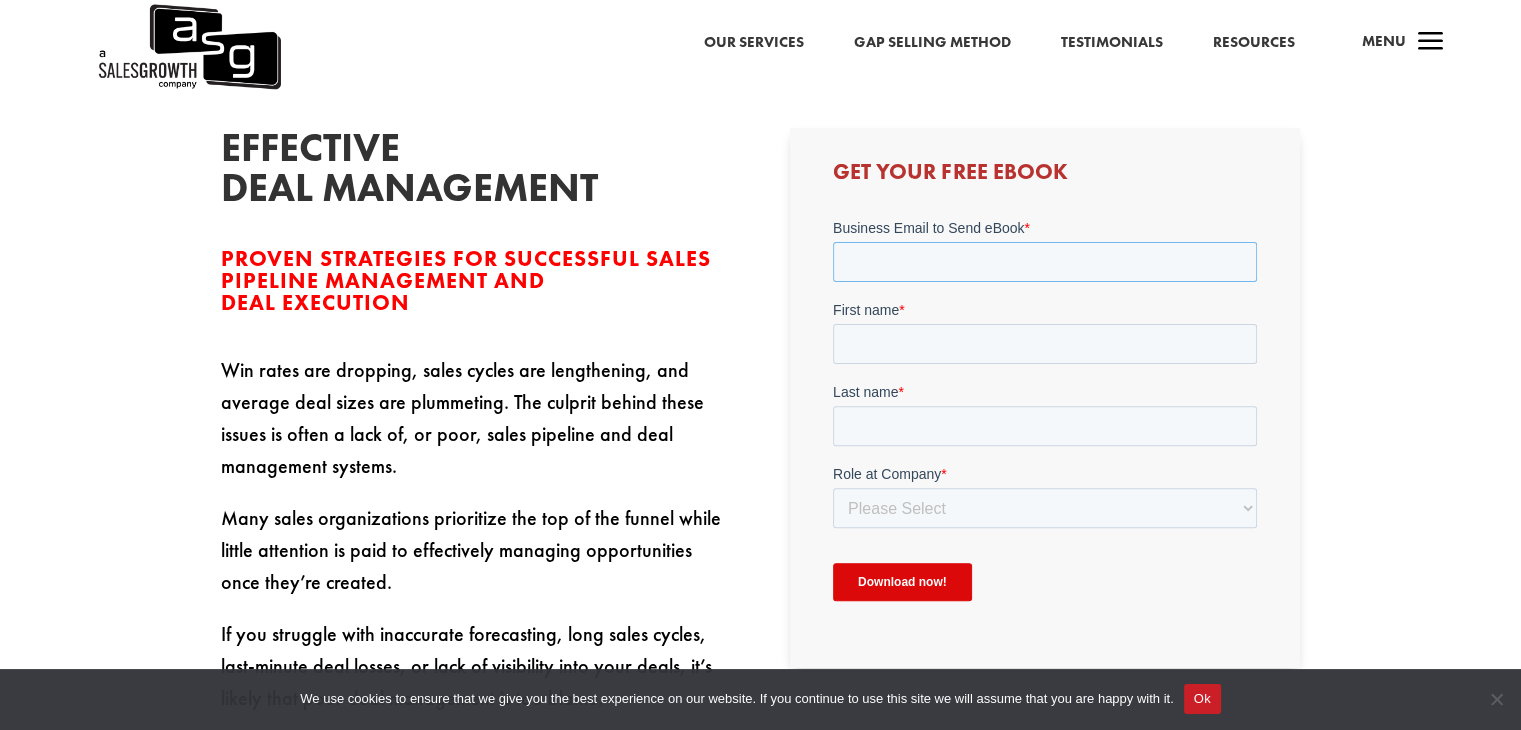 click on "Business Email to Send eBook *" at bounding box center (1045, 261) 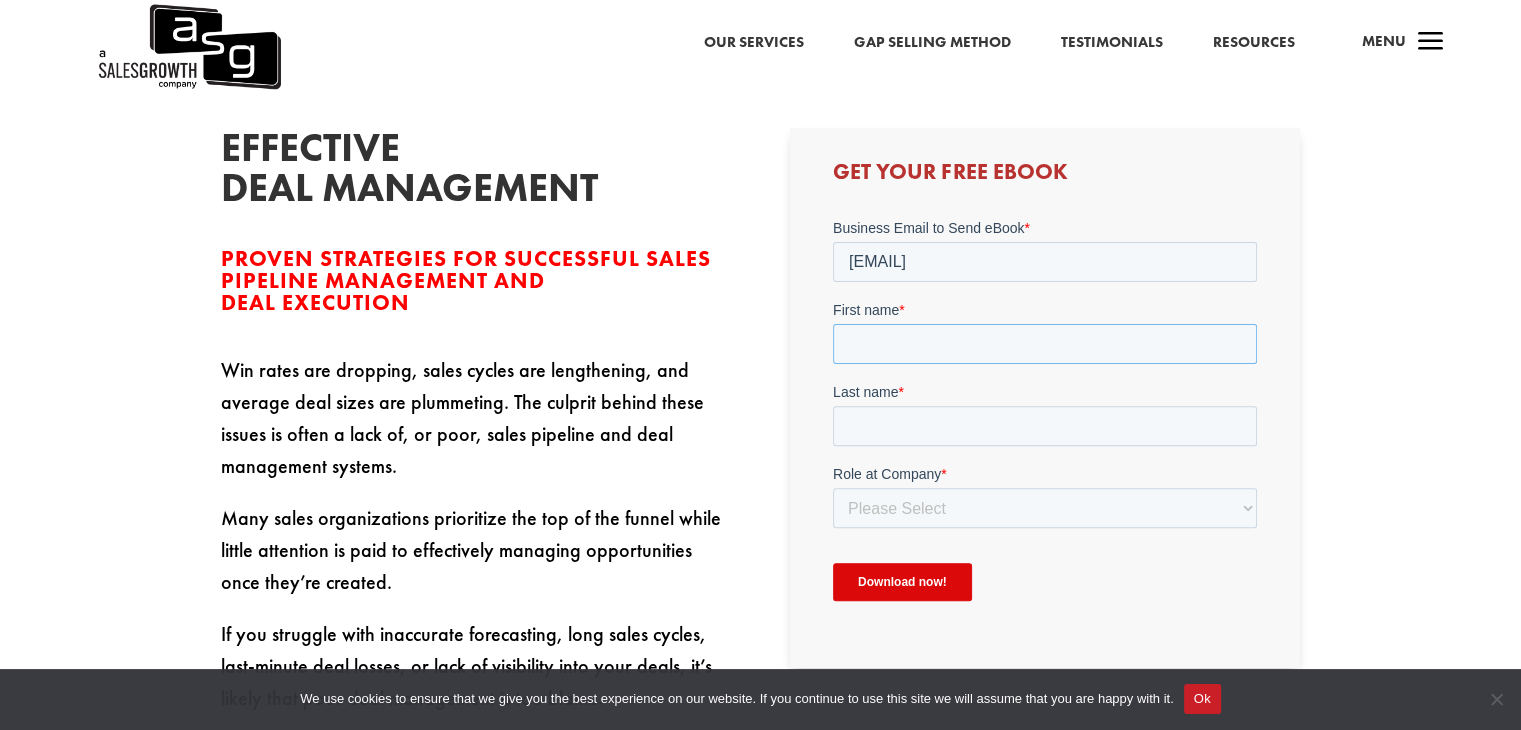 click on "First name *" at bounding box center [1045, 343] 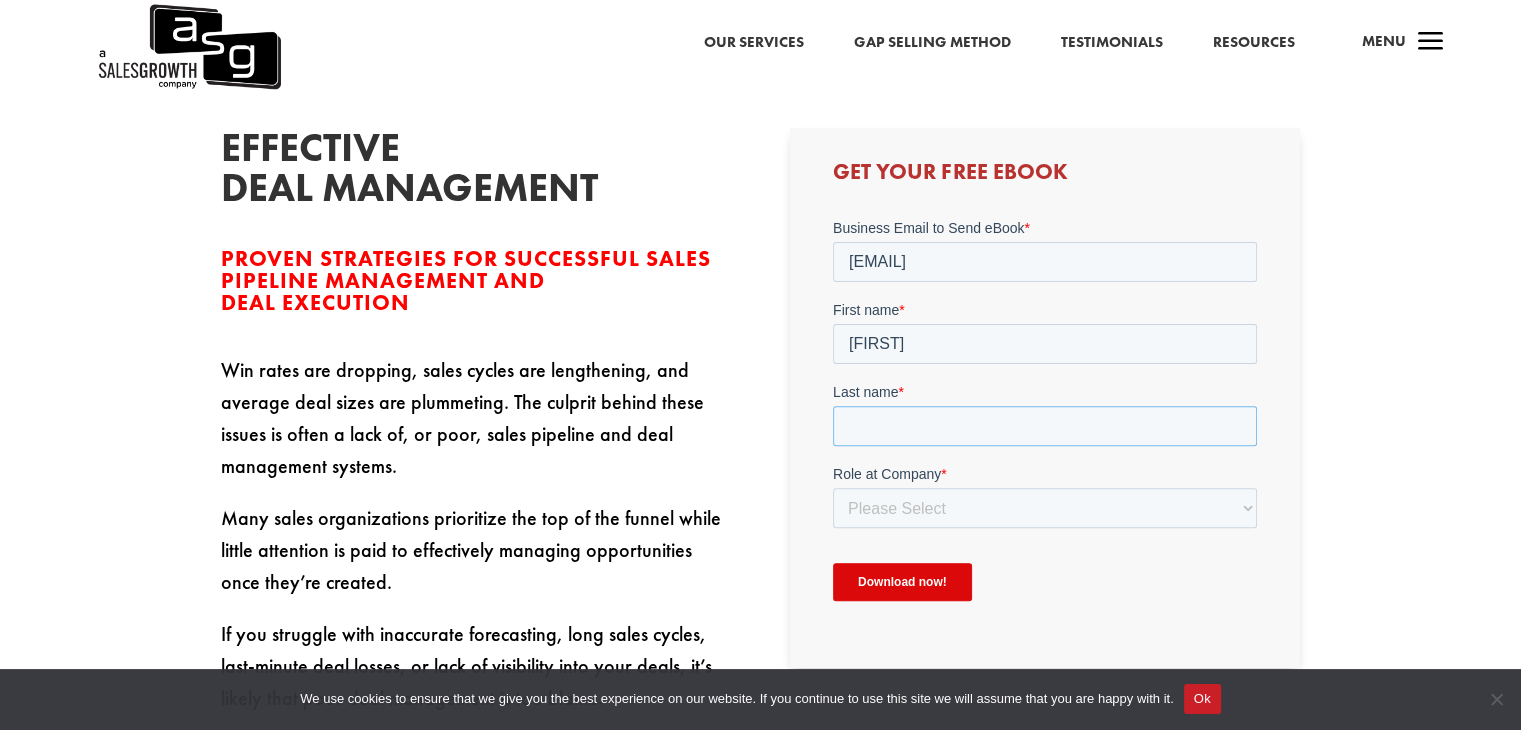 click on "Last name *" at bounding box center [1045, 425] 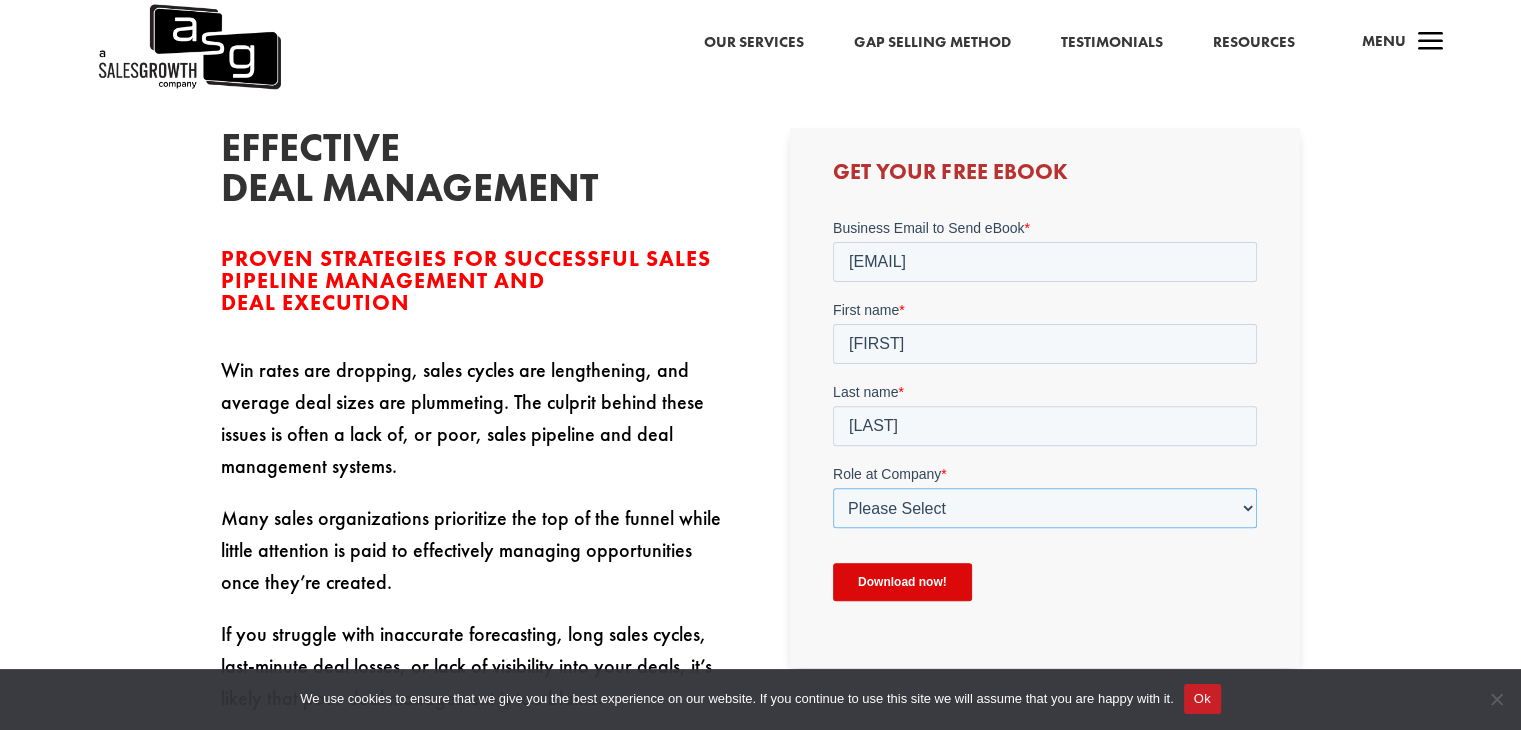 click on "Please Select C-Level (CRO, CSO, etc) Senior Leadership (VP of Sales, VP of Enablement, etc) Director/Manager (Sales Director, Regional Sales Manager, etc) Individual Contributor (AE, SDR, CSM, etc) Other" at bounding box center [1045, 507] 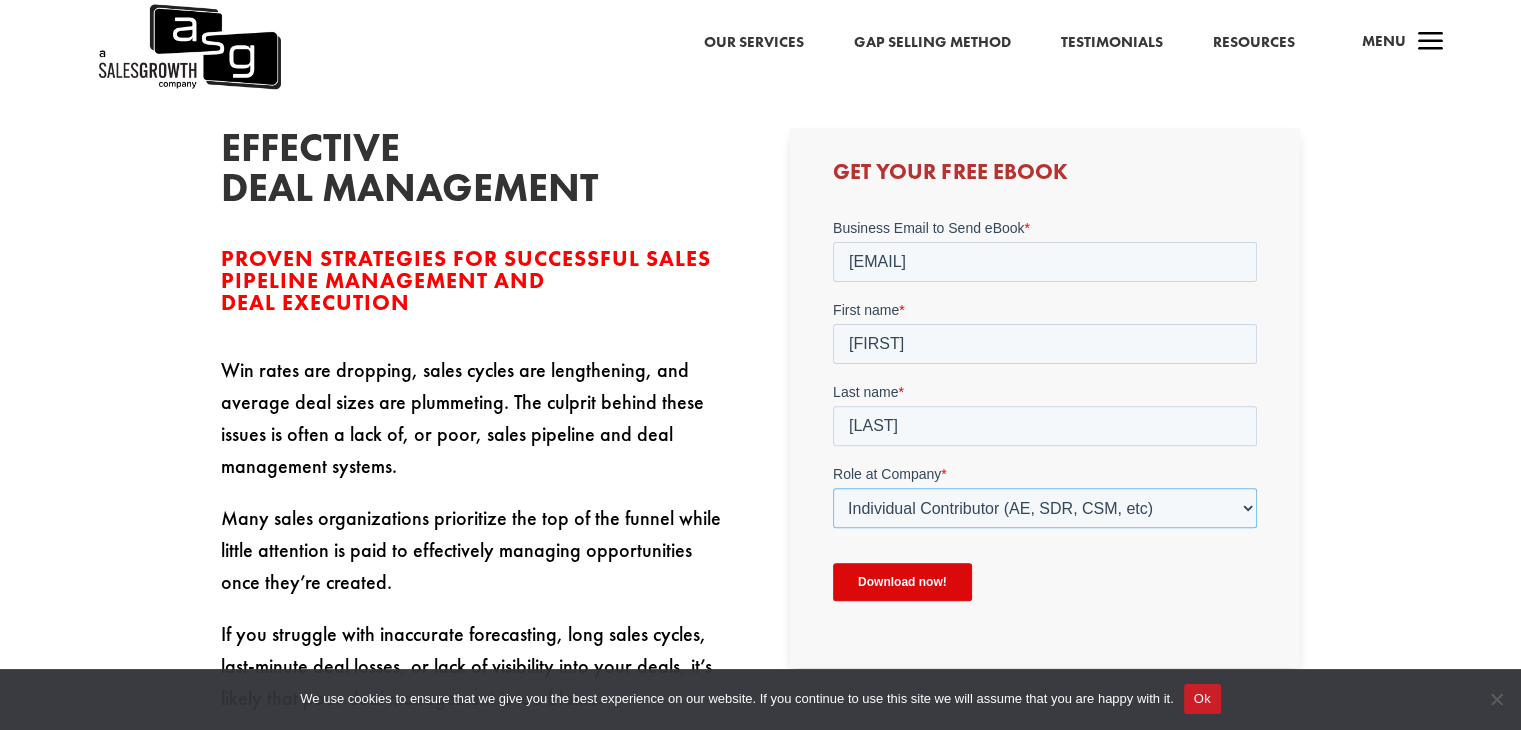 click on "Please Select C-Level (CRO, CSO, etc) Senior Leadership (VP of Sales, VP of Enablement, etc) Director/Manager (Sales Director, Regional Sales Manager, etc) Individual Contributor (AE, SDR, CSM, etc) Other" at bounding box center [1045, 507] 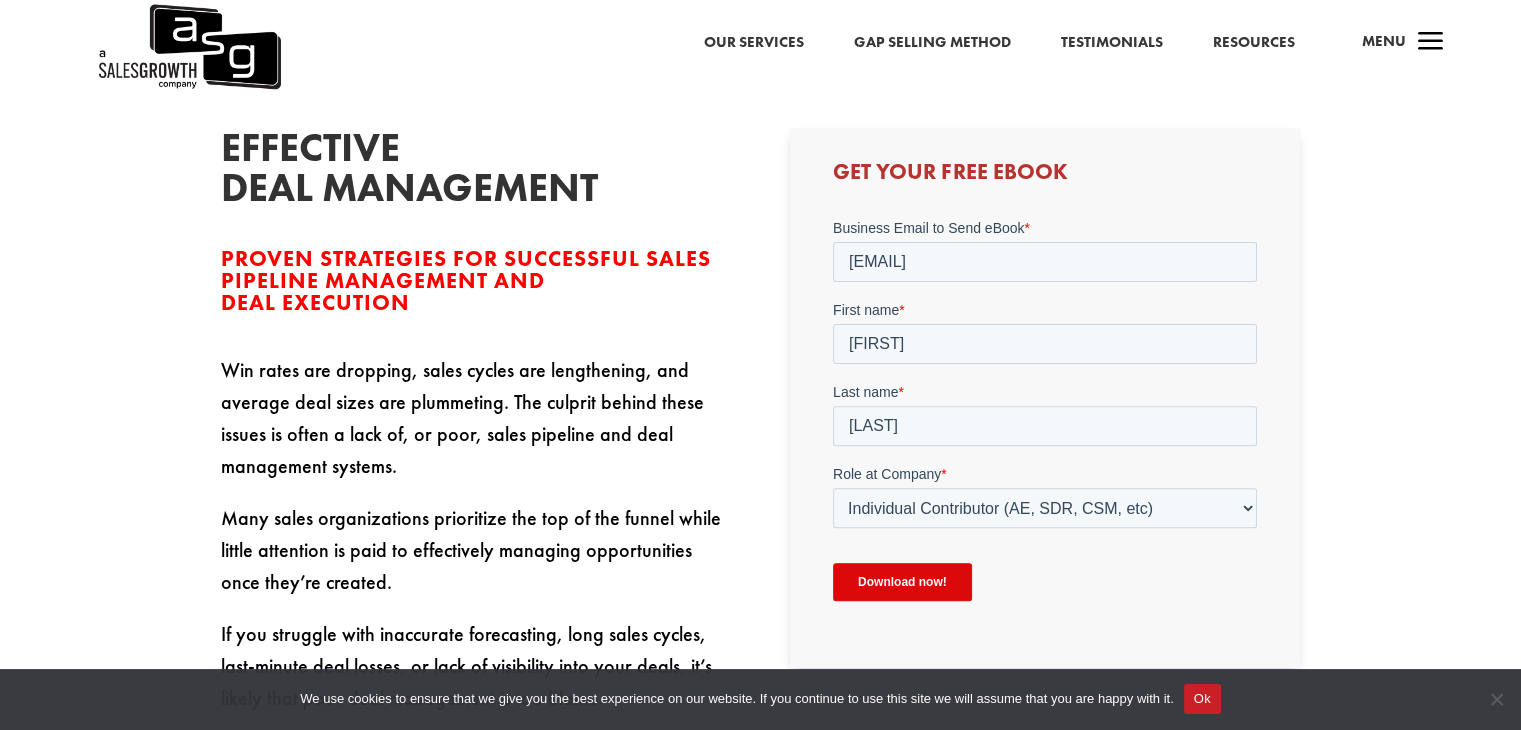 click on "Download now!" at bounding box center (902, 581) 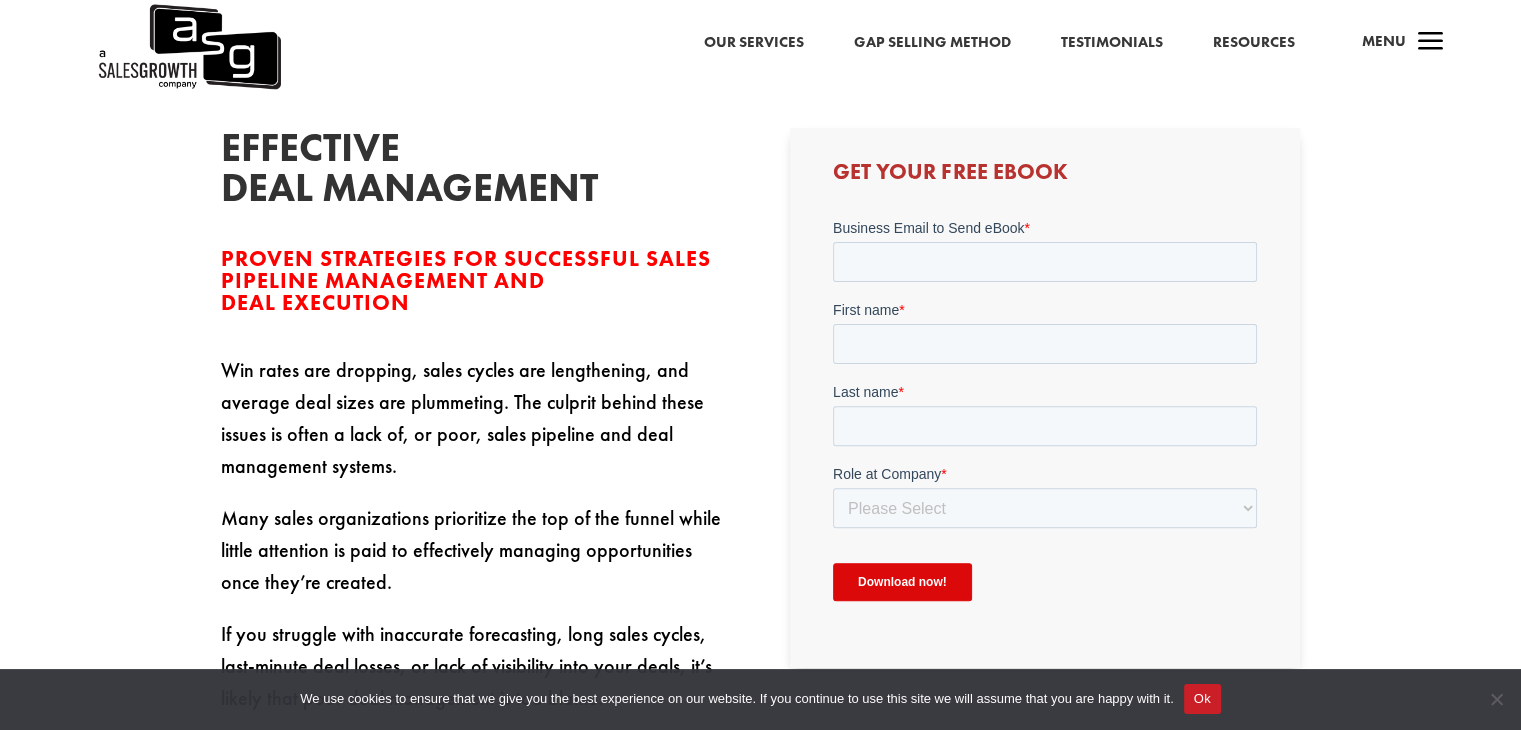 scroll, scrollTop: 0, scrollLeft: 0, axis: both 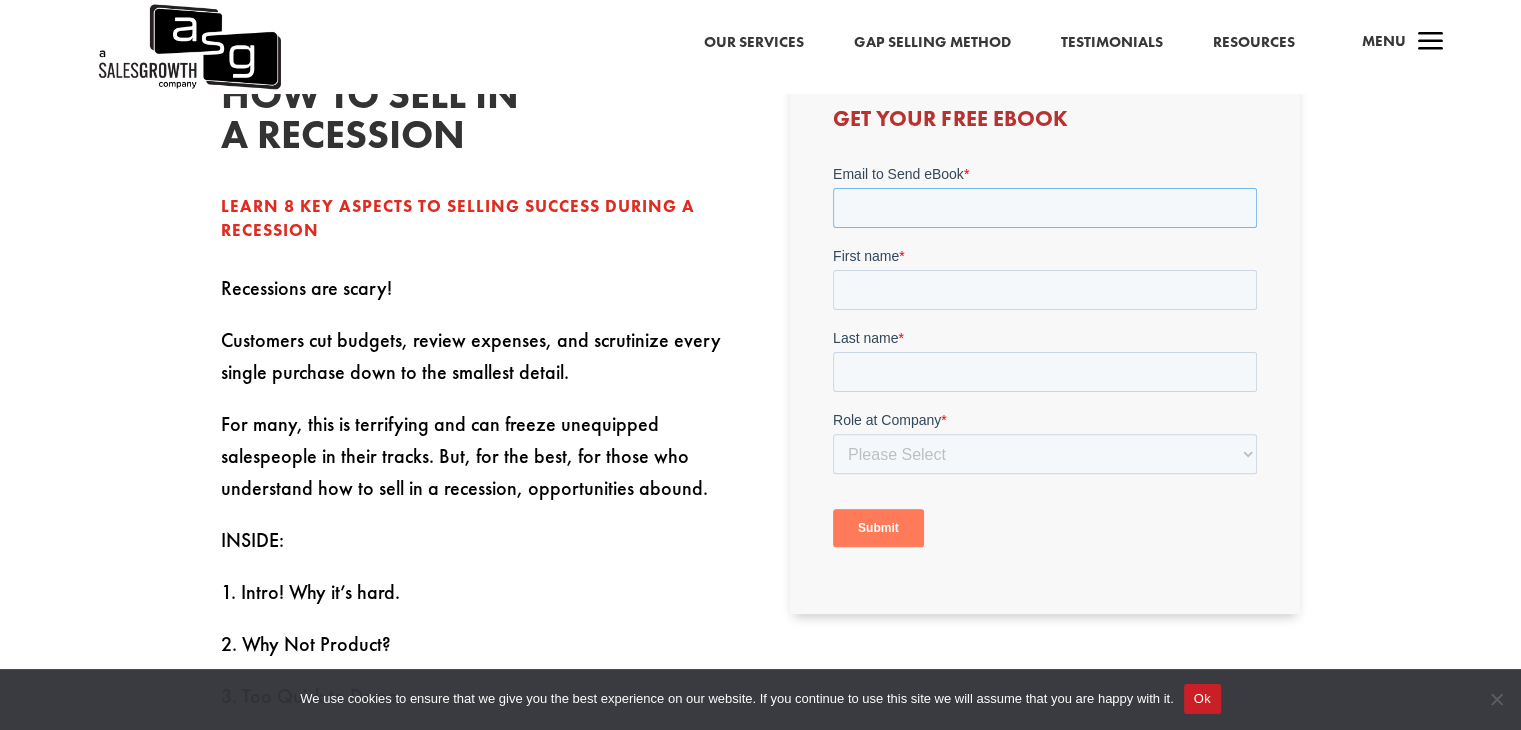 click on "Email to Send eBook *" at bounding box center [1045, 208] 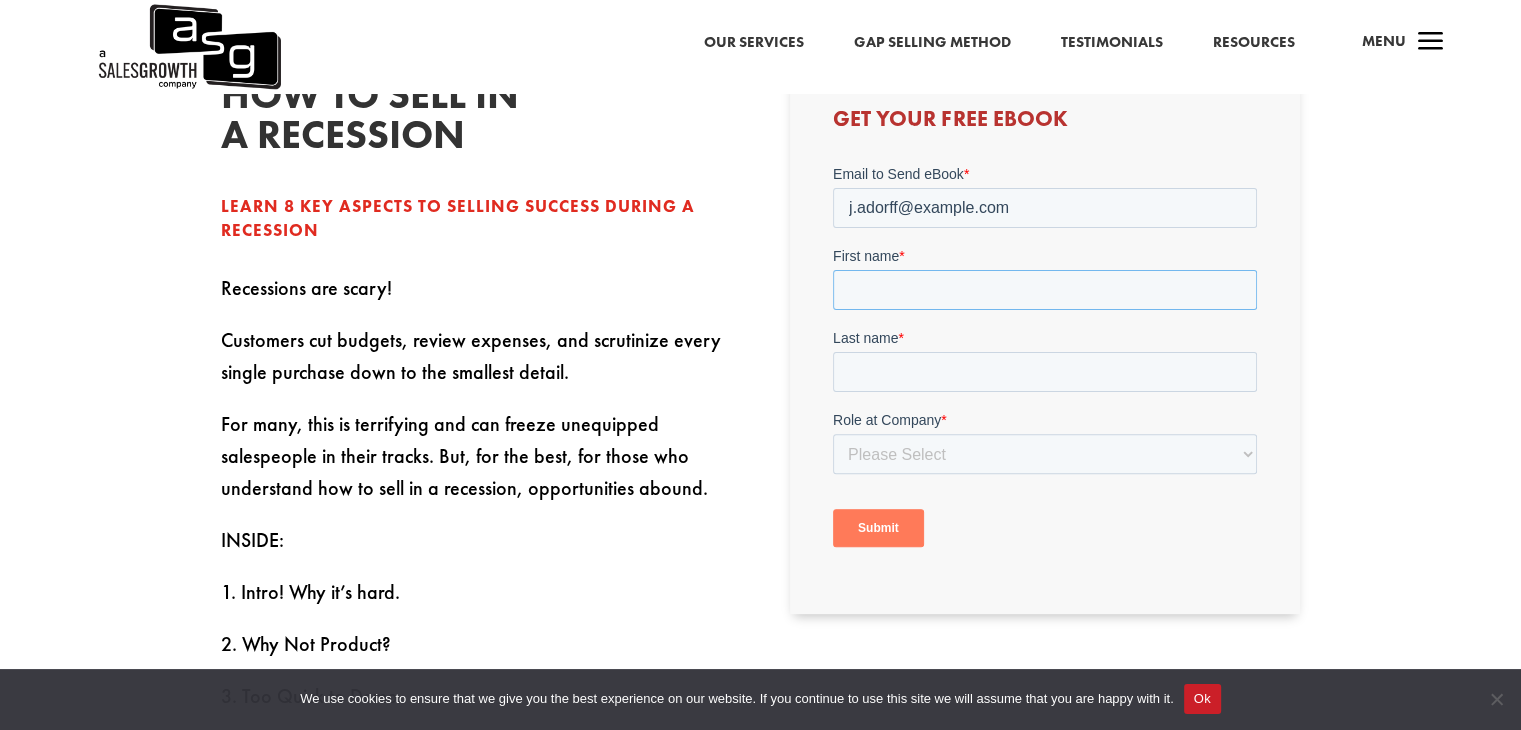 click on "First name *" at bounding box center (1045, 290) 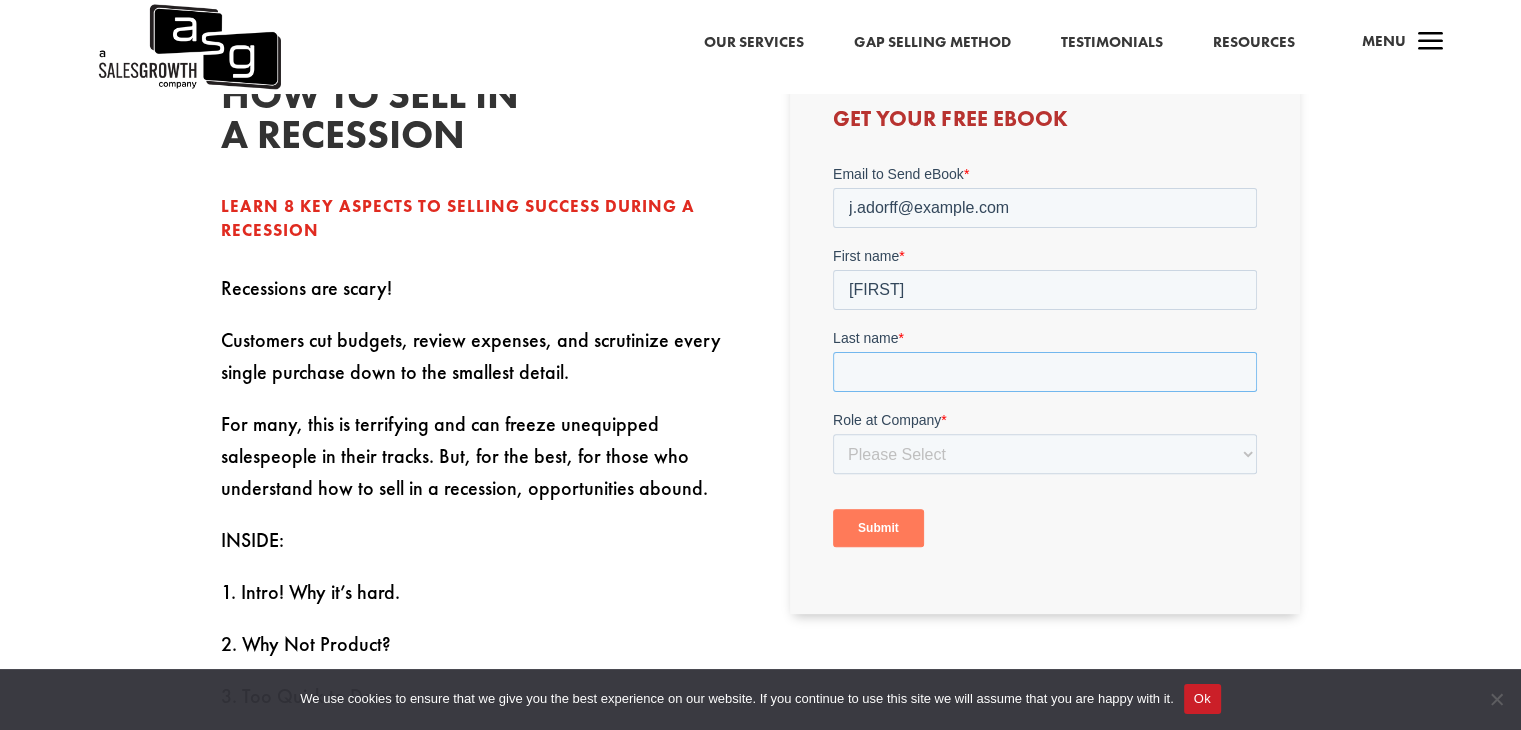 click on "Last name *" at bounding box center (1045, 372) 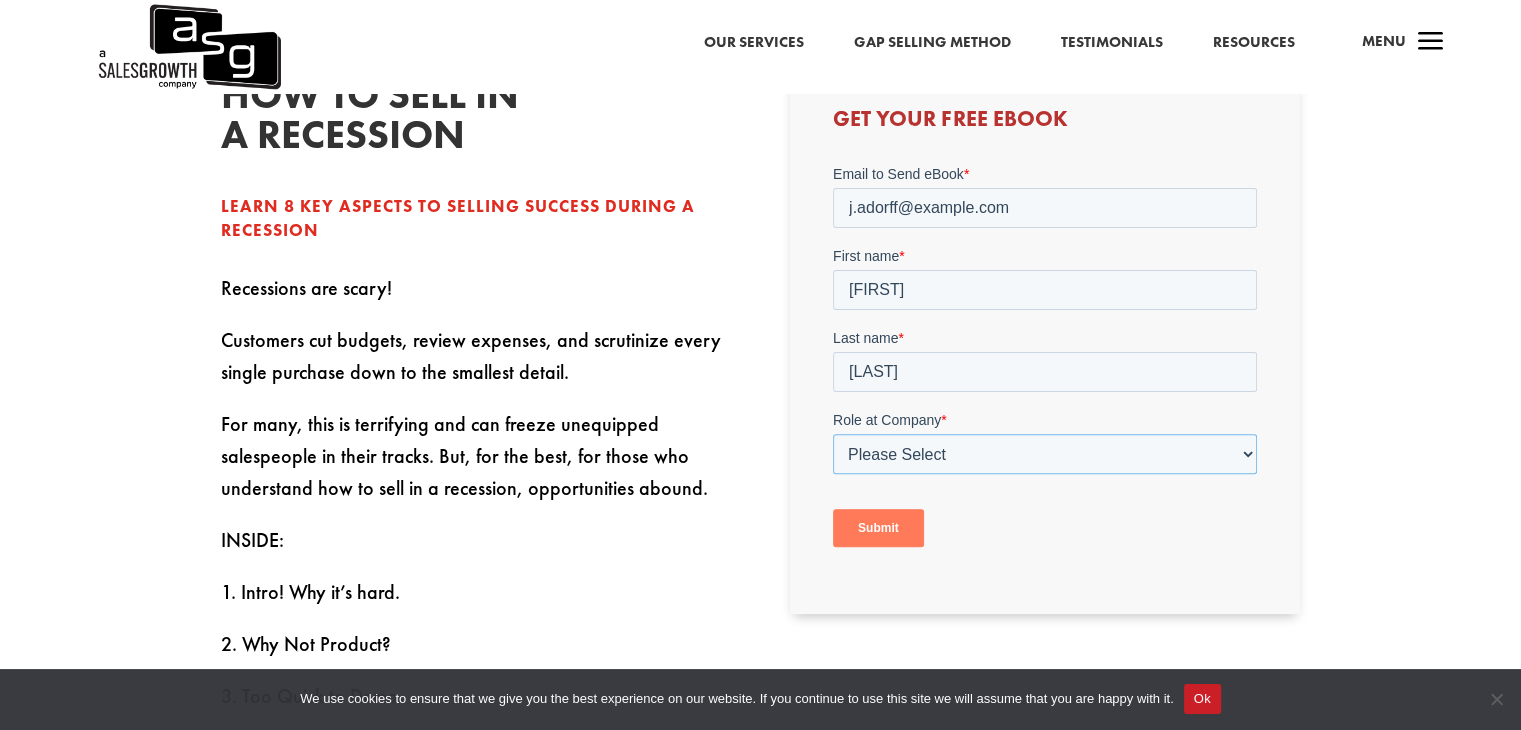click on "Please Select C-Level (CRO, CSO, etc) Senior Leadership (VP of Sales, VP of Enablement, etc) Director/Manager (Sales Director, Regional Sales Manager, etc) Individual Contributor (AE, SDR, CSM, etc) Other" at bounding box center (1045, 454) 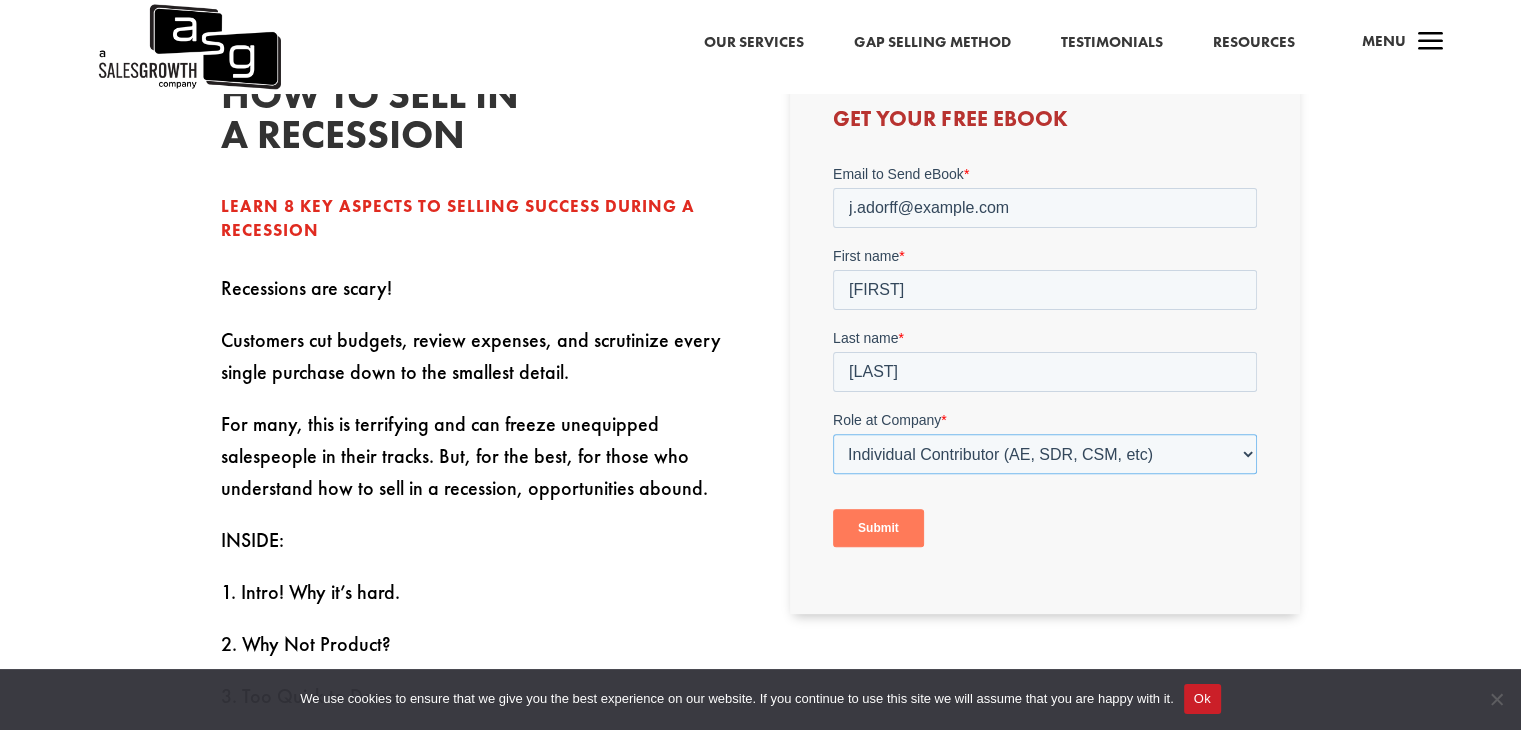 click on "Please Select C-Level (CRO, CSO, etc) Senior Leadership (VP of Sales, VP of Enablement, etc) Director/Manager (Sales Director, Regional Sales Manager, etc) Individual Contributor (AE, SDR, CSM, etc) Other" at bounding box center (1045, 454) 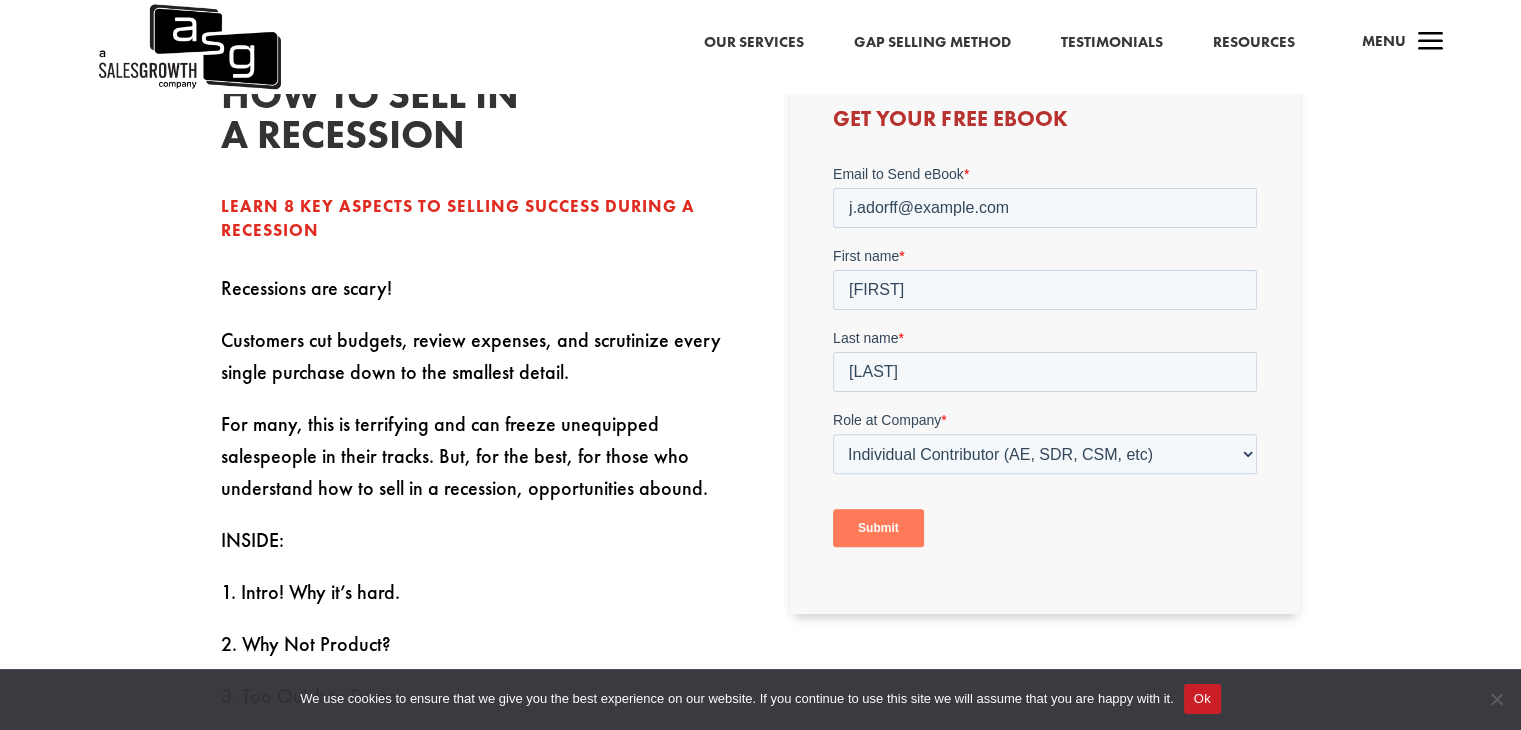 click on "Submit" at bounding box center [878, 528] 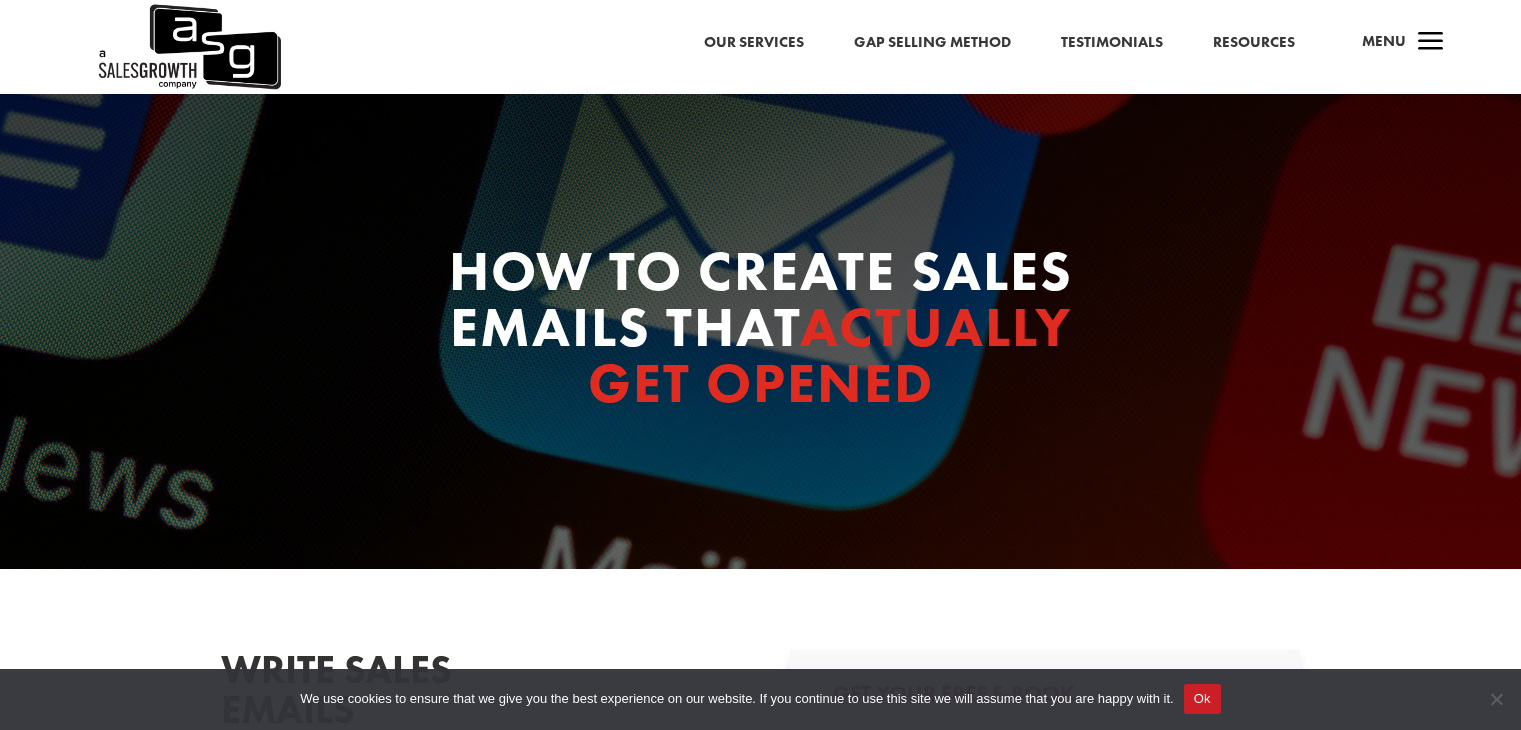 scroll, scrollTop: 0, scrollLeft: 0, axis: both 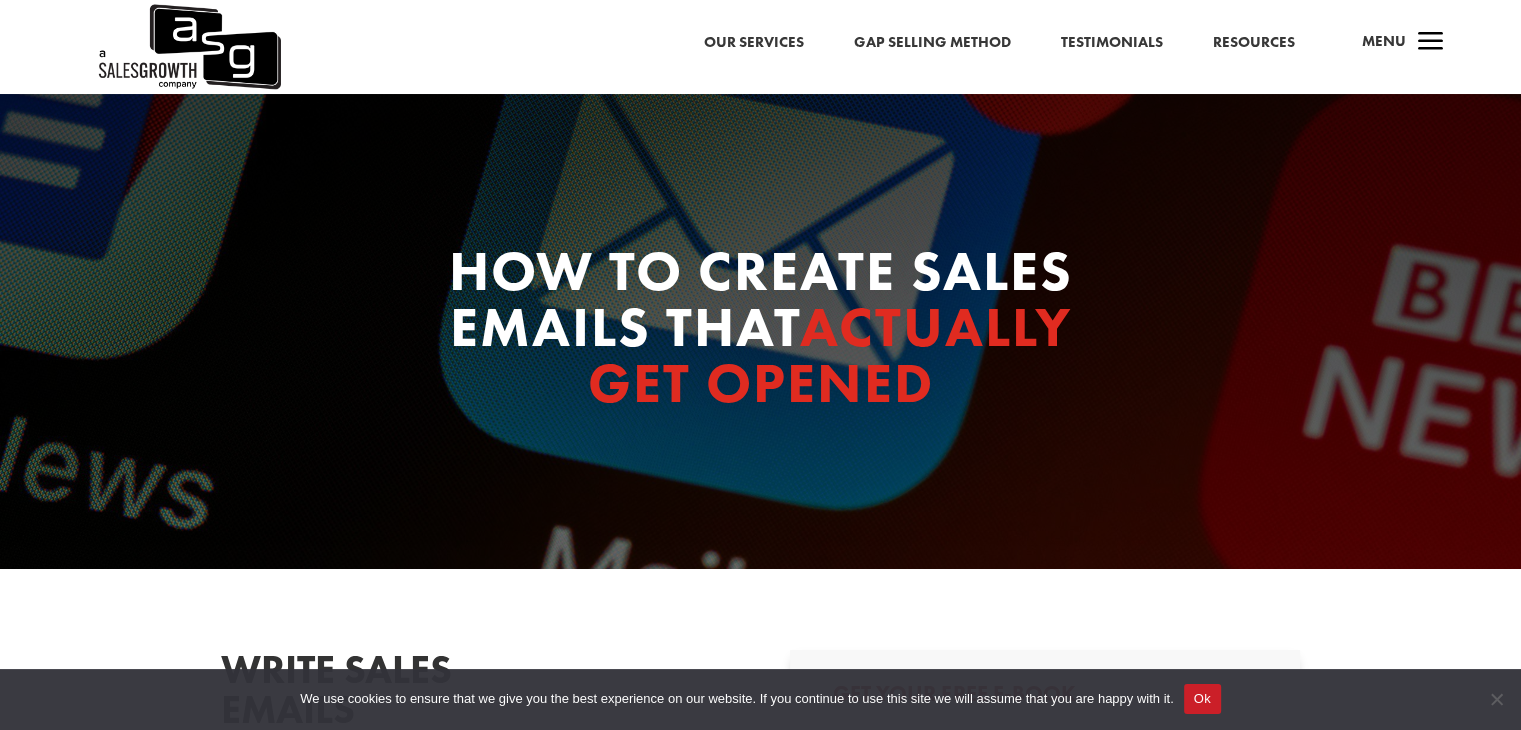 select on "Individual Contributor (AE, SDR, CSM, etc)" 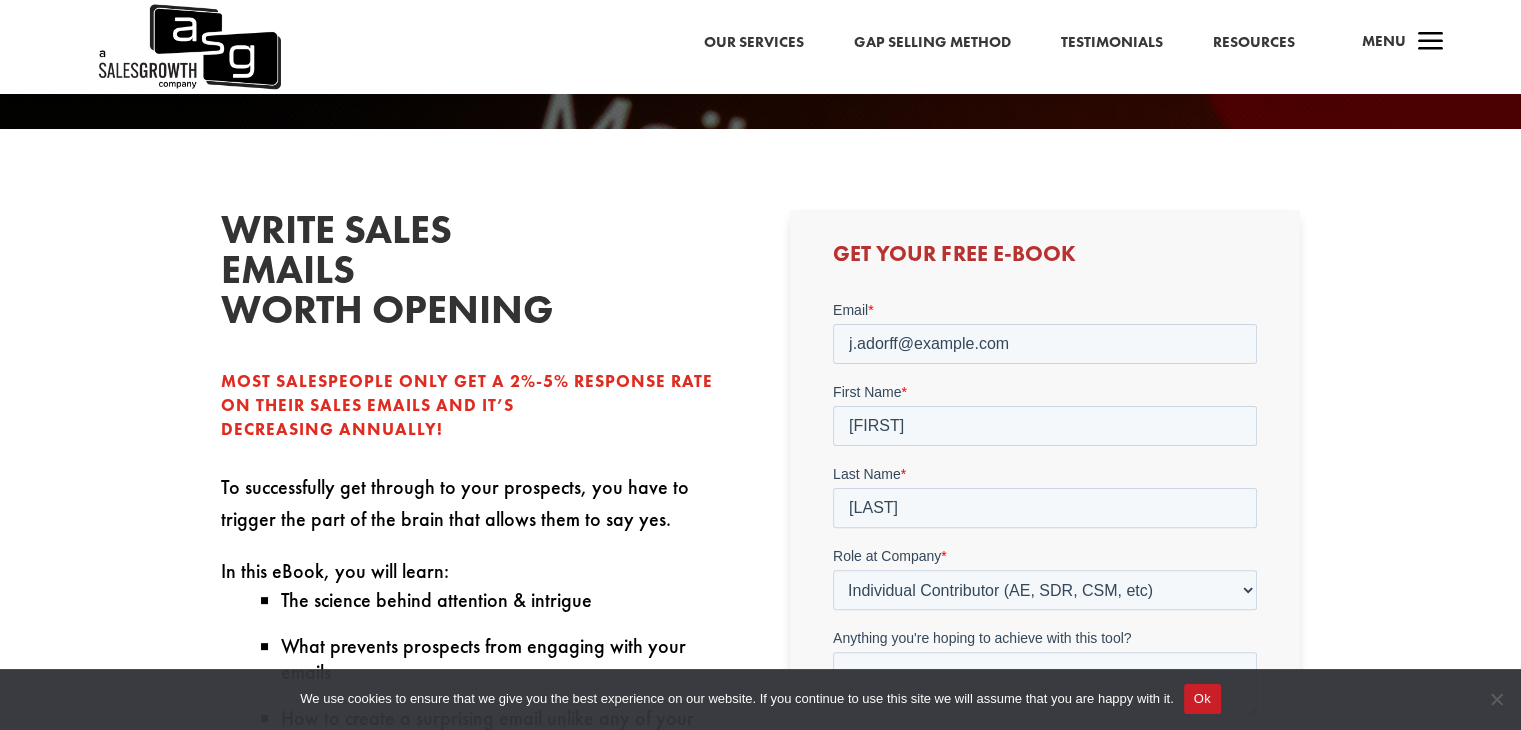 scroll, scrollTop: 496, scrollLeft: 0, axis: vertical 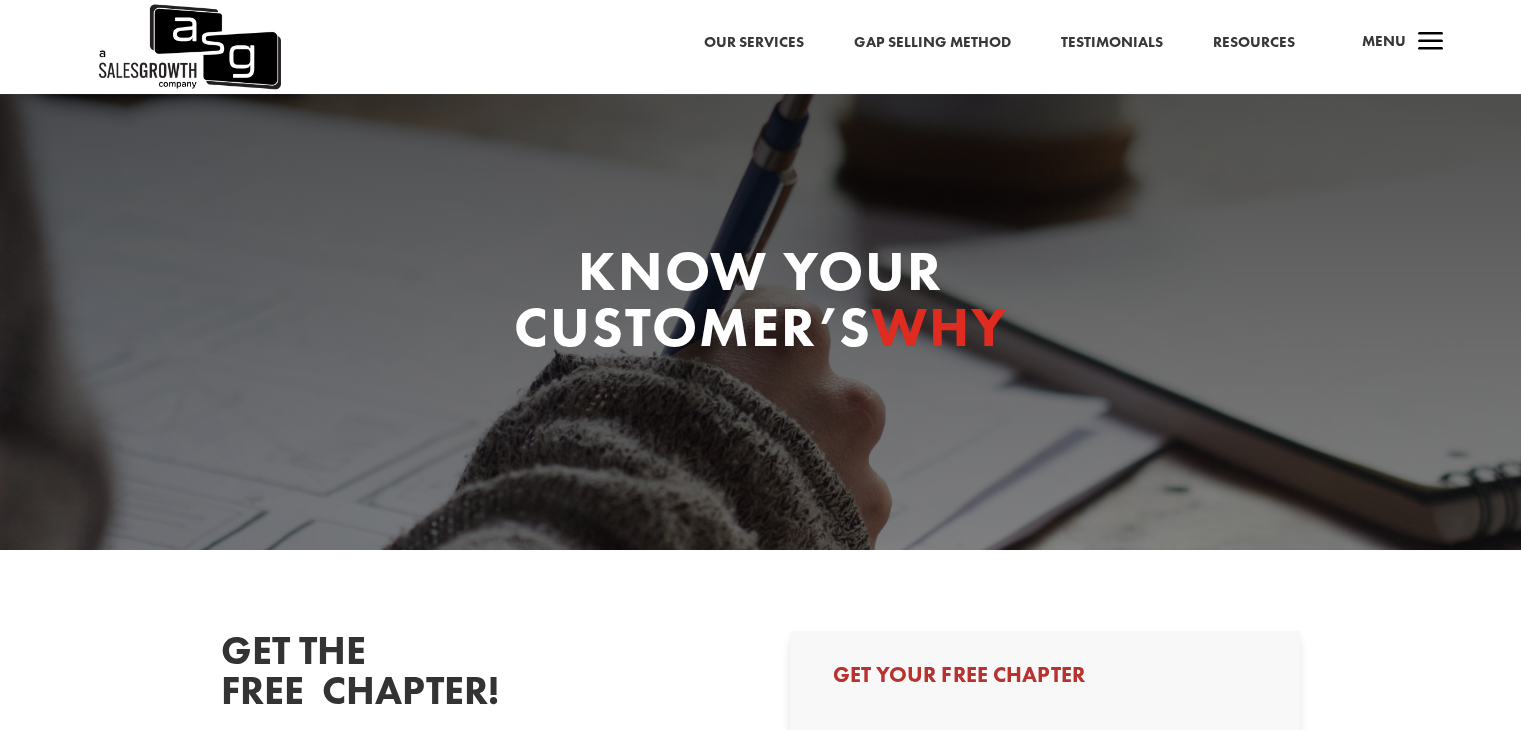 select on "Individual Contributor (AE, SDR, CSM, etc)" 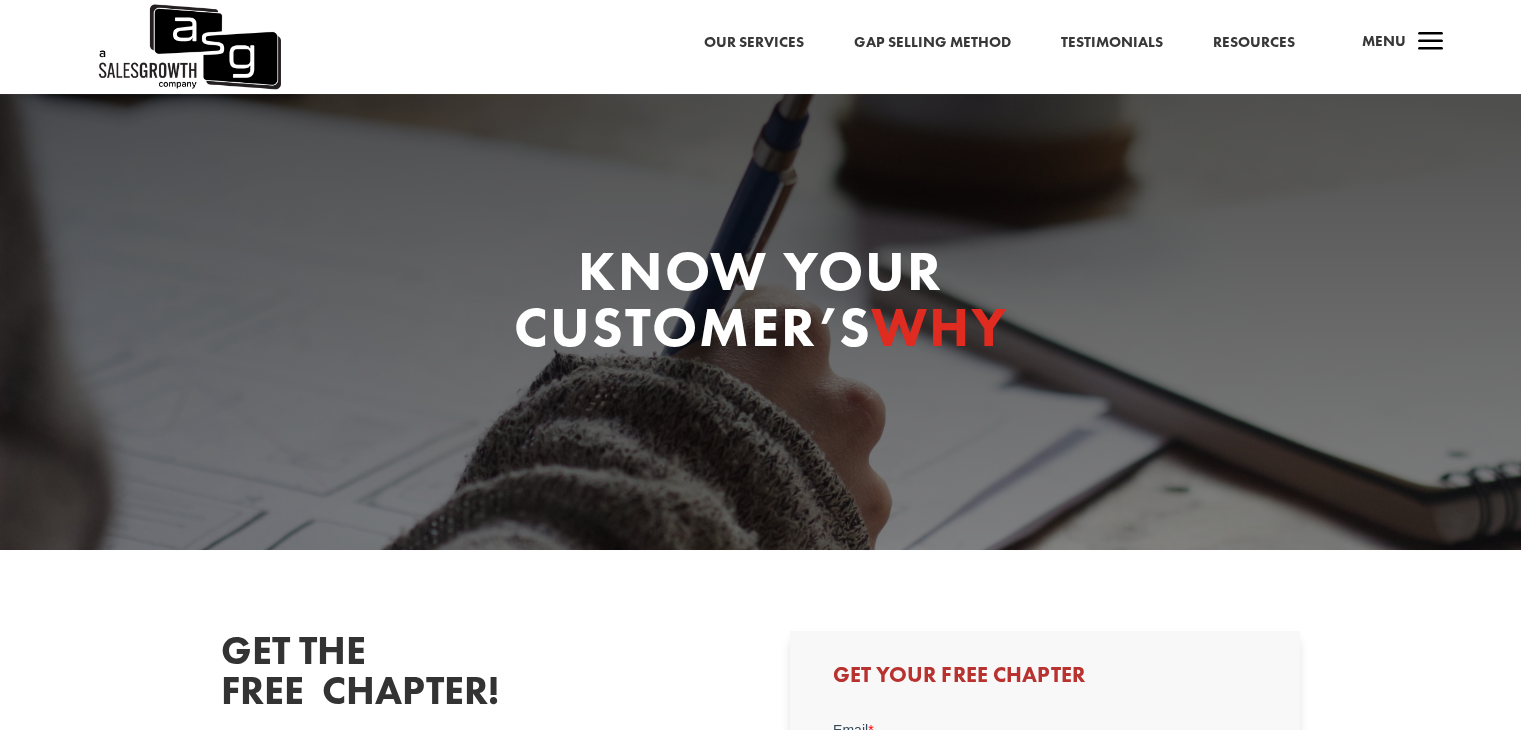 scroll, scrollTop: 0, scrollLeft: 0, axis: both 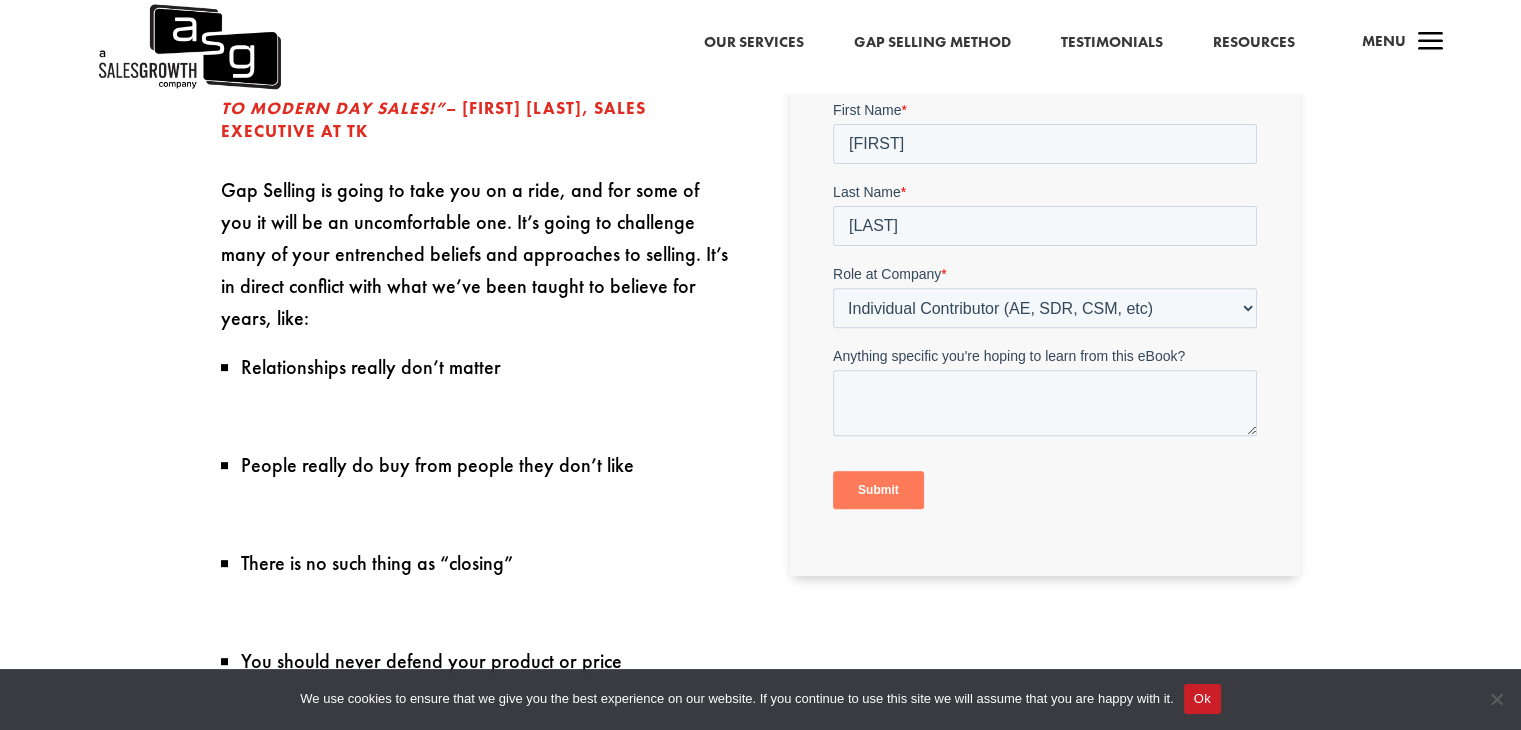 click on "Submit" at bounding box center (878, 490) 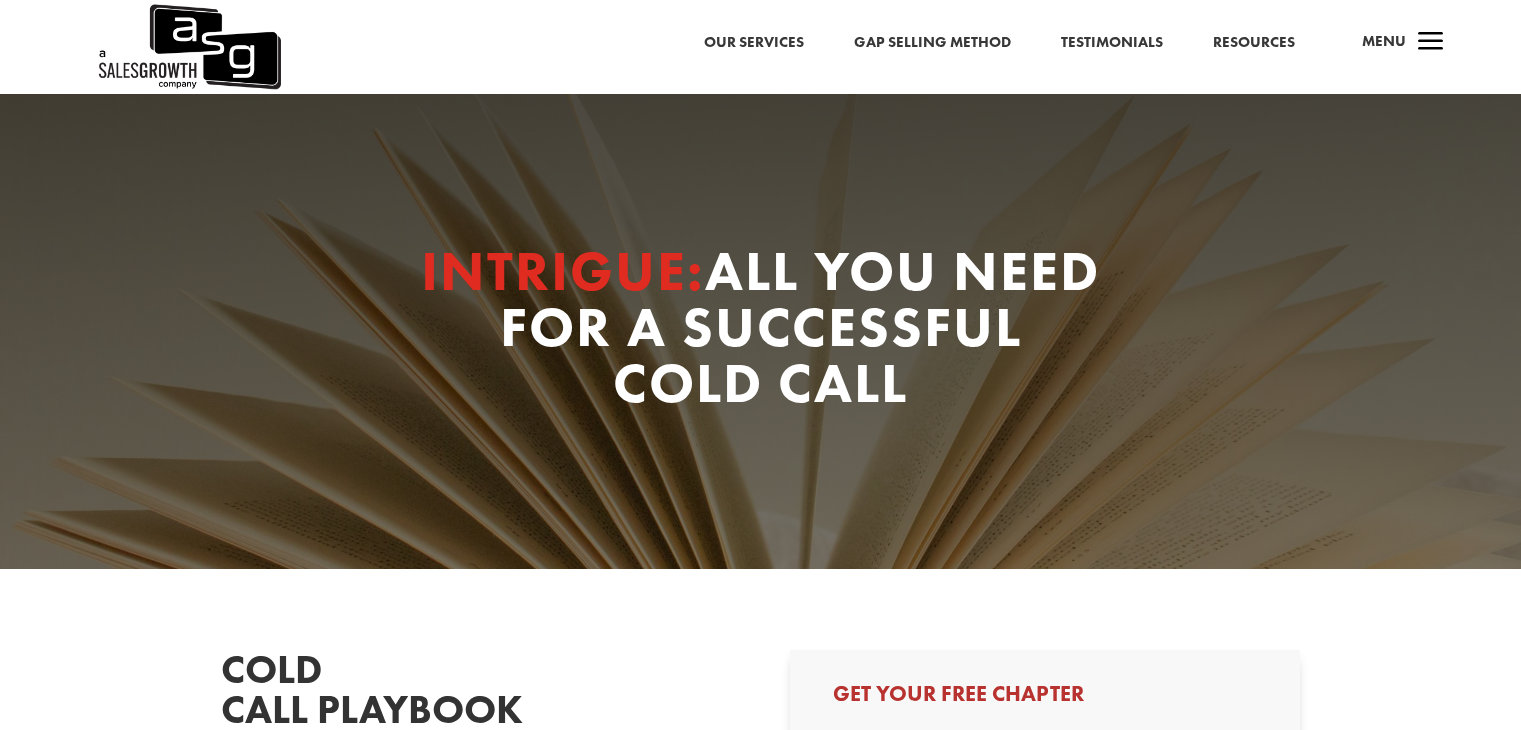 scroll, scrollTop: 0, scrollLeft: 0, axis: both 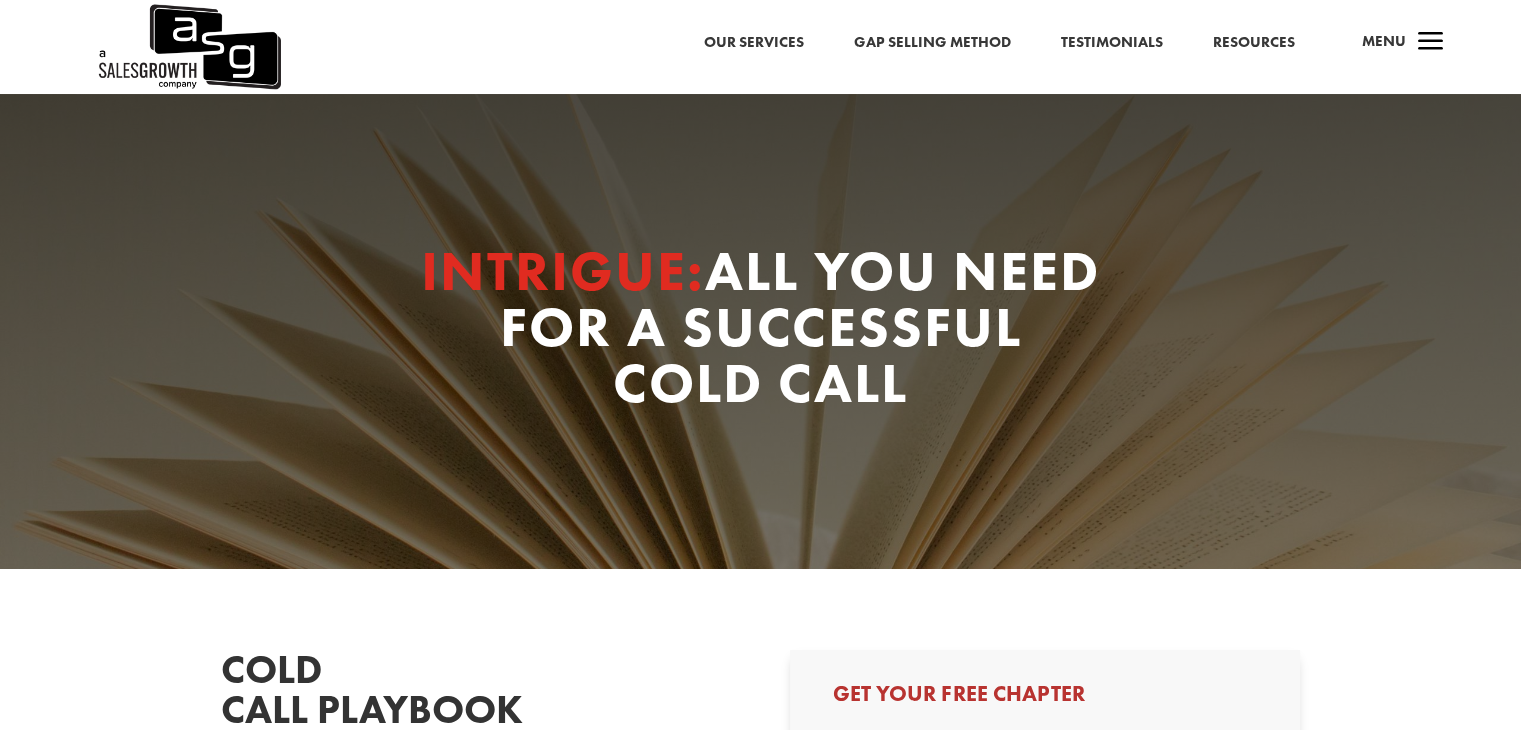 select on "Individual Contributor (AE, SDR, CSM, etc)" 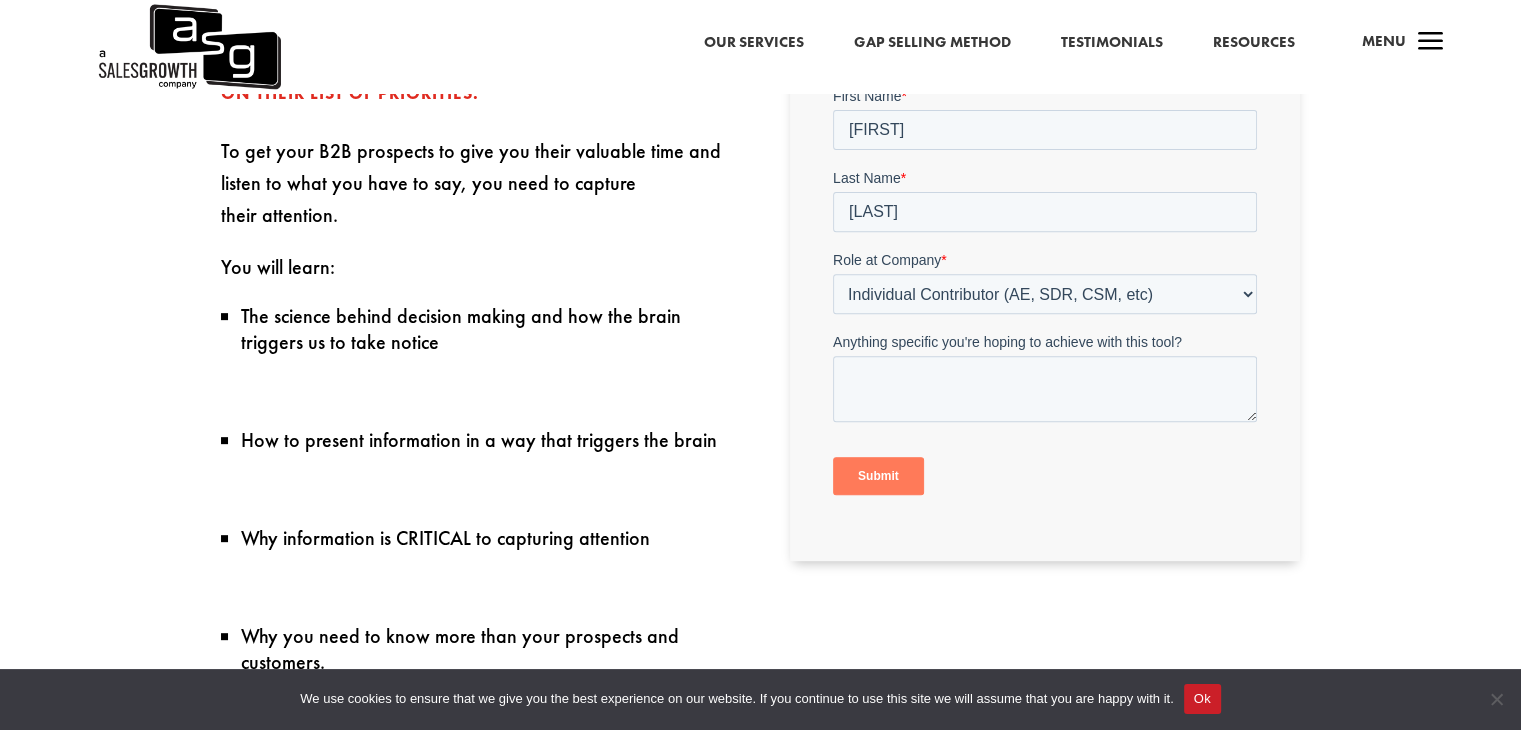 scroll, scrollTop: 661, scrollLeft: 0, axis: vertical 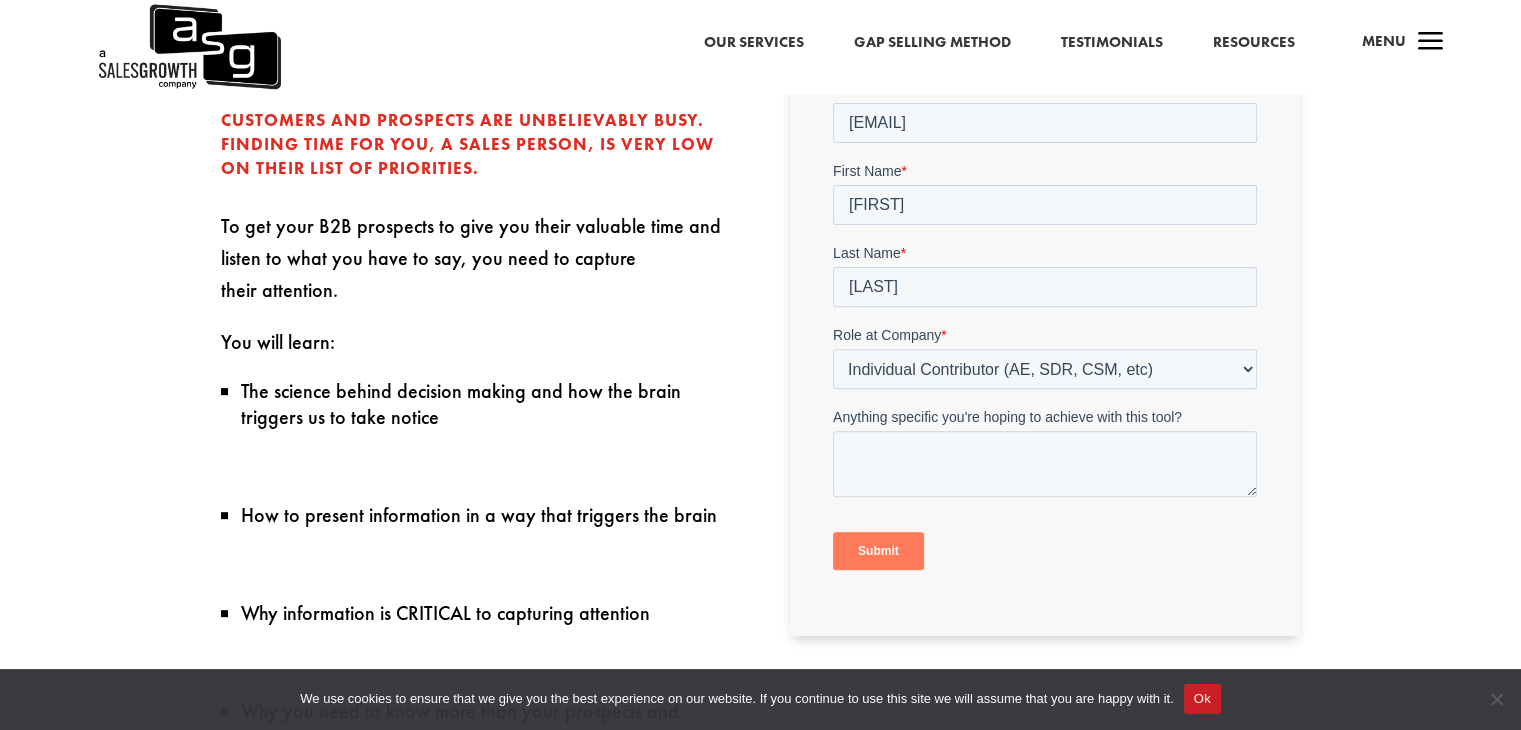 click on "Submit" at bounding box center [878, 550] 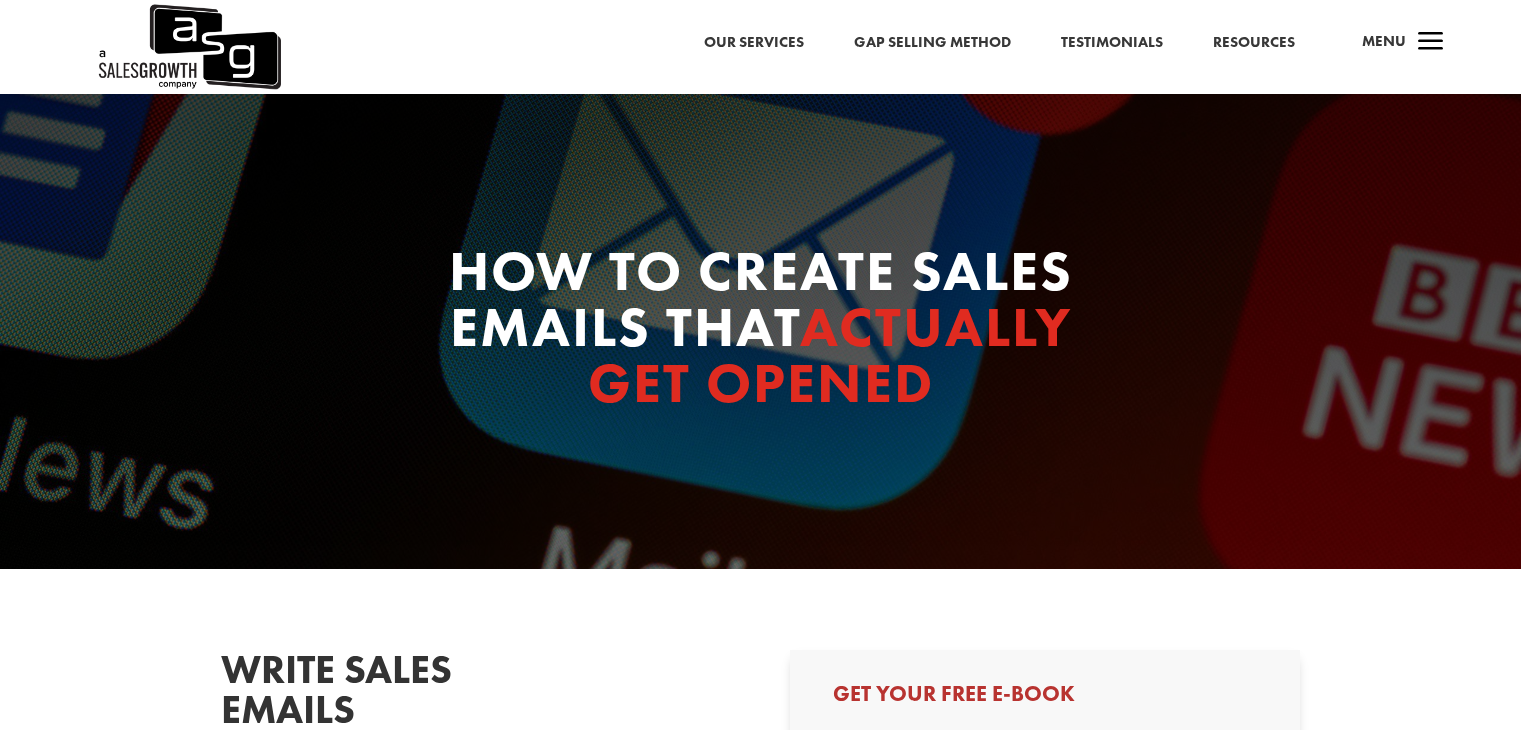 scroll, scrollTop: 0, scrollLeft: 0, axis: both 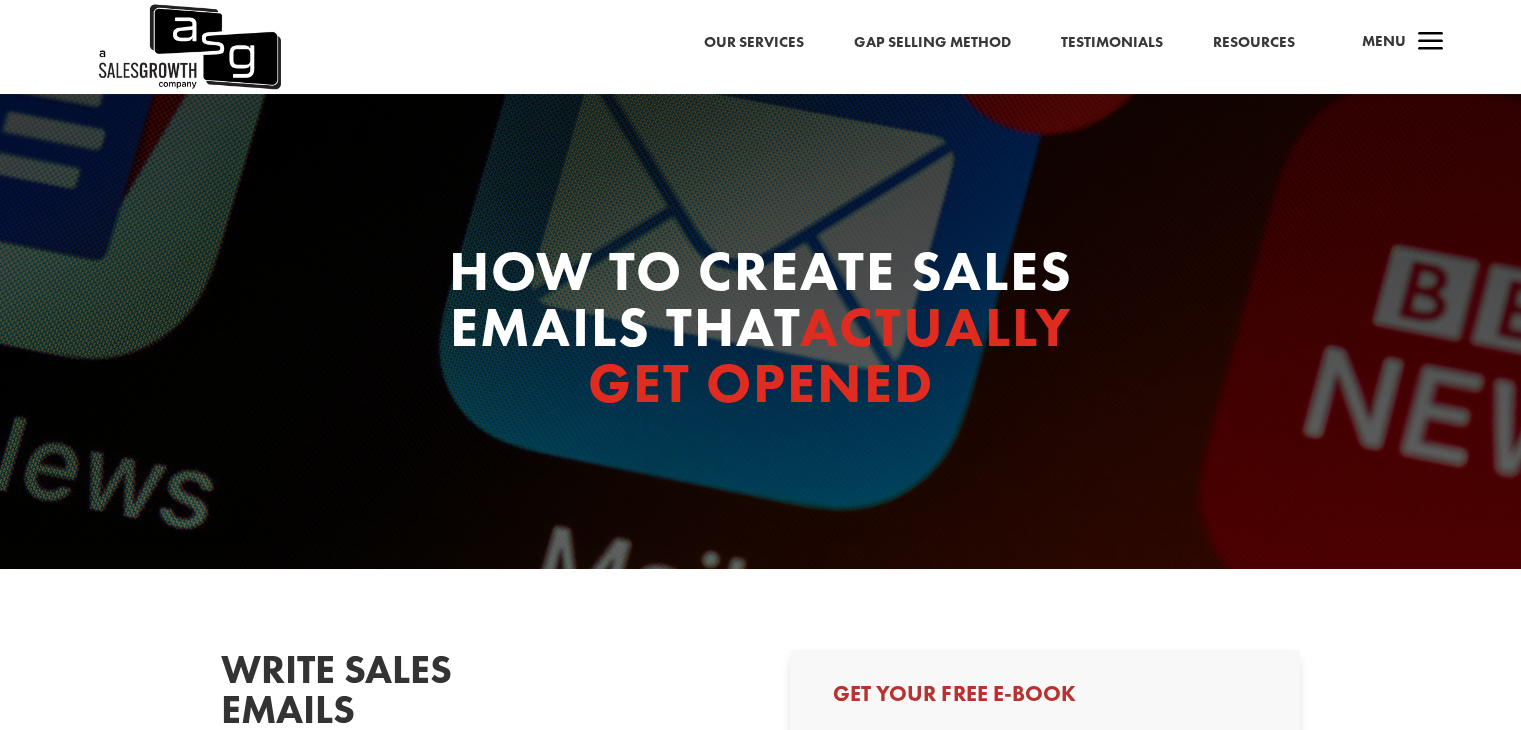 select on "Individual Contributor (AE, SDR, CSM, etc)" 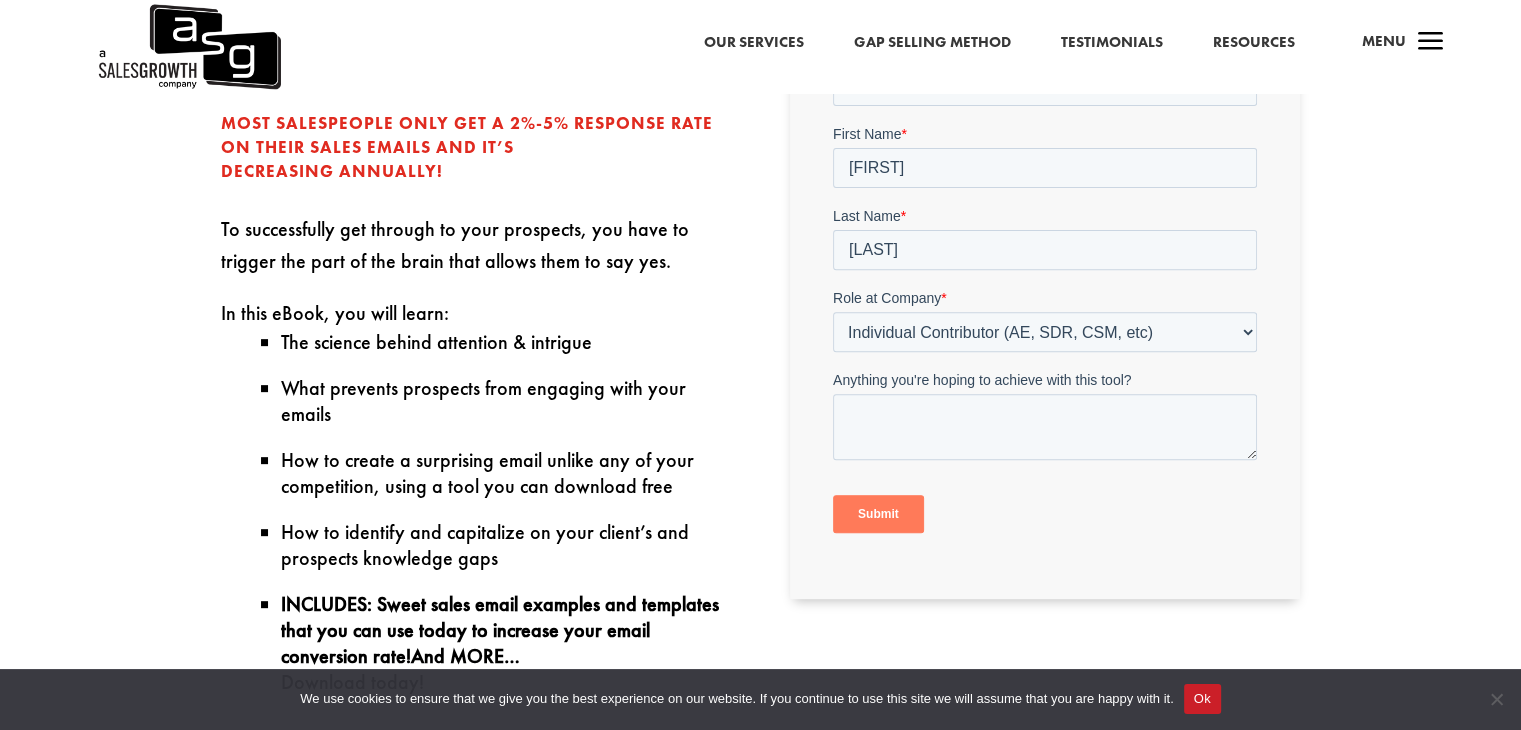 scroll, scrollTop: 776, scrollLeft: 0, axis: vertical 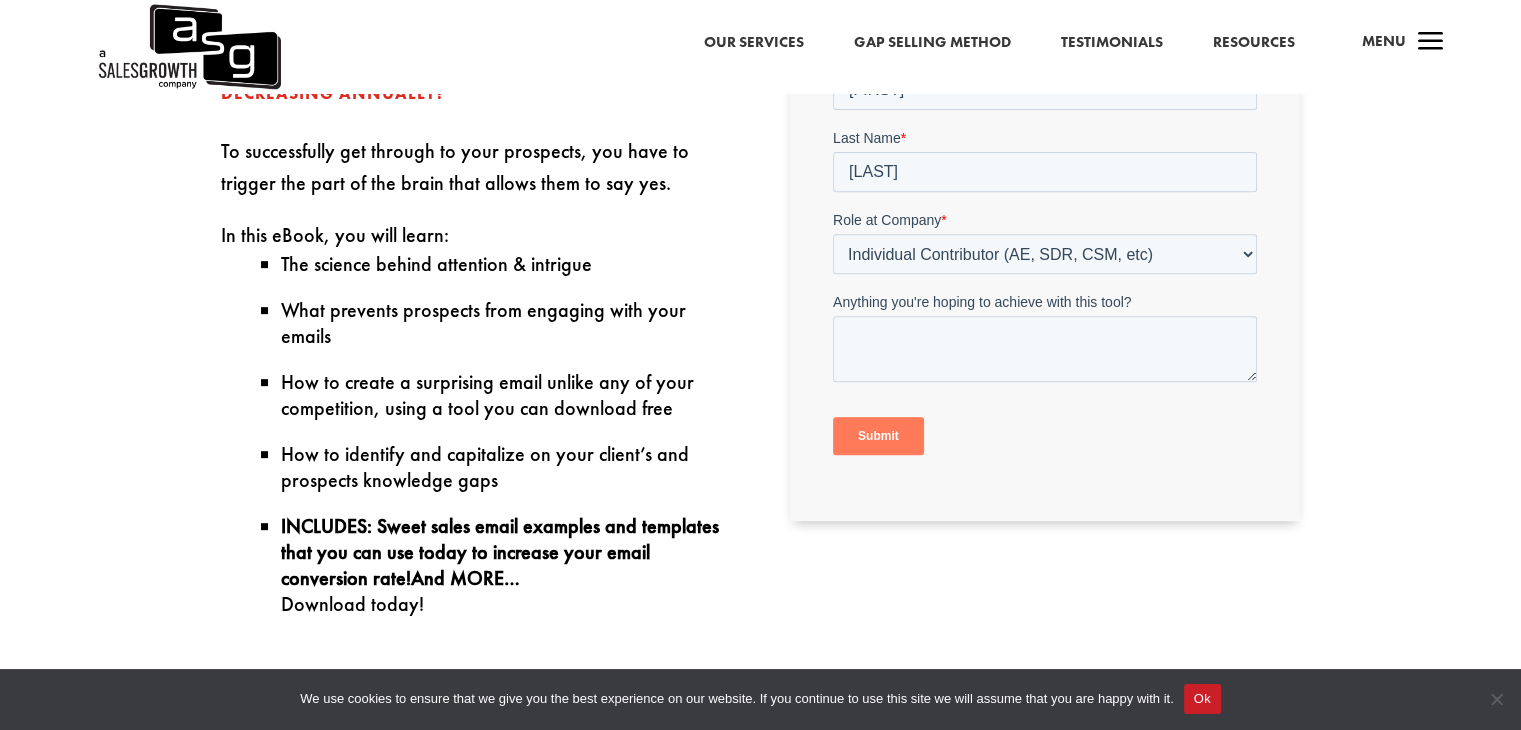 click on "Submit" at bounding box center (878, 436) 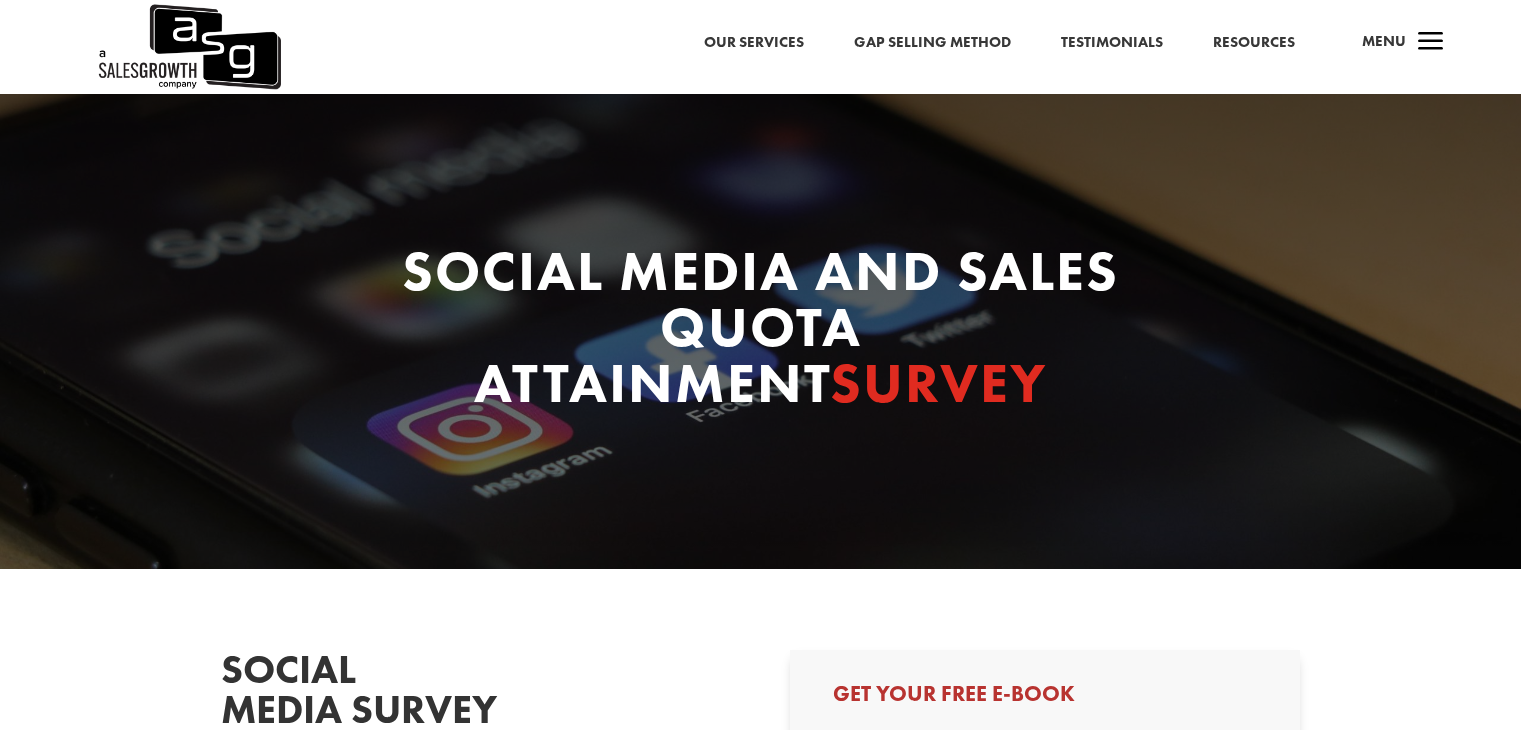 scroll, scrollTop: 0, scrollLeft: 0, axis: both 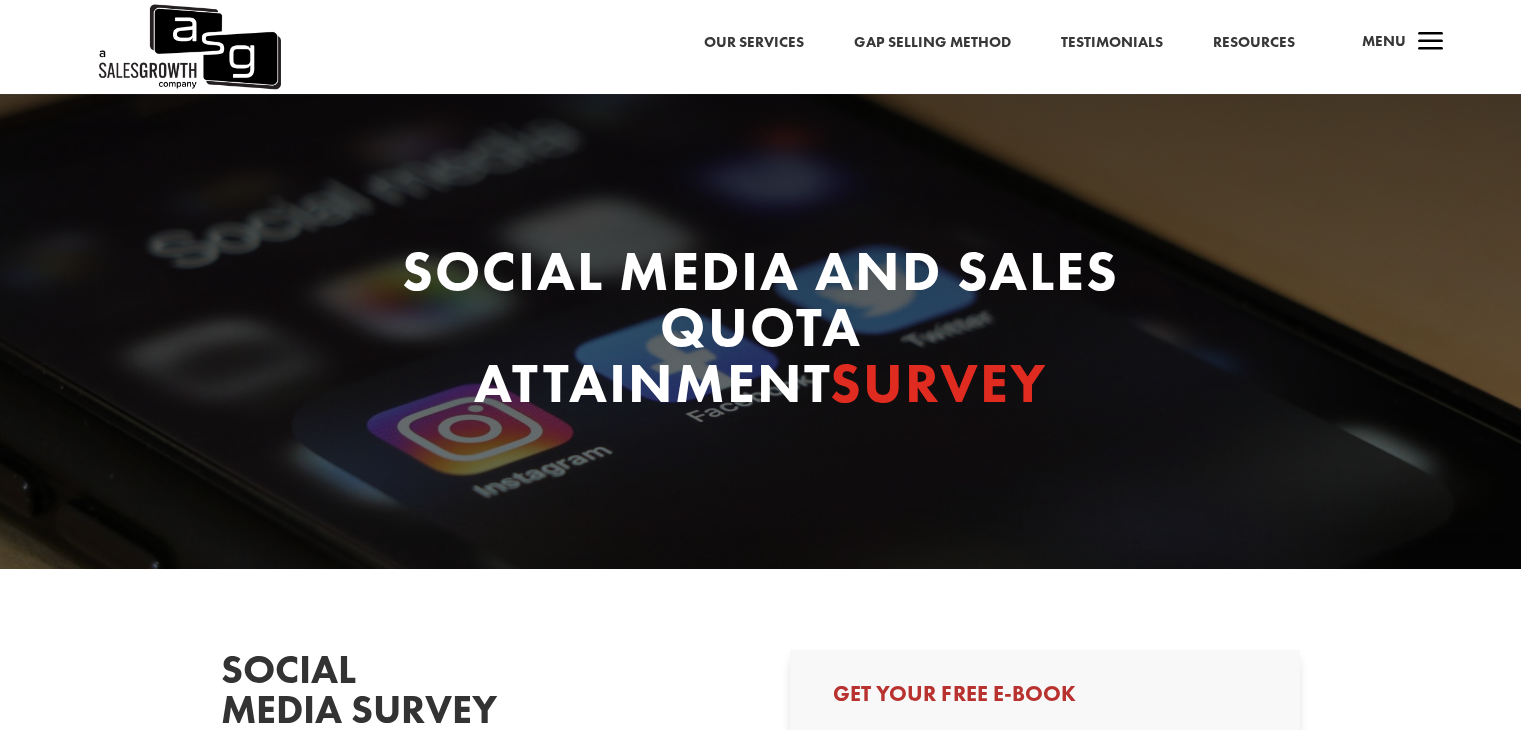 select on "Individual Contributor (AE, SDR, CSM, etc)" 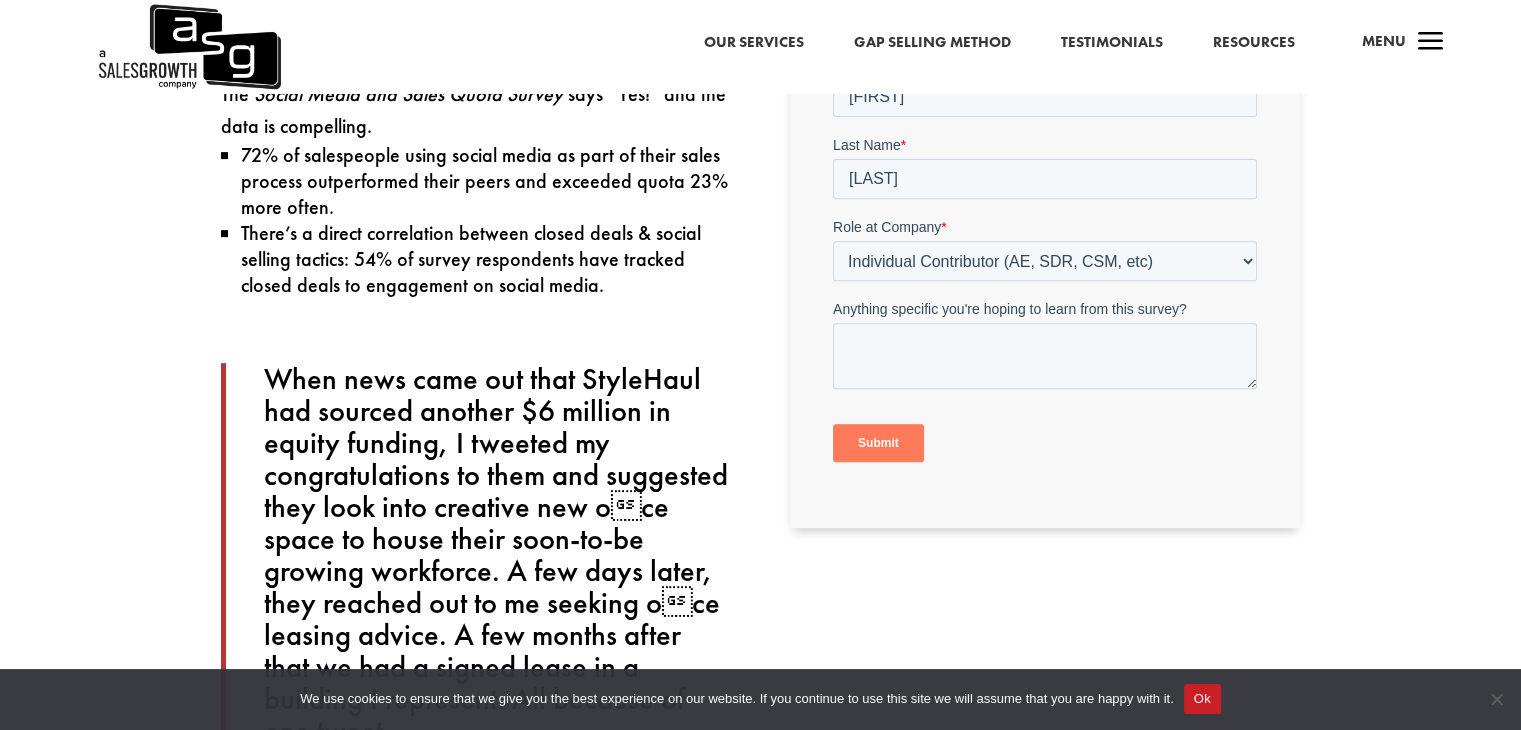 scroll, scrollTop: 783, scrollLeft: 0, axis: vertical 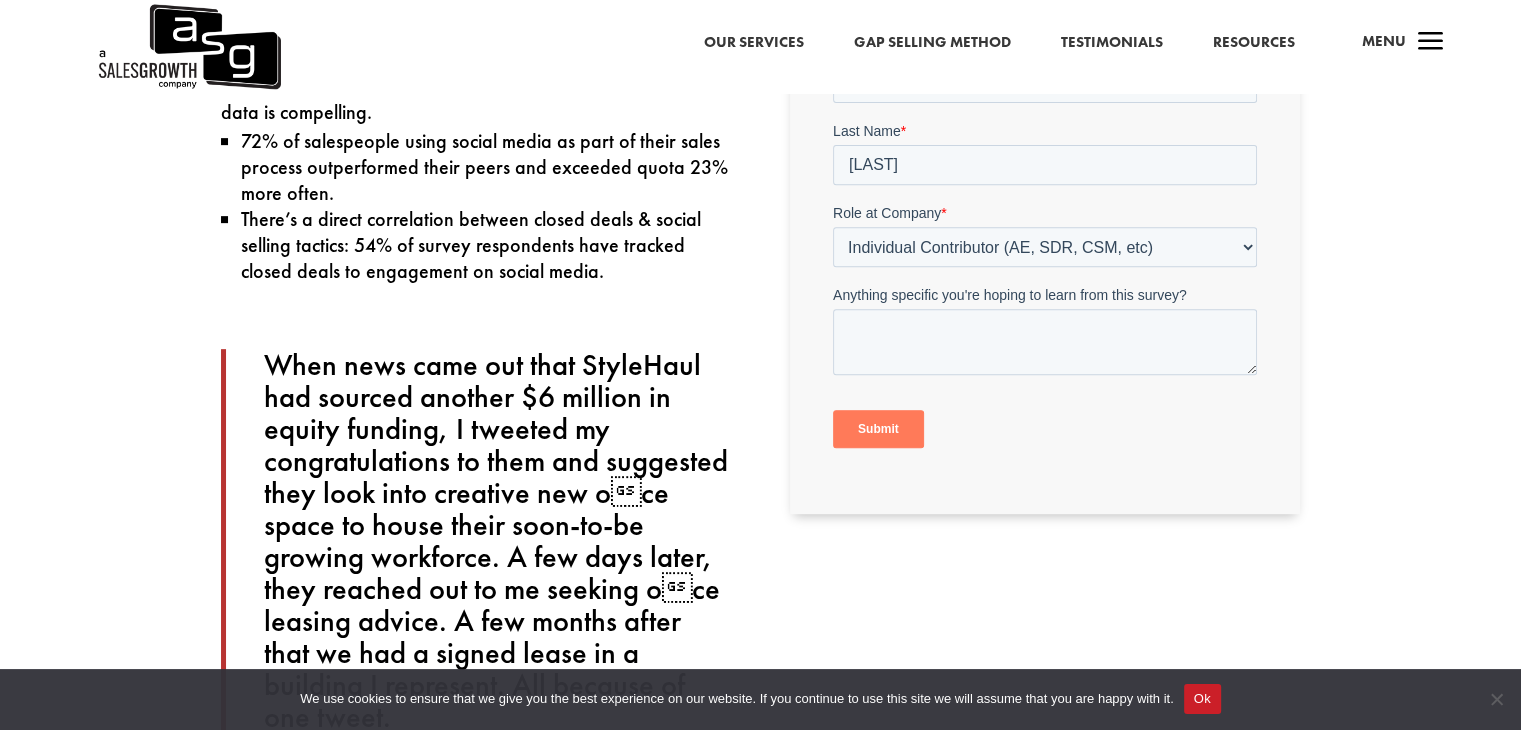 click on "Submit" at bounding box center [878, 429] 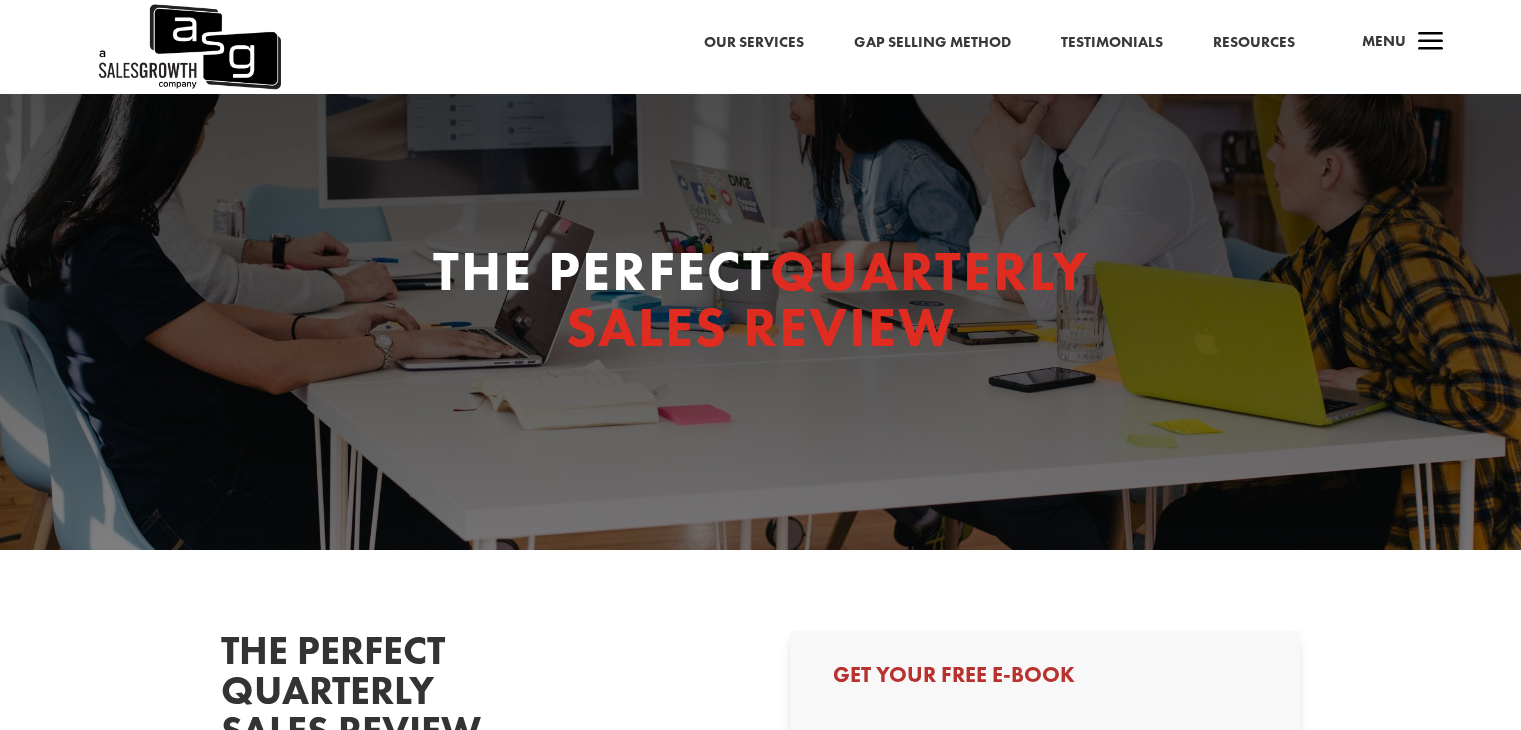 scroll, scrollTop: 0, scrollLeft: 0, axis: both 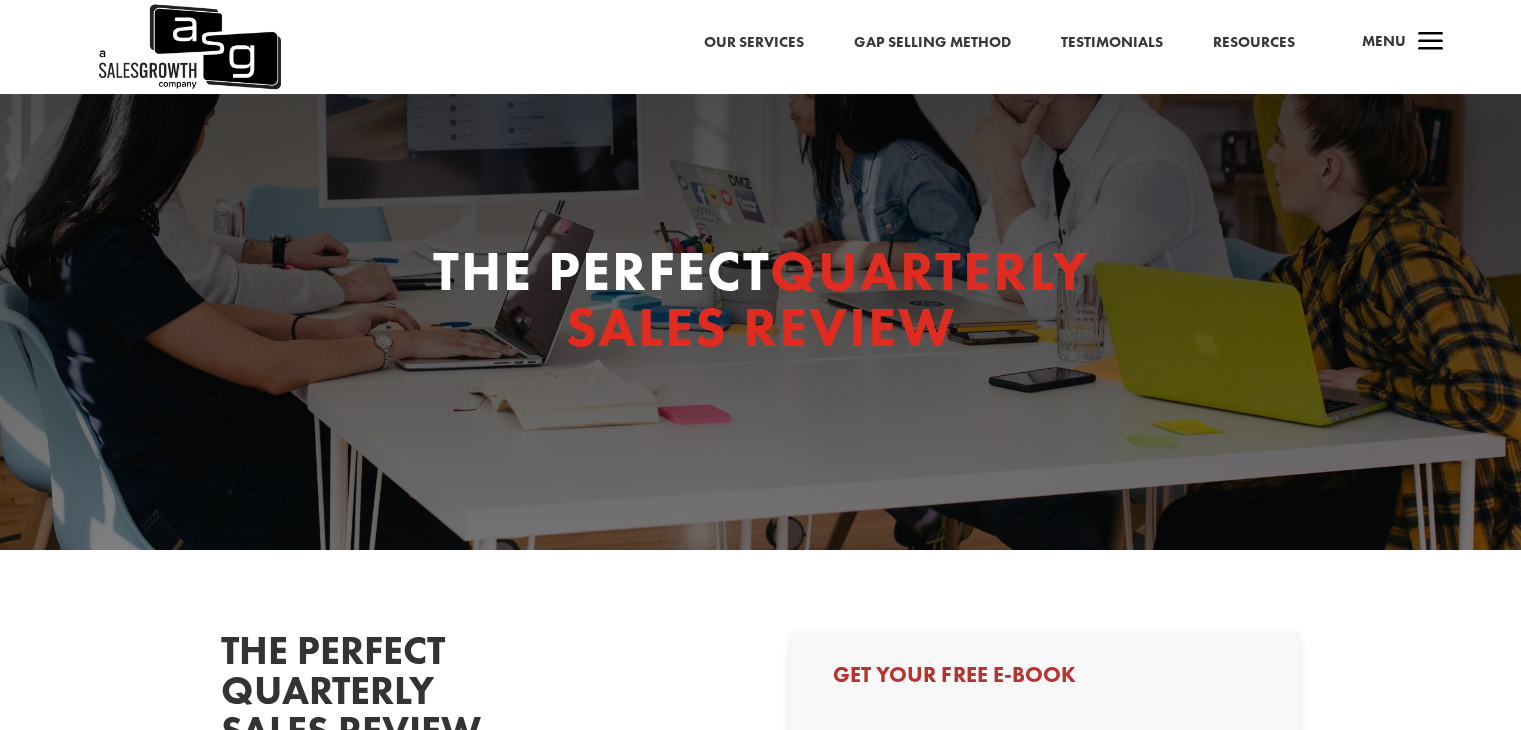 select on "Individual Contributor (AE, SDR, CSM, etc)" 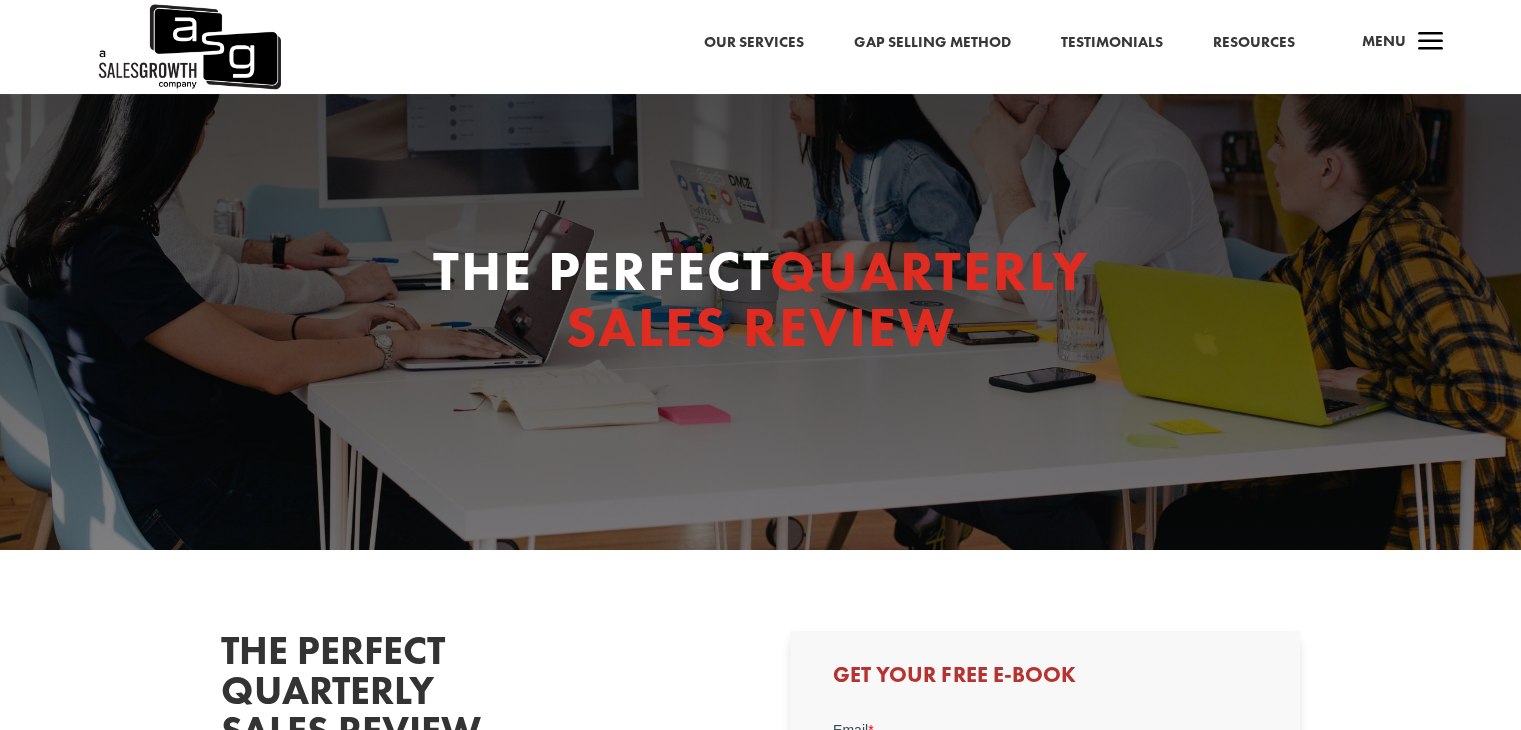 scroll, scrollTop: 0, scrollLeft: 0, axis: both 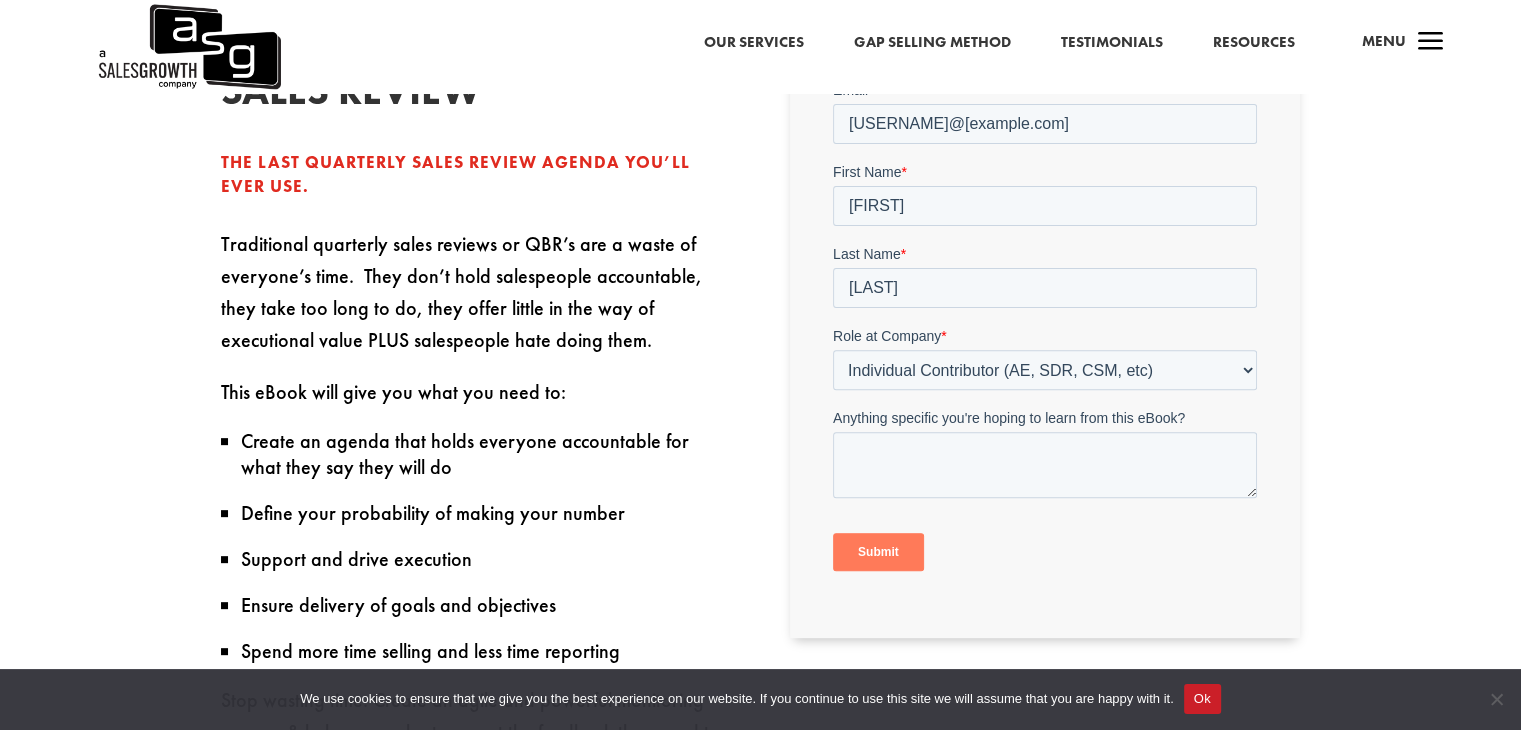 click on "Submit" at bounding box center (878, 552) 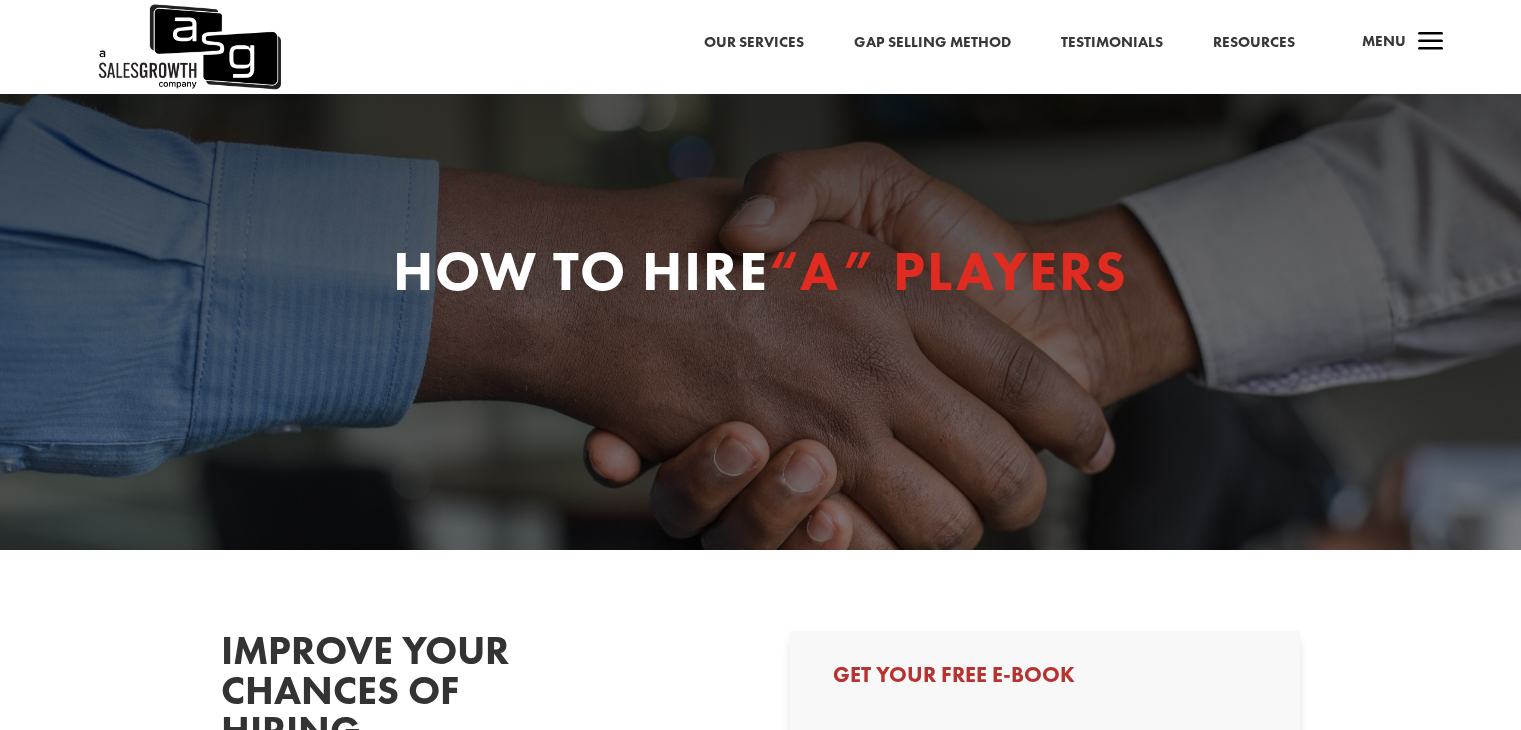 scroll, scrollTop: 0, scrollLeft: 0, axis: both 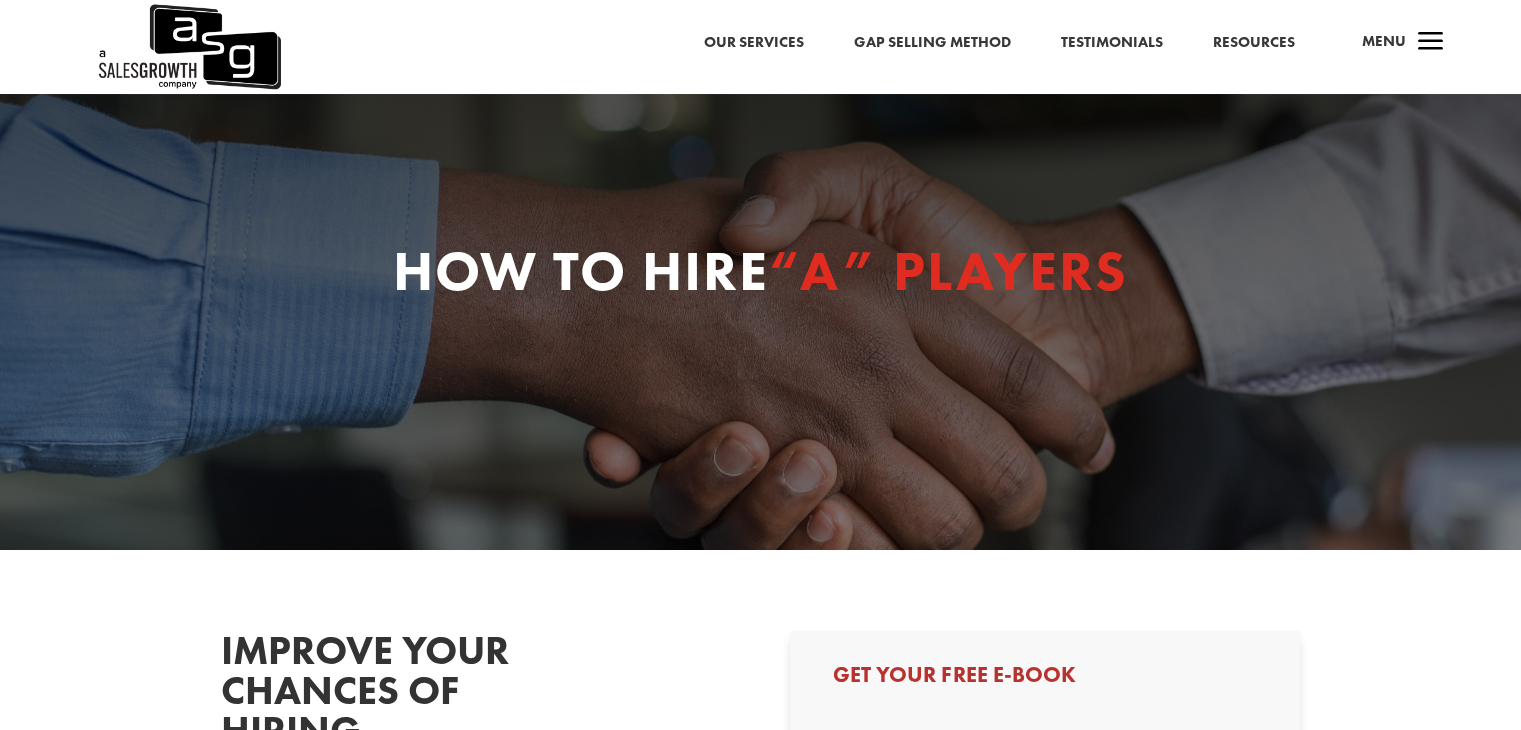 select on "Individual Contributor (AE, SDR, CSM, etc)" 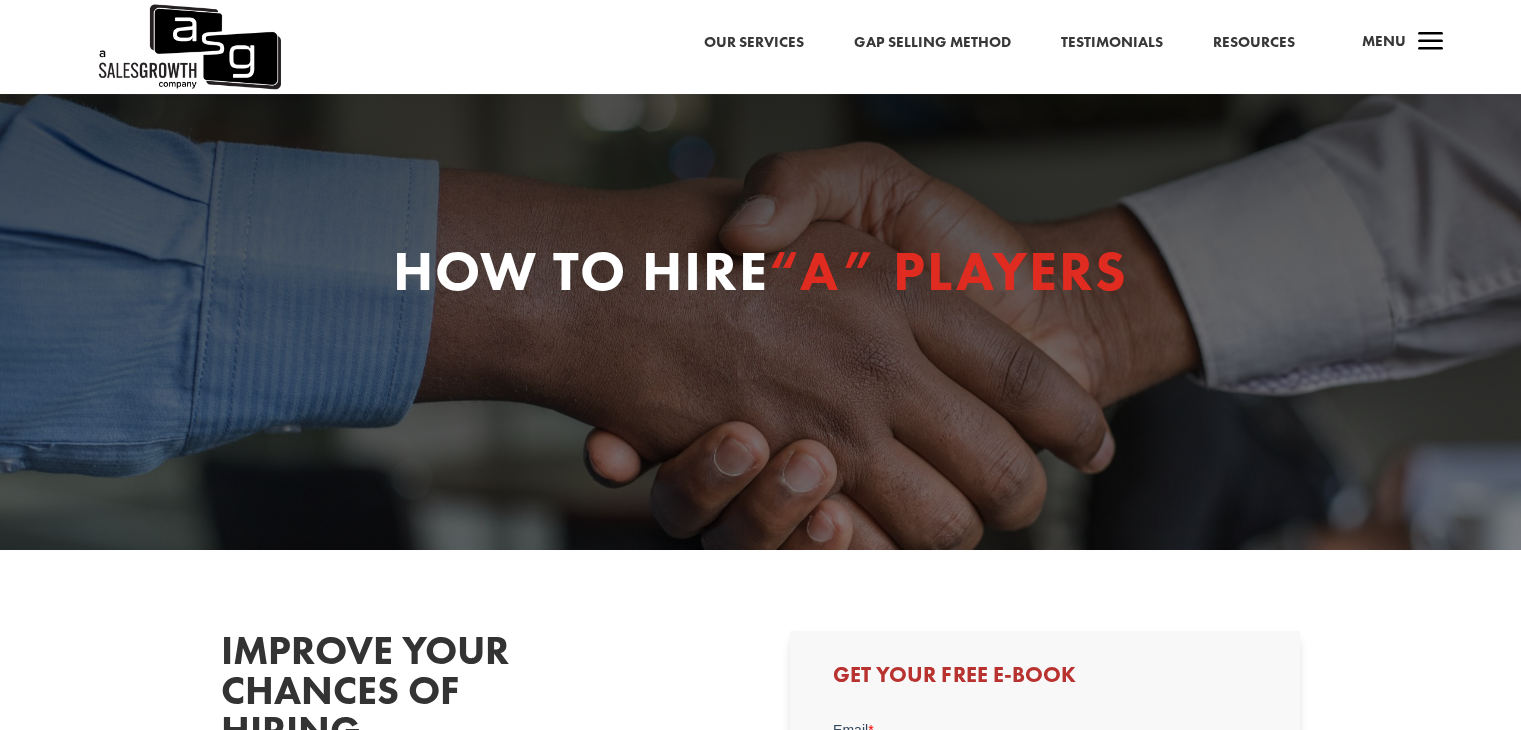 scroll, scrollTop: 0, scrollLeft: 0, axis: both 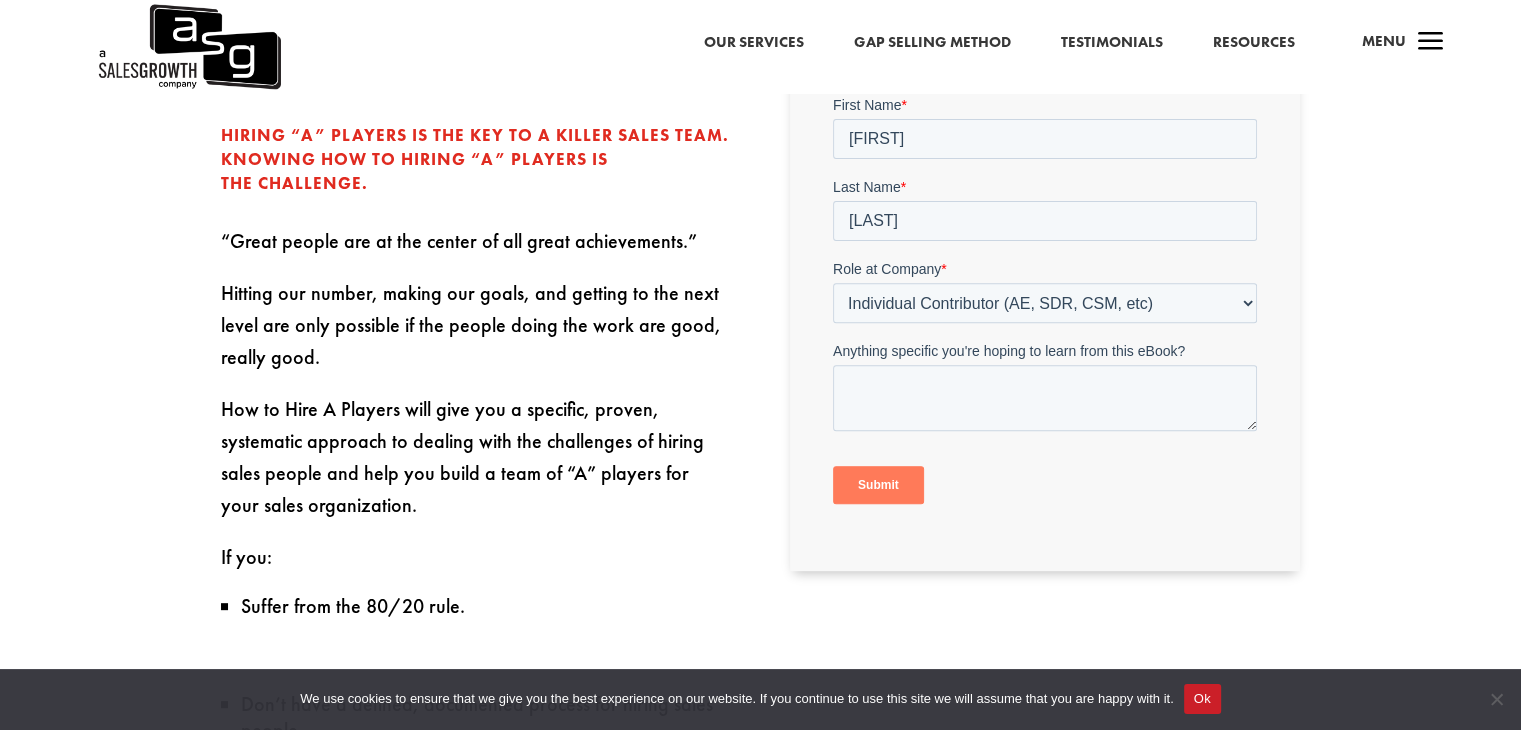 click on "Submit" at bounding box center (878, 485) 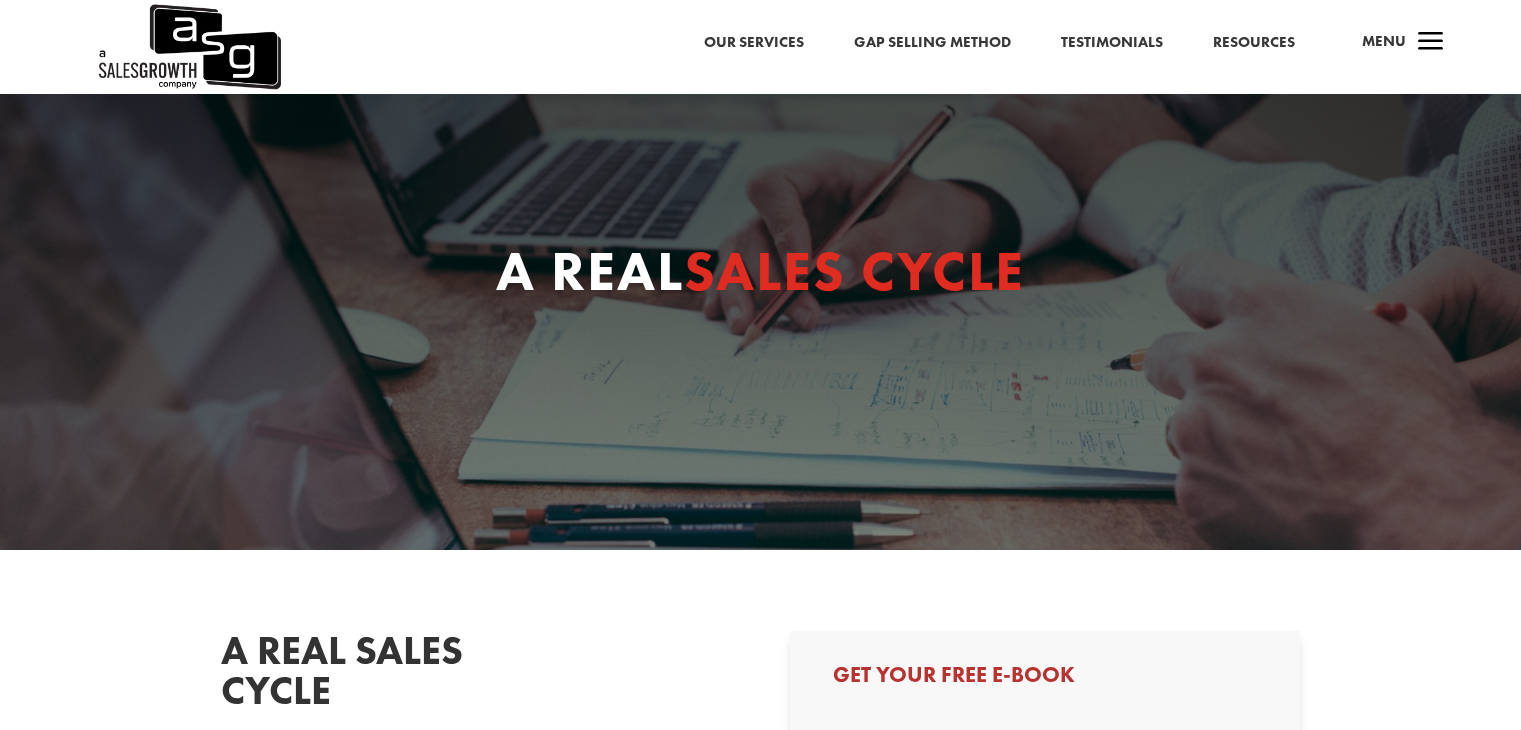 scroll, scrollTop: 0, scrollLeft: 0, axis: both 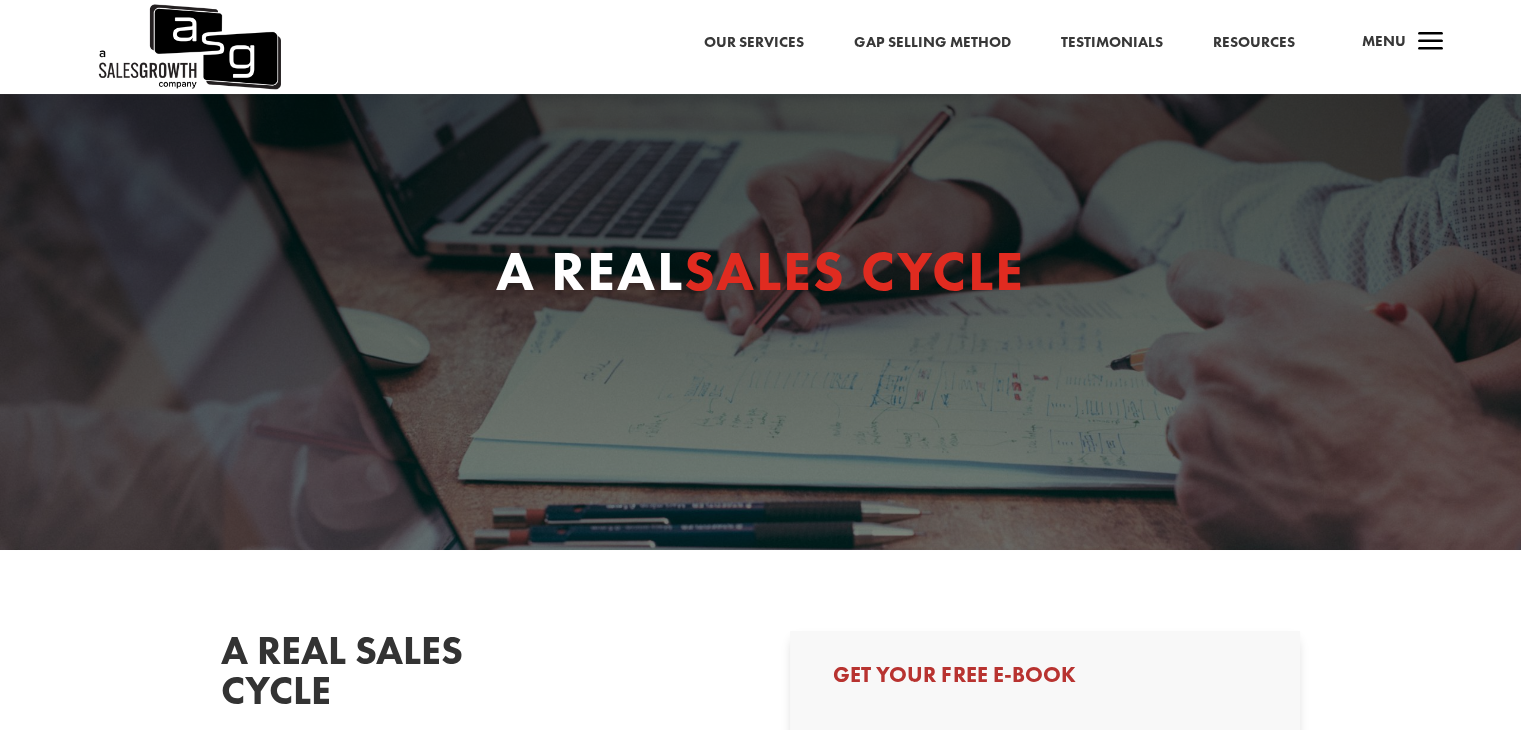 select on "Individual Contributor (AE, SDR, CSM, etc)" 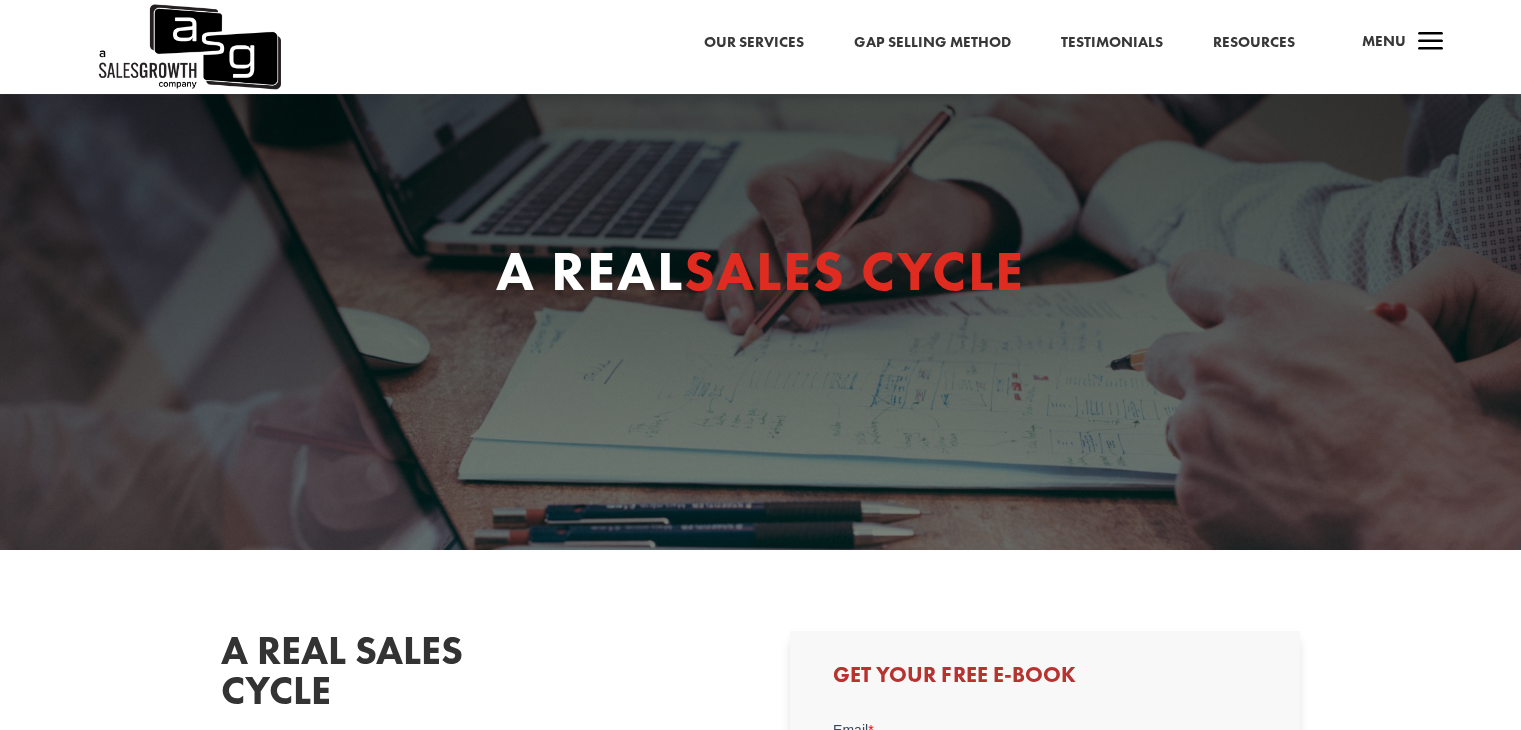 scroll, scrollTop: 0, scrollLeft: 0, axis: both 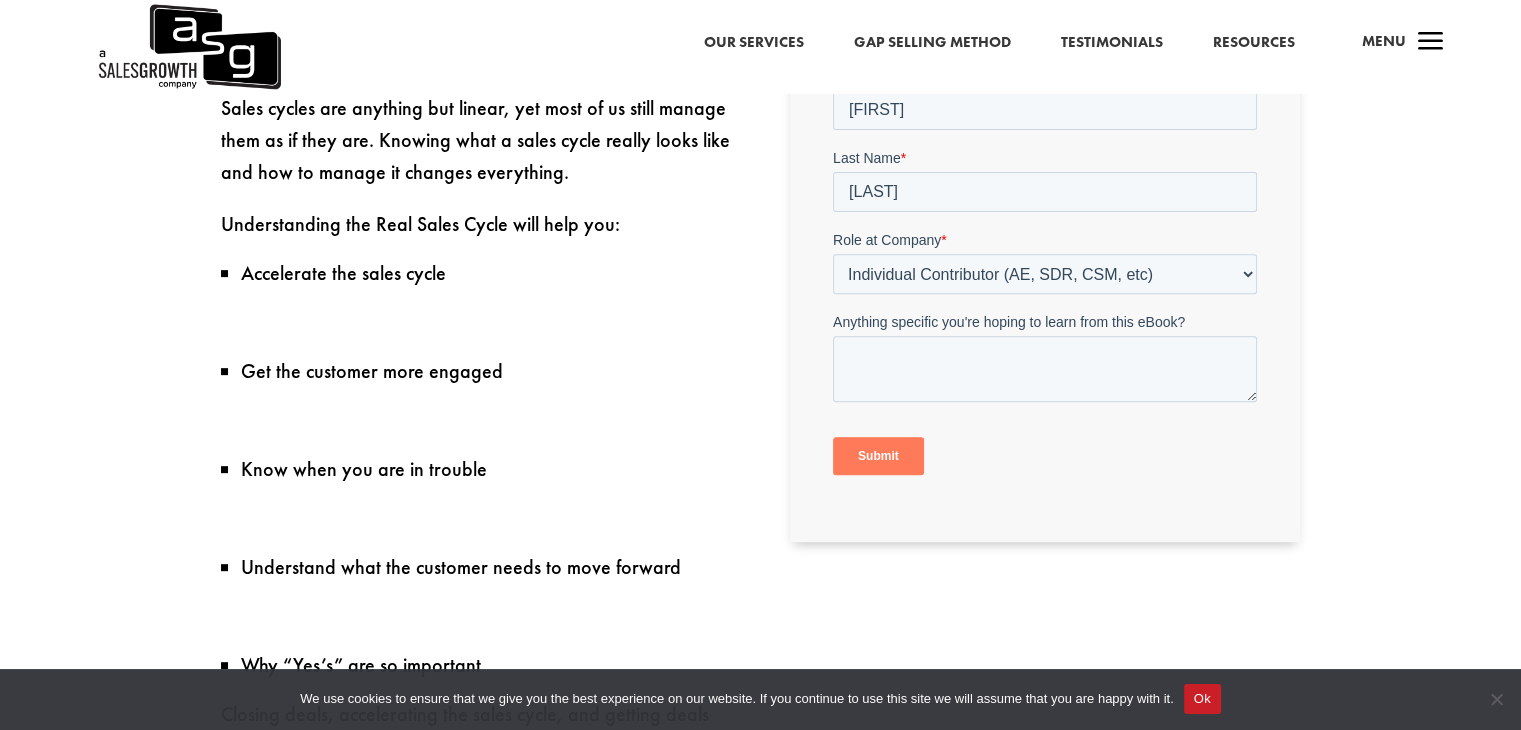 click on "Submit" at bounding box center [878, 457] 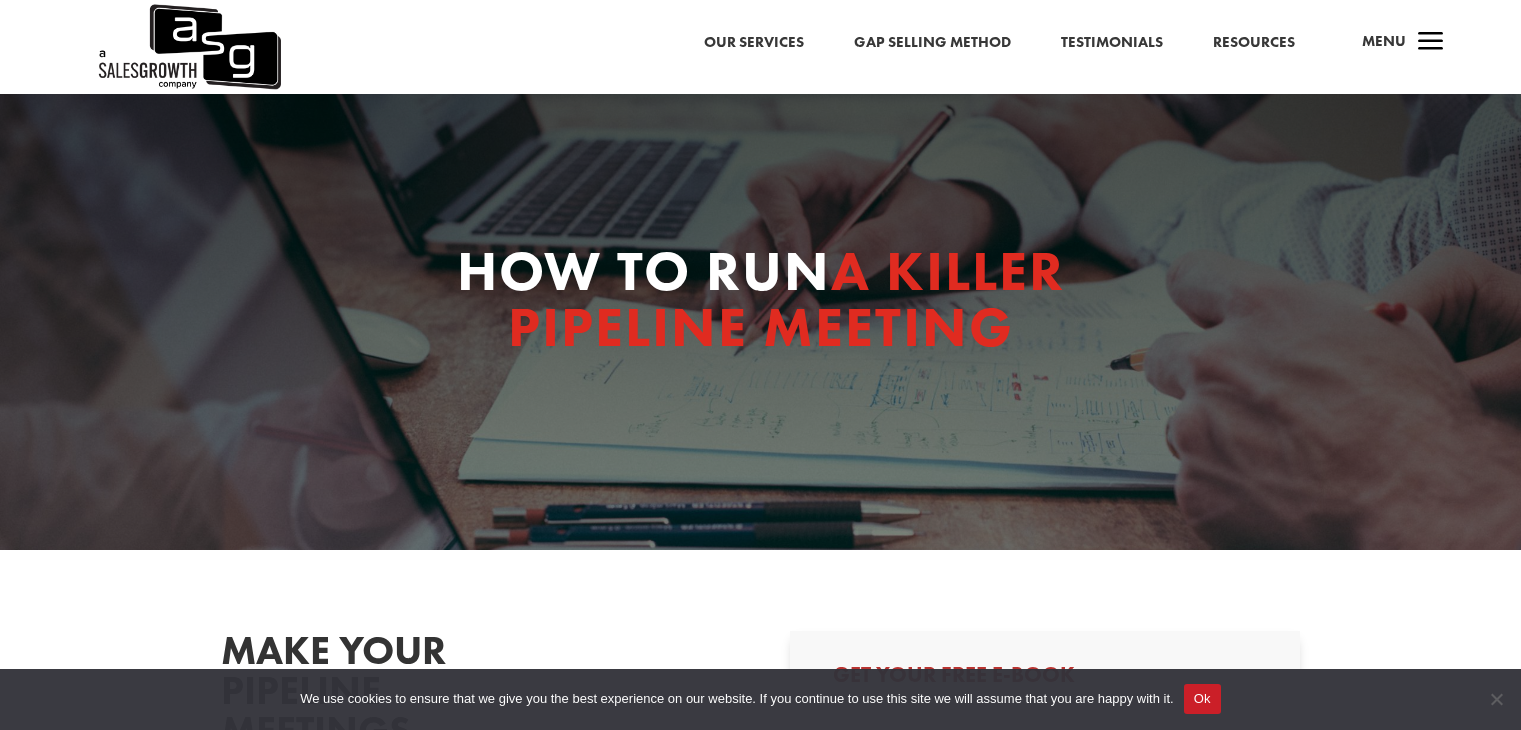 scroll, scrollTop: 0, scrollLeft: 0, axis: both 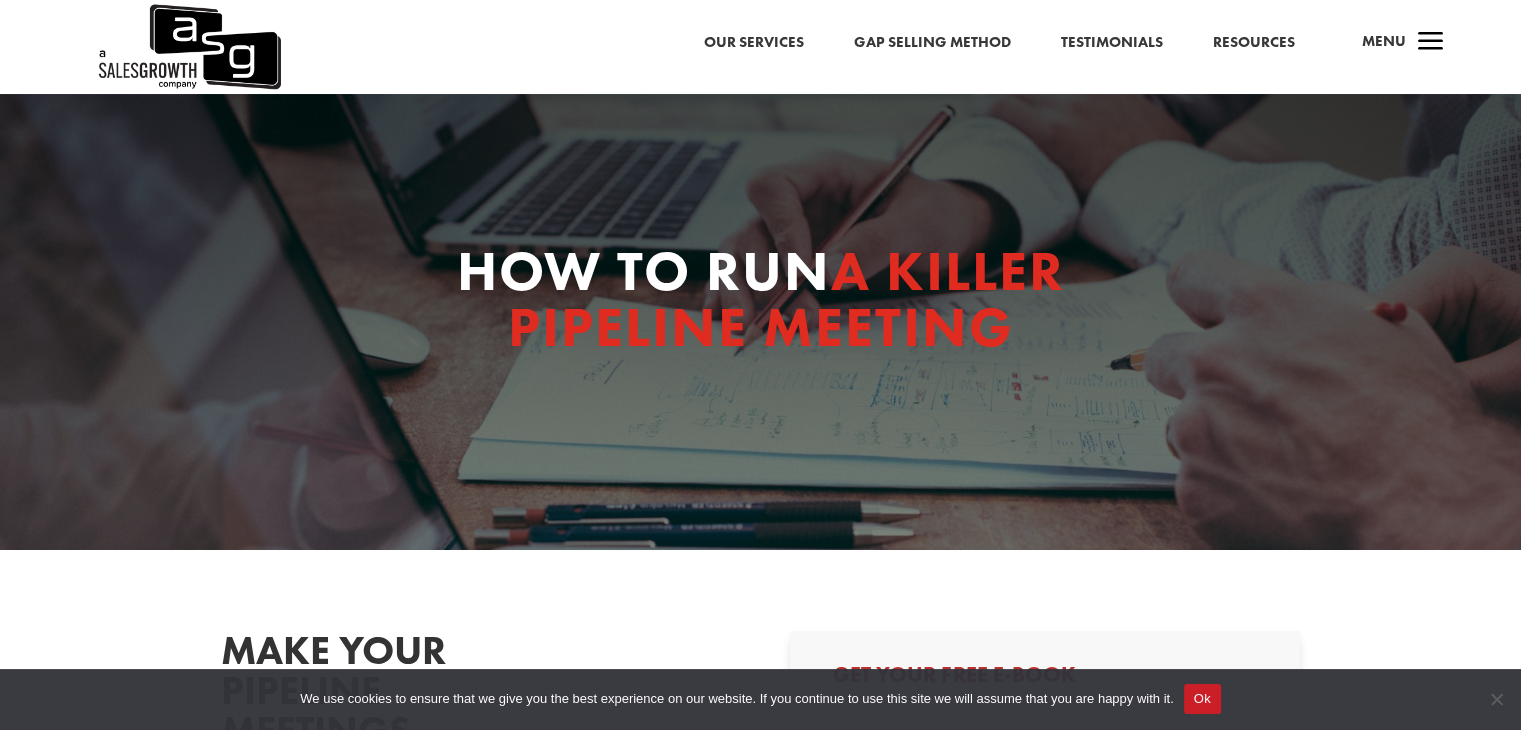 select on "Individual Contributor (AE, SDR, CSM, etc)" 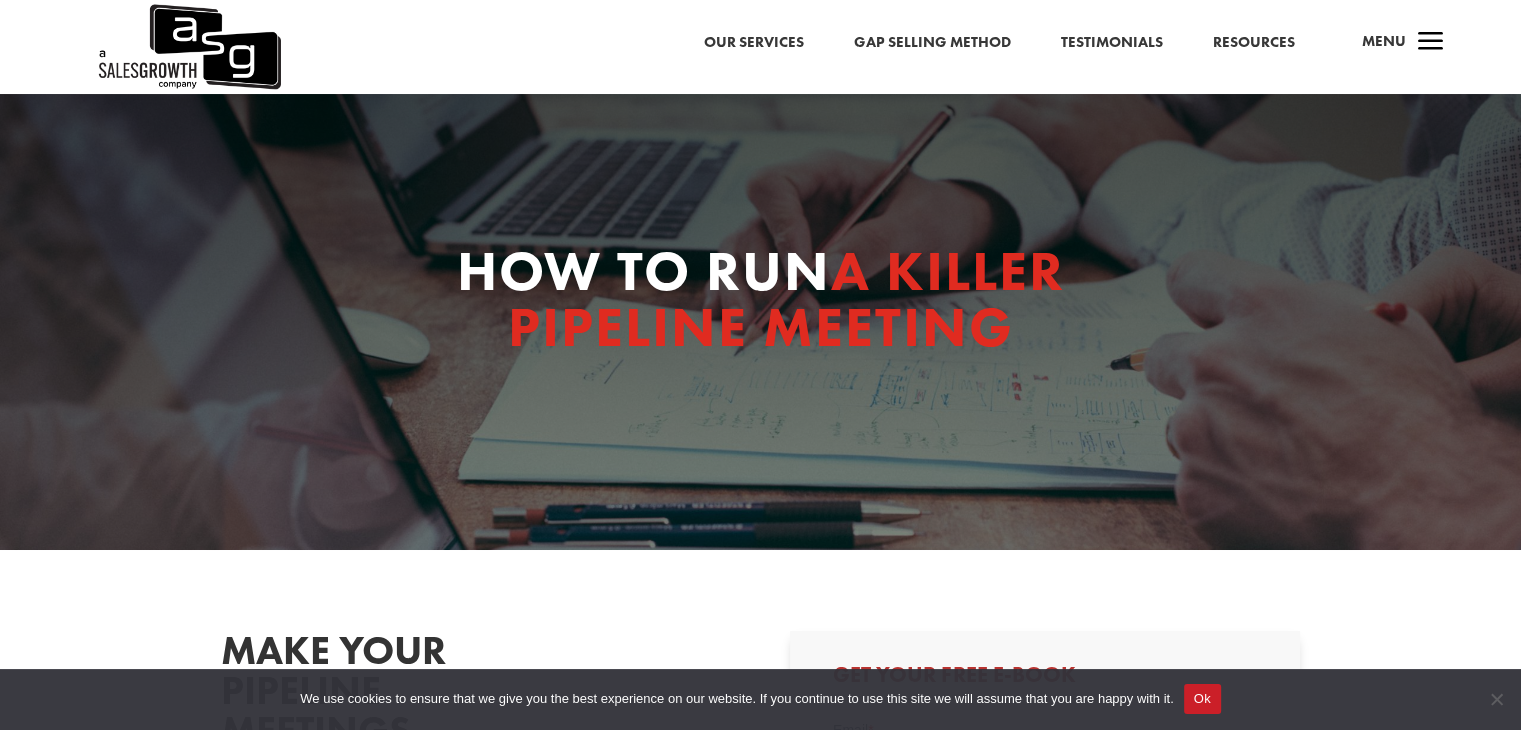 scroll, scrollTop: 0, scrollLeft: 0, axis: both 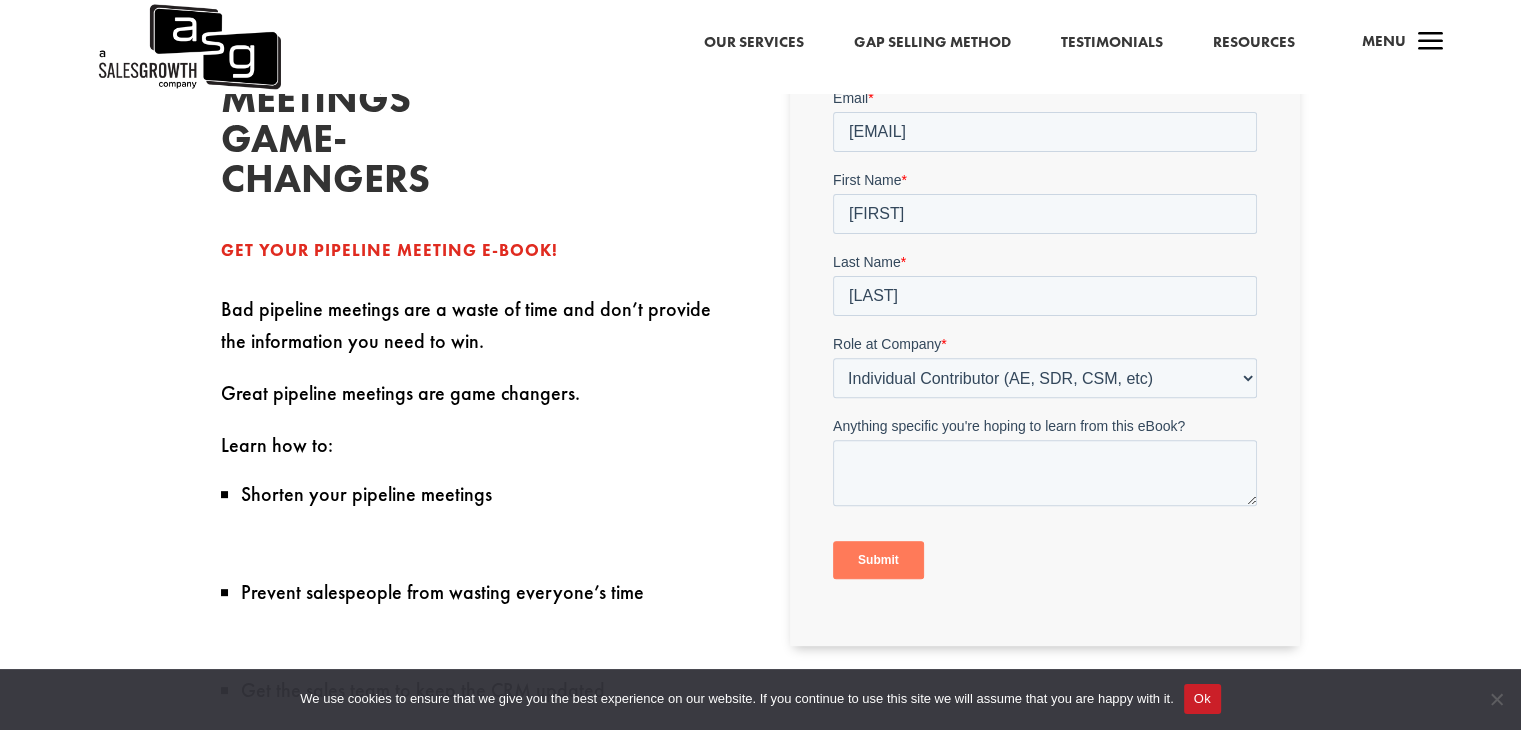 click on "Submit" at bounding box center (878, 560) 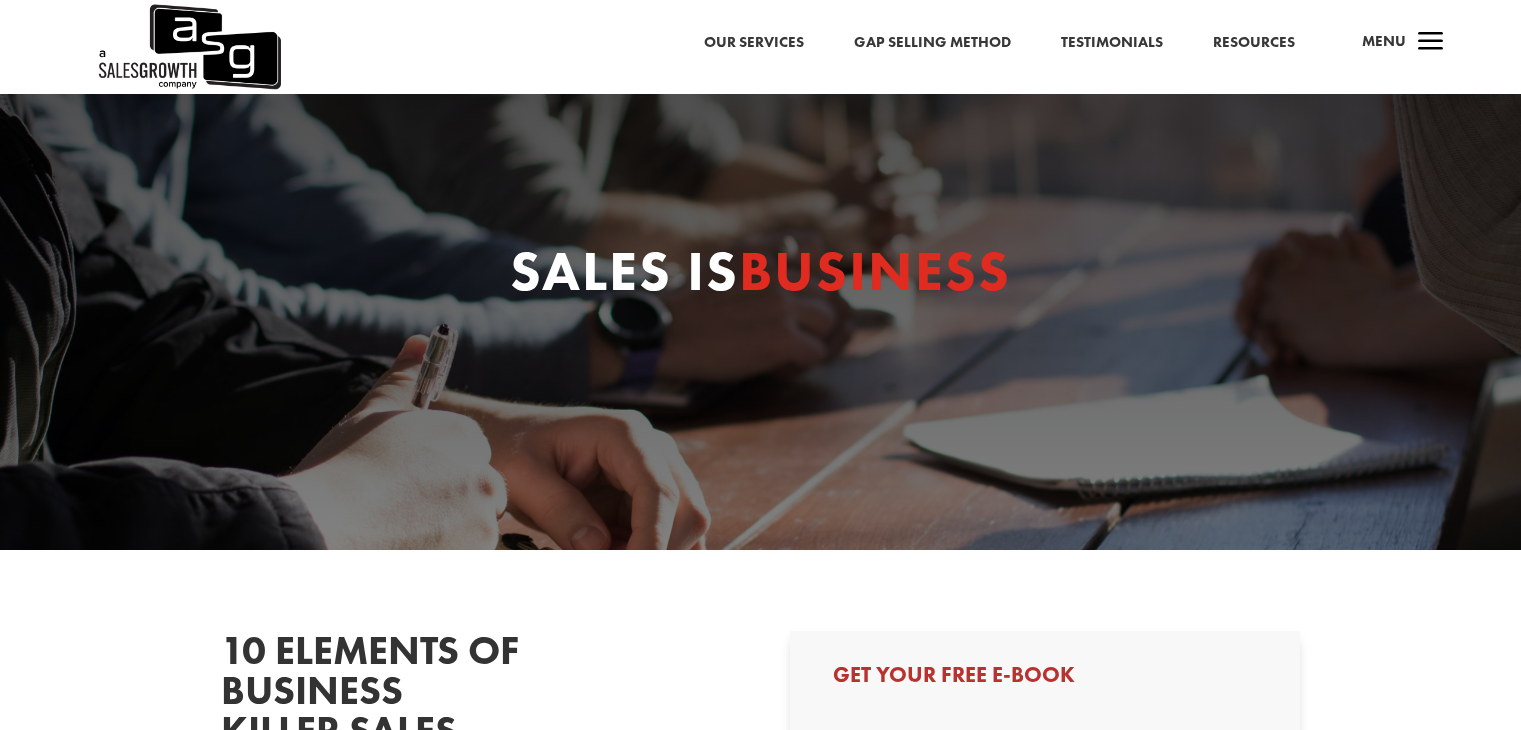 scroll, scrollTop: 0, scrollLeft: 0, axis: both 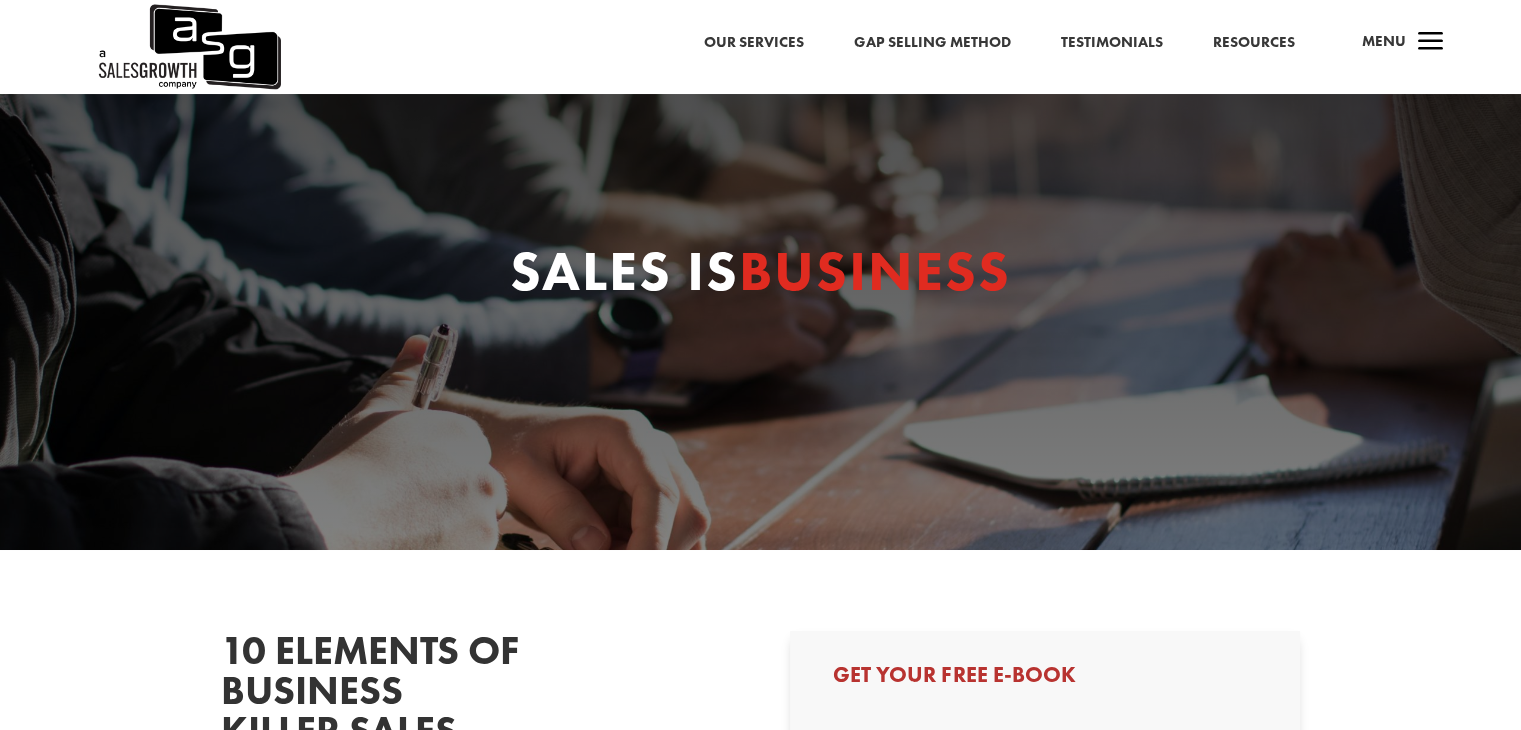 select on "Individual Contributor (AE, SDR, CSM, etc)" 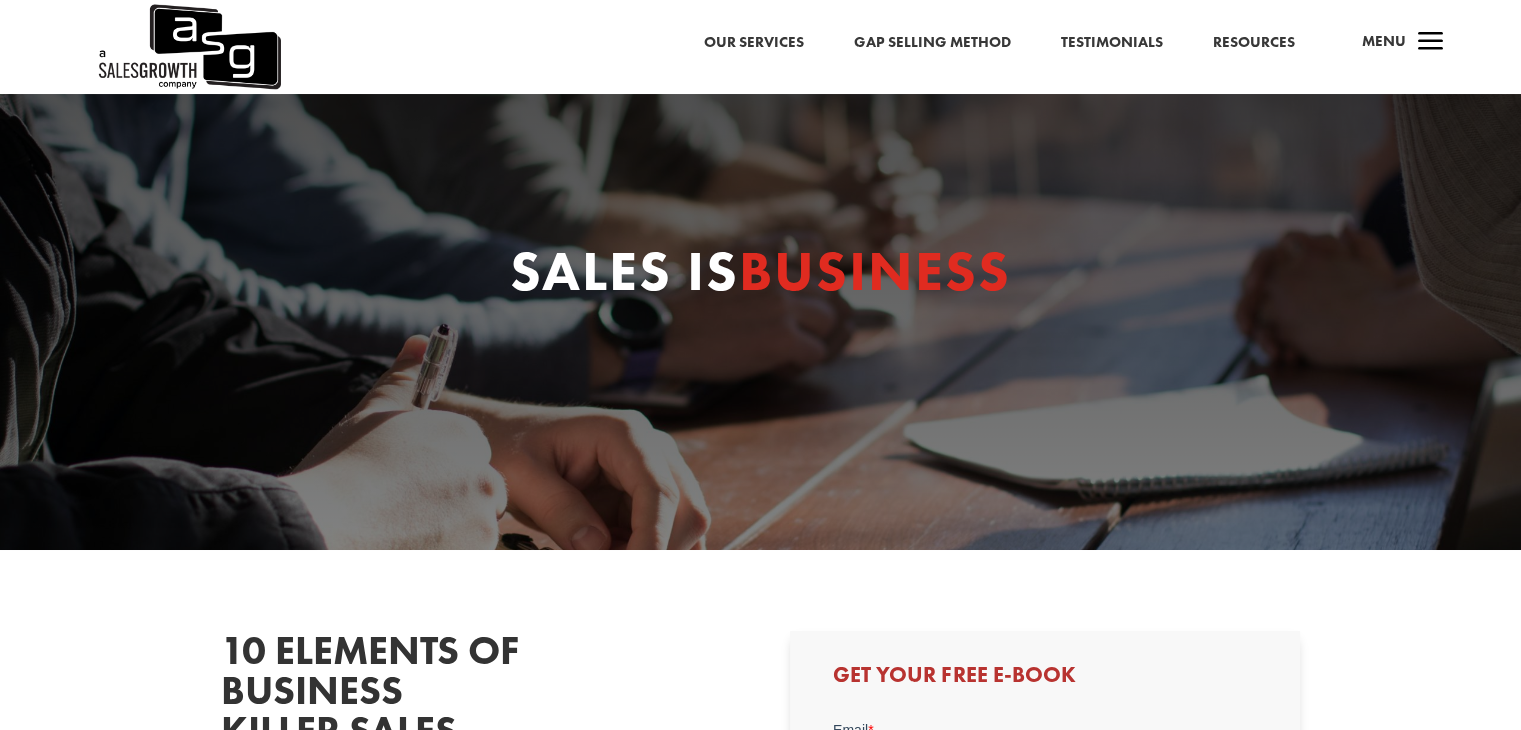 scroll, scrollTop: 0, scrollLeft: 0, axis: both 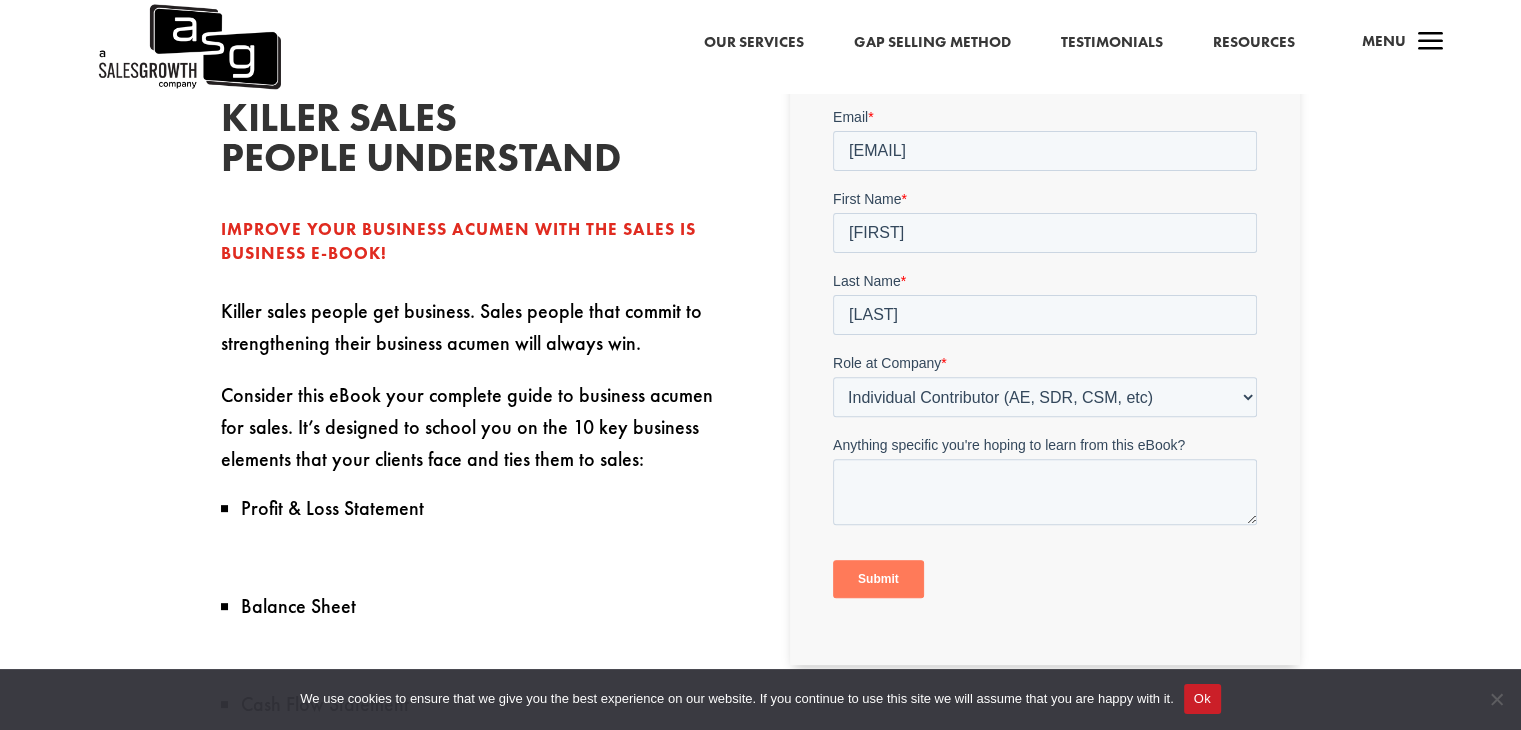 click on "Submit" at bounding box center [878, 579] 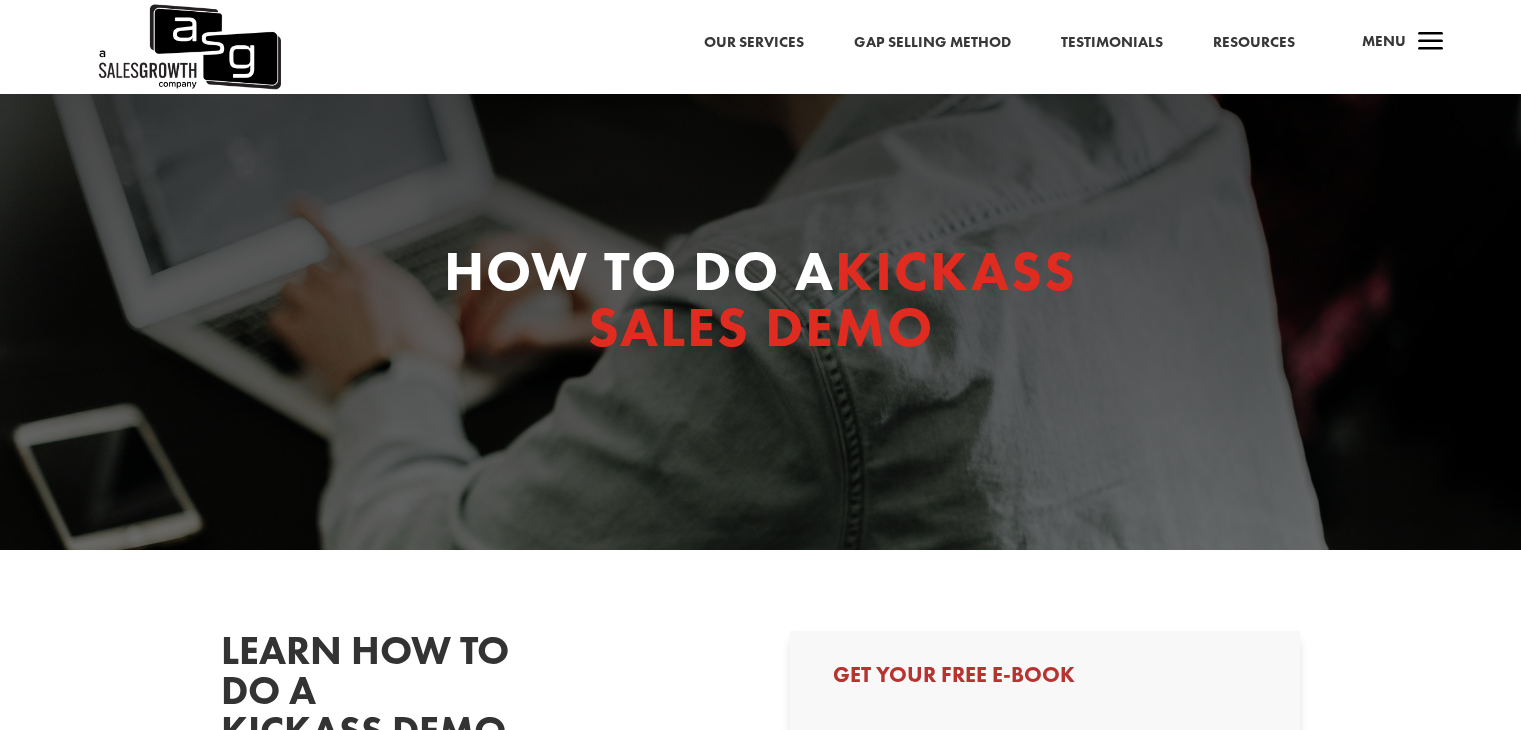 scroll, scrollTop: 0, scrollLeft: 0, axis: both 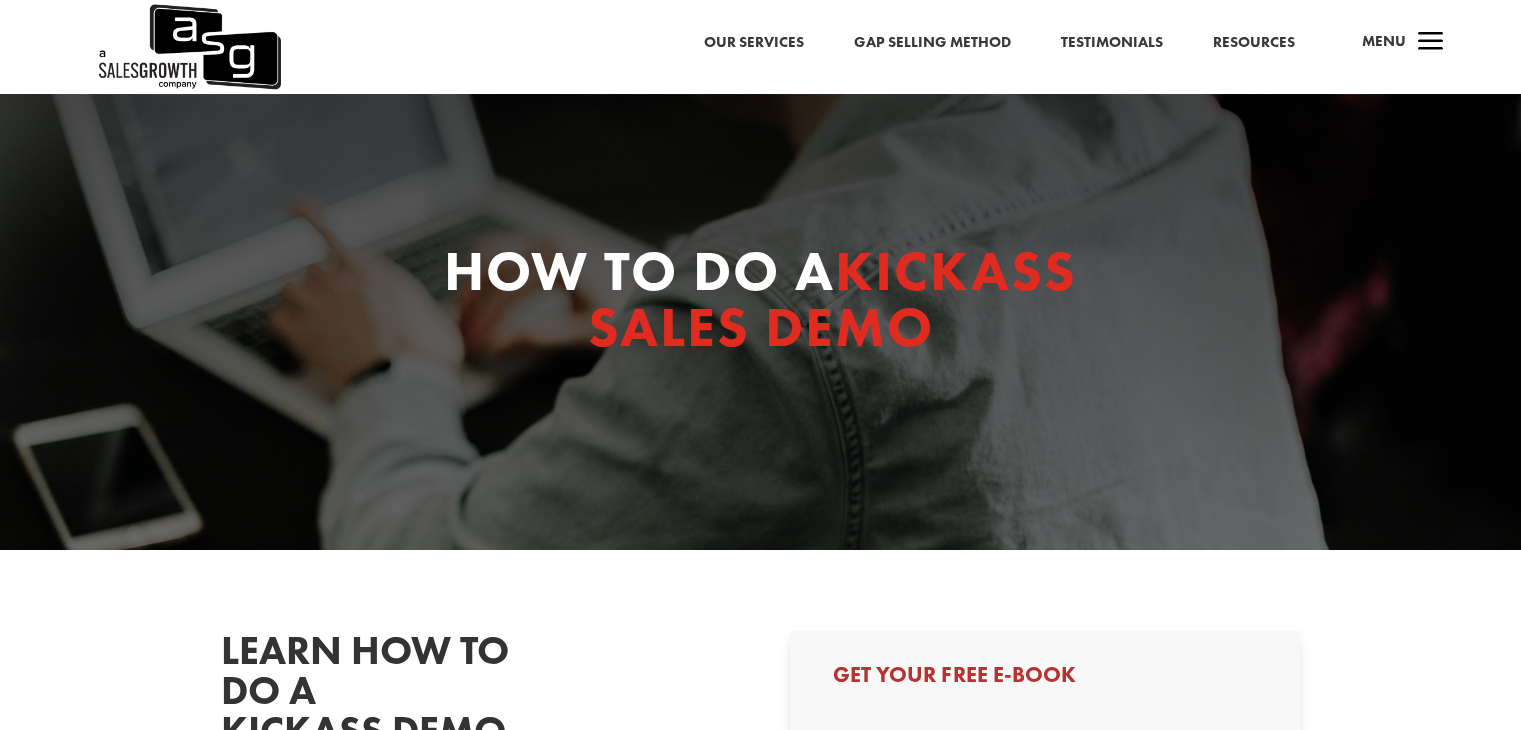 select on "Individual Contributor (AE, SDR, CSM, etc)" 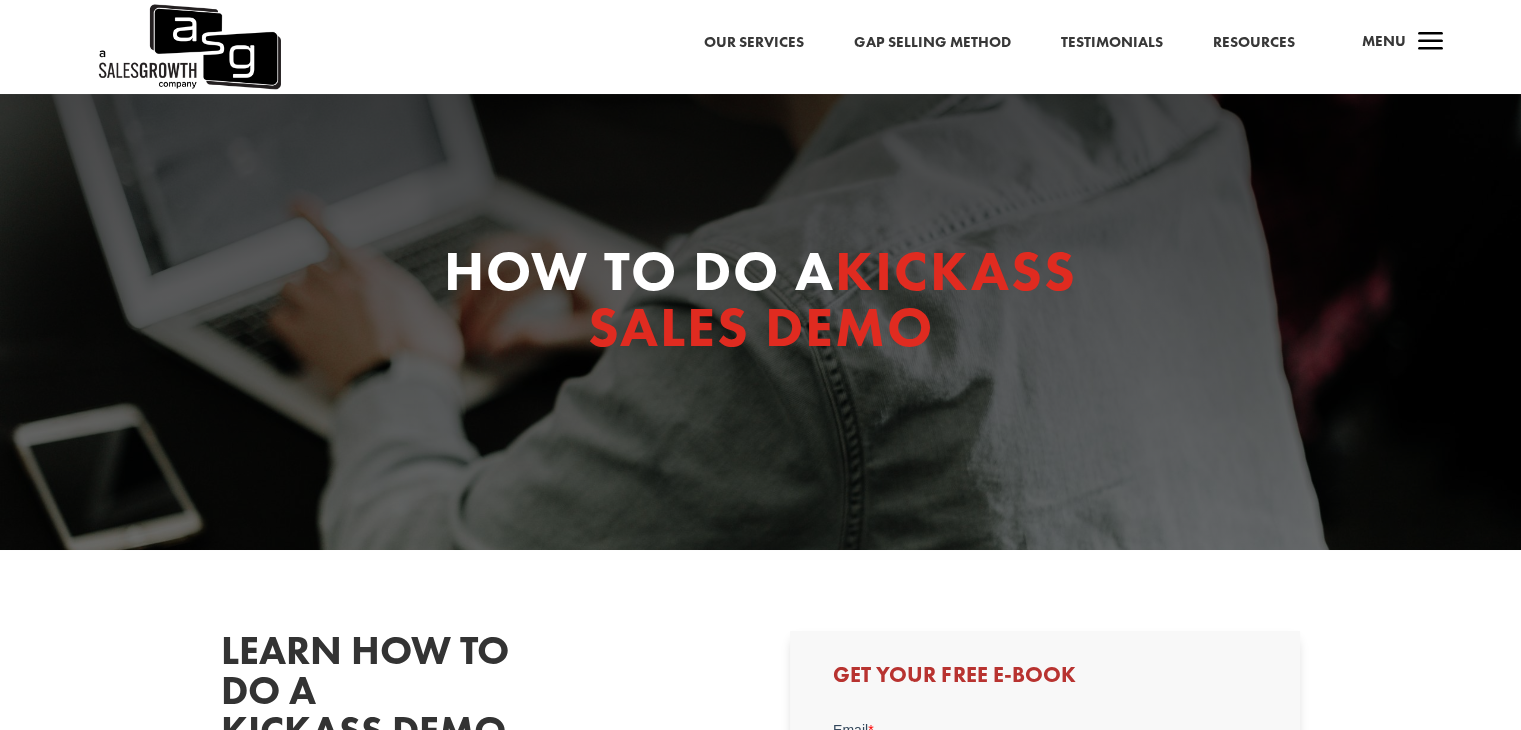 scroll, scrollTop: 0, scrollLeft: 0, axis: both 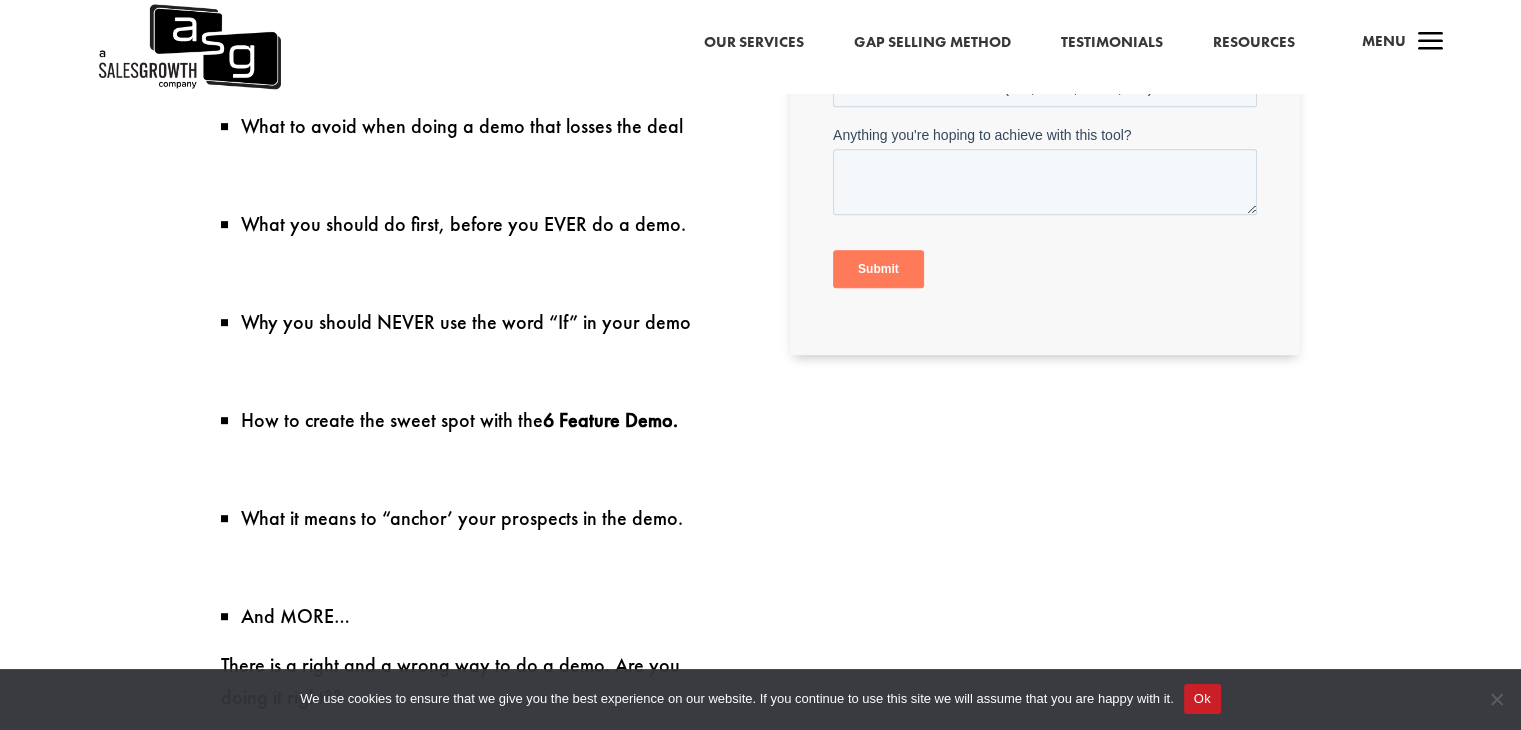 click on "Submit" at bounding box center [878, 270] 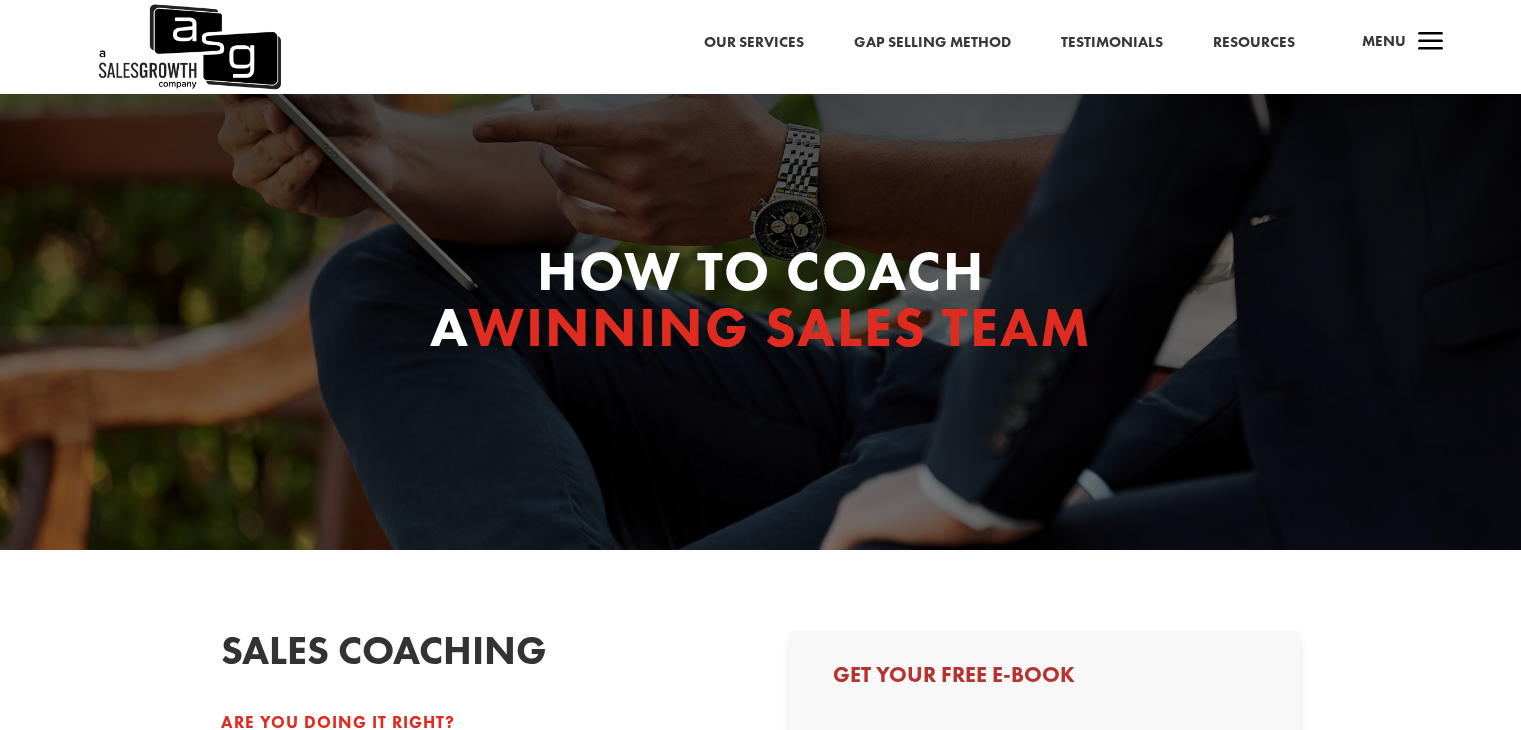 scroll, scrollTop: 0, scrollLeft: 0, axis: both 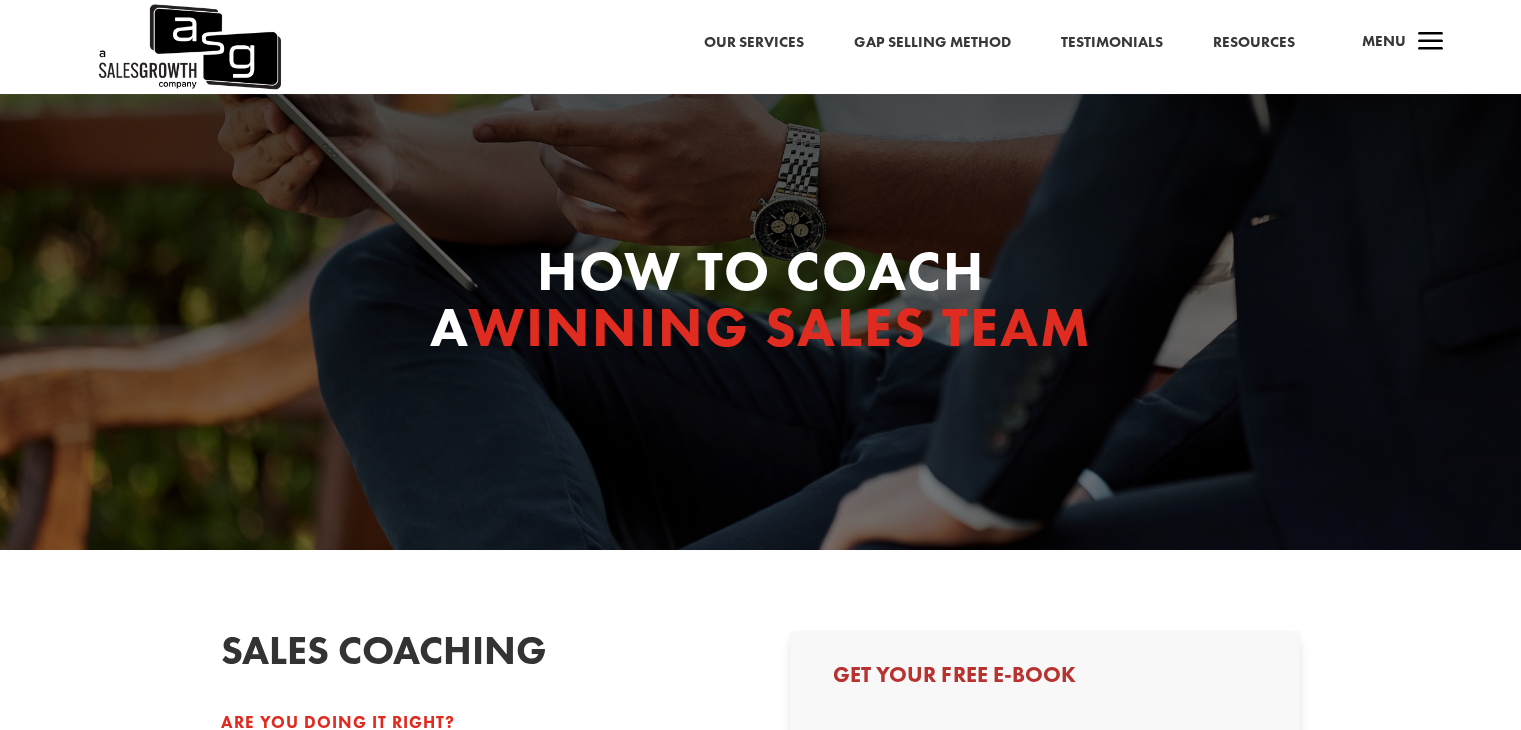 select on "Individual Contributor (AE, SDR, CSM, etc)" 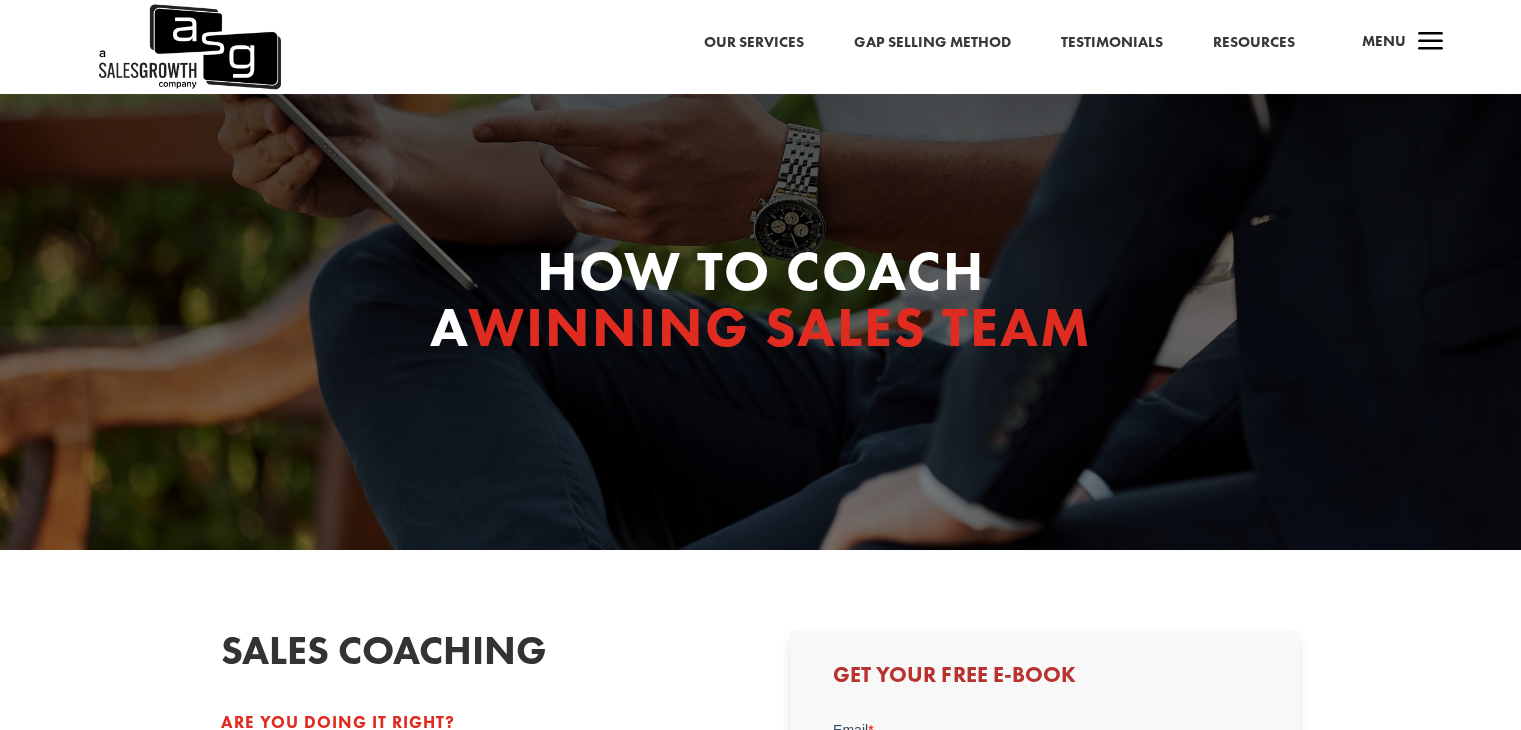scroll, scrollTop: 0, scrollLeft: 0, axis: both 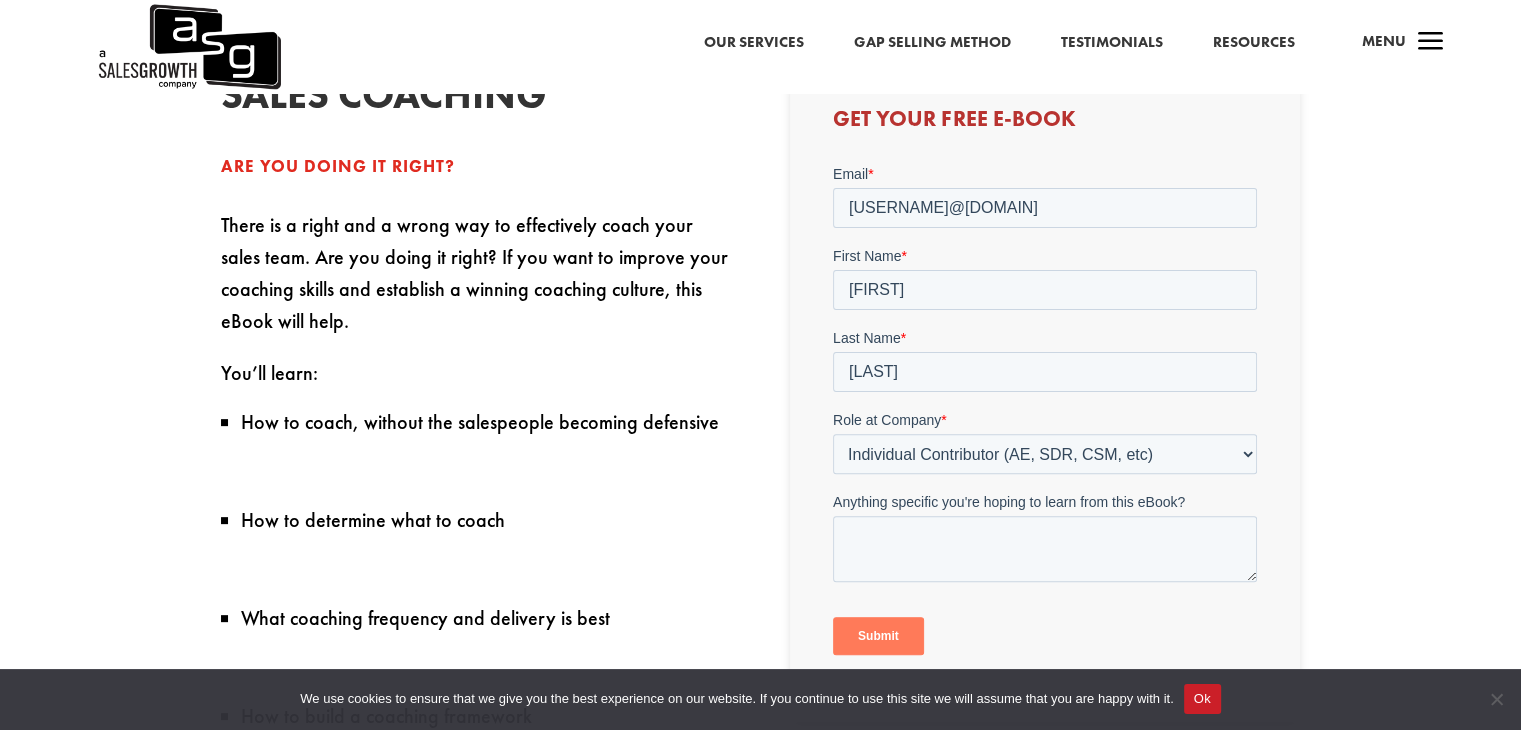 click on "Submit" at bounding box center (878, 636) 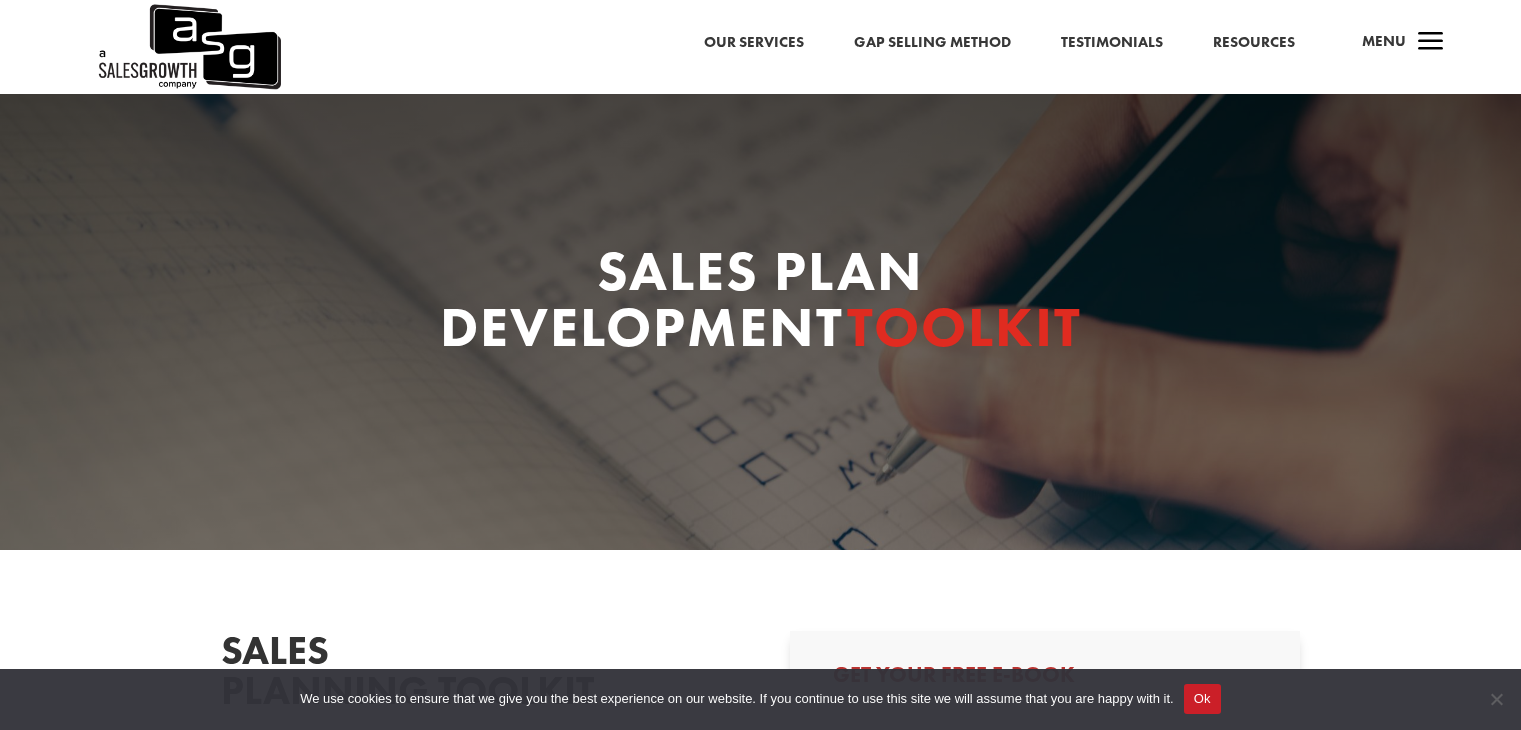 scroll, scrollTop: 0, scrollLeft: 0, axis: both 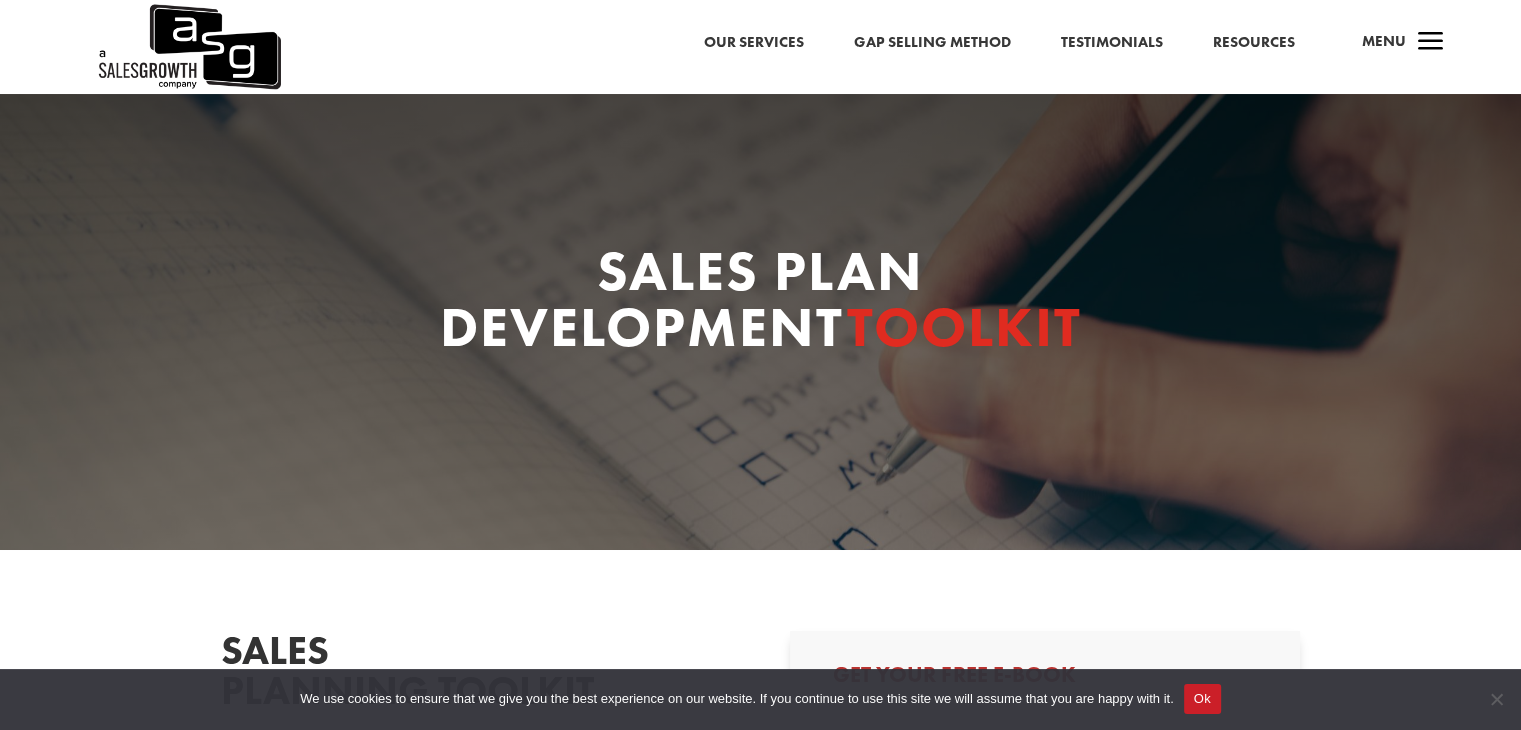 select on "Individual Contributor (AE, SDR, CSM, etc)" 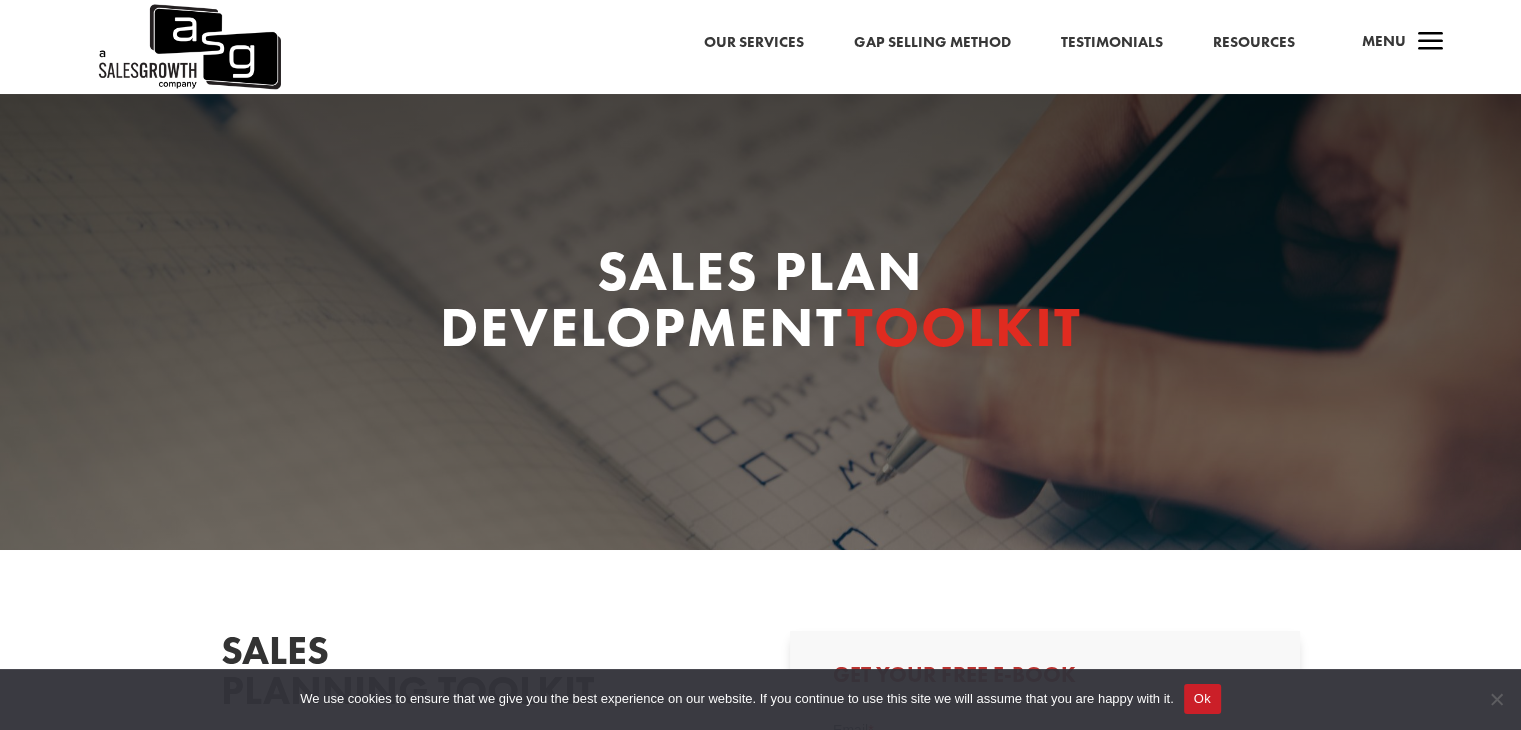 scroll, scrollTop: 0, scrollLeft: 0, axis: both 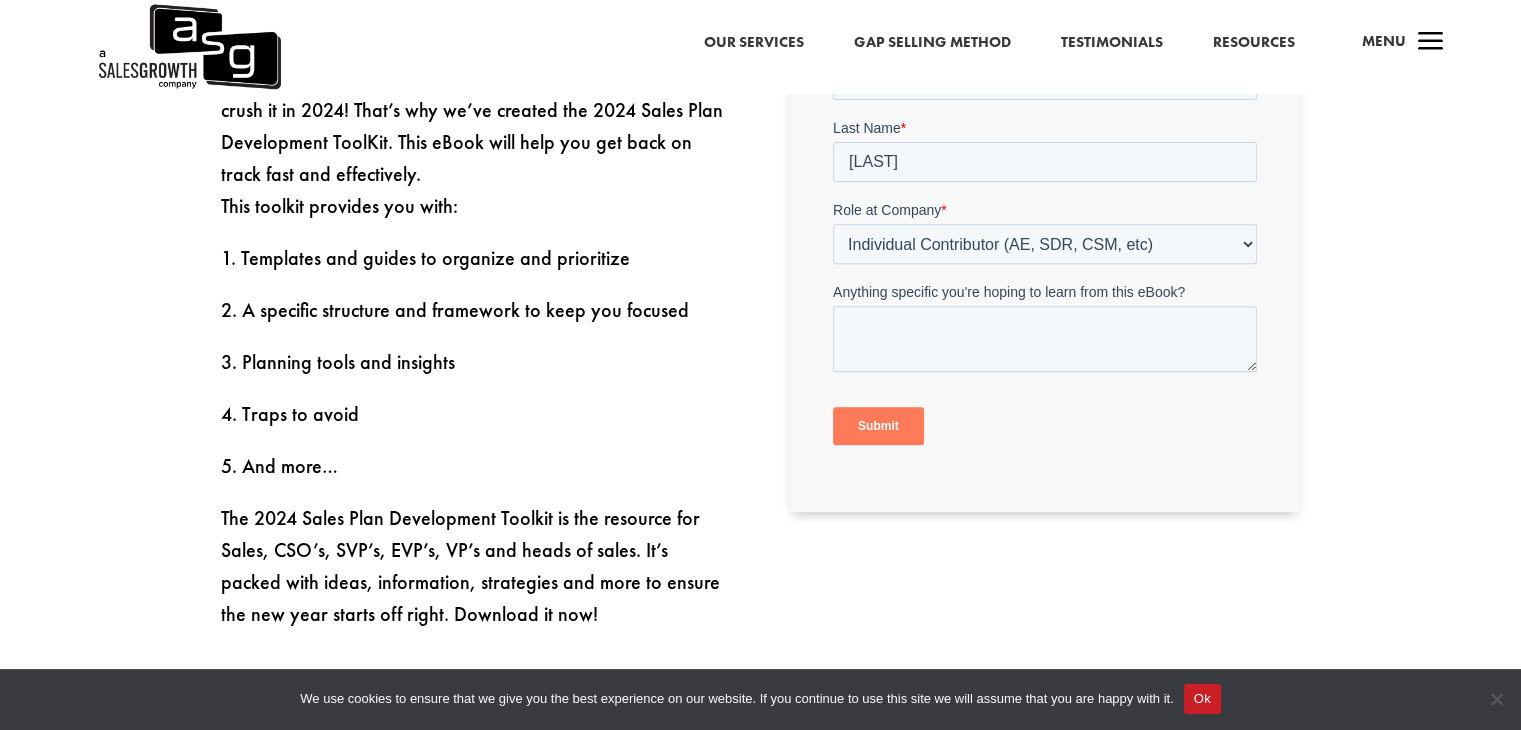 click on "Submit" at bounding box center [878, 427] 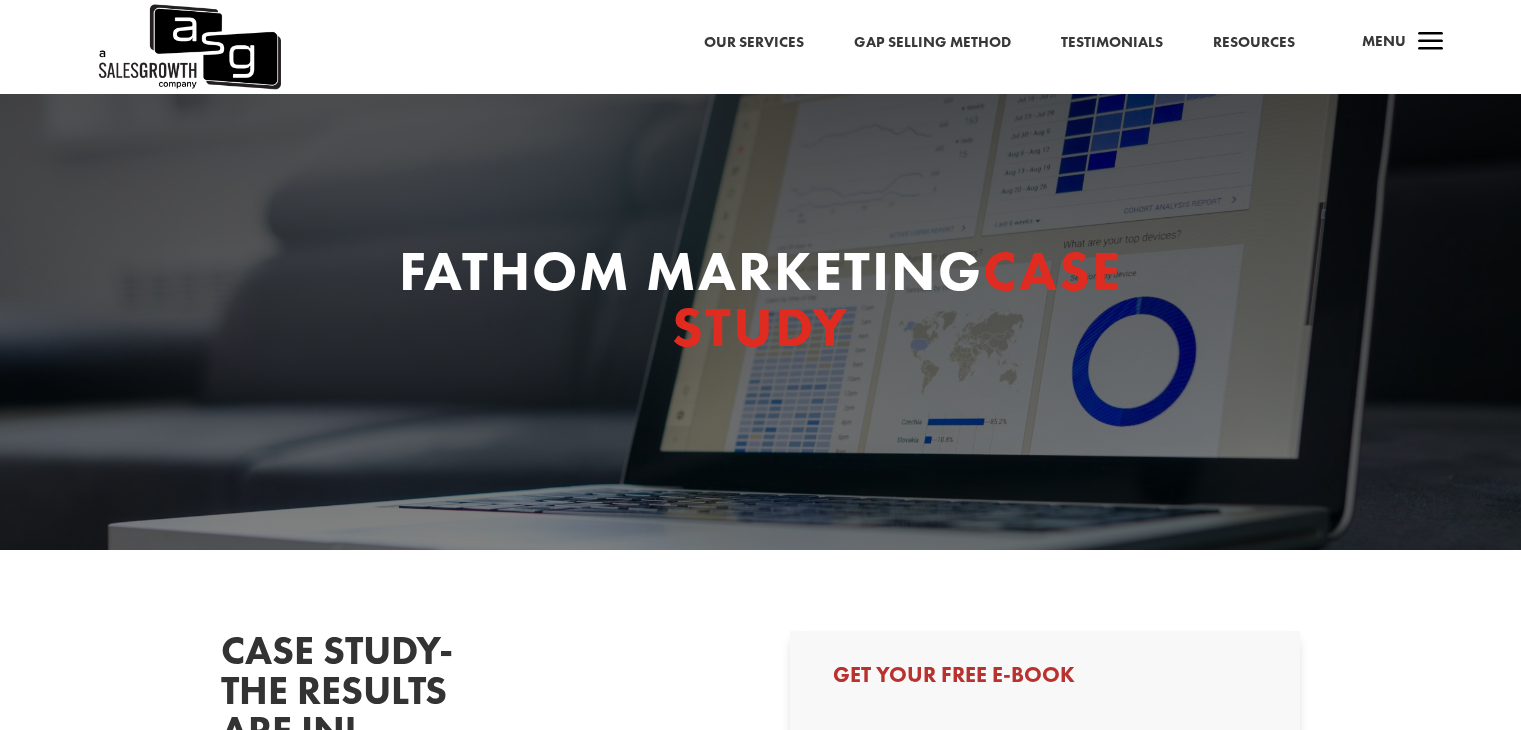 scroll, scrollTop: 0, scrollLeft: 0, axis: both 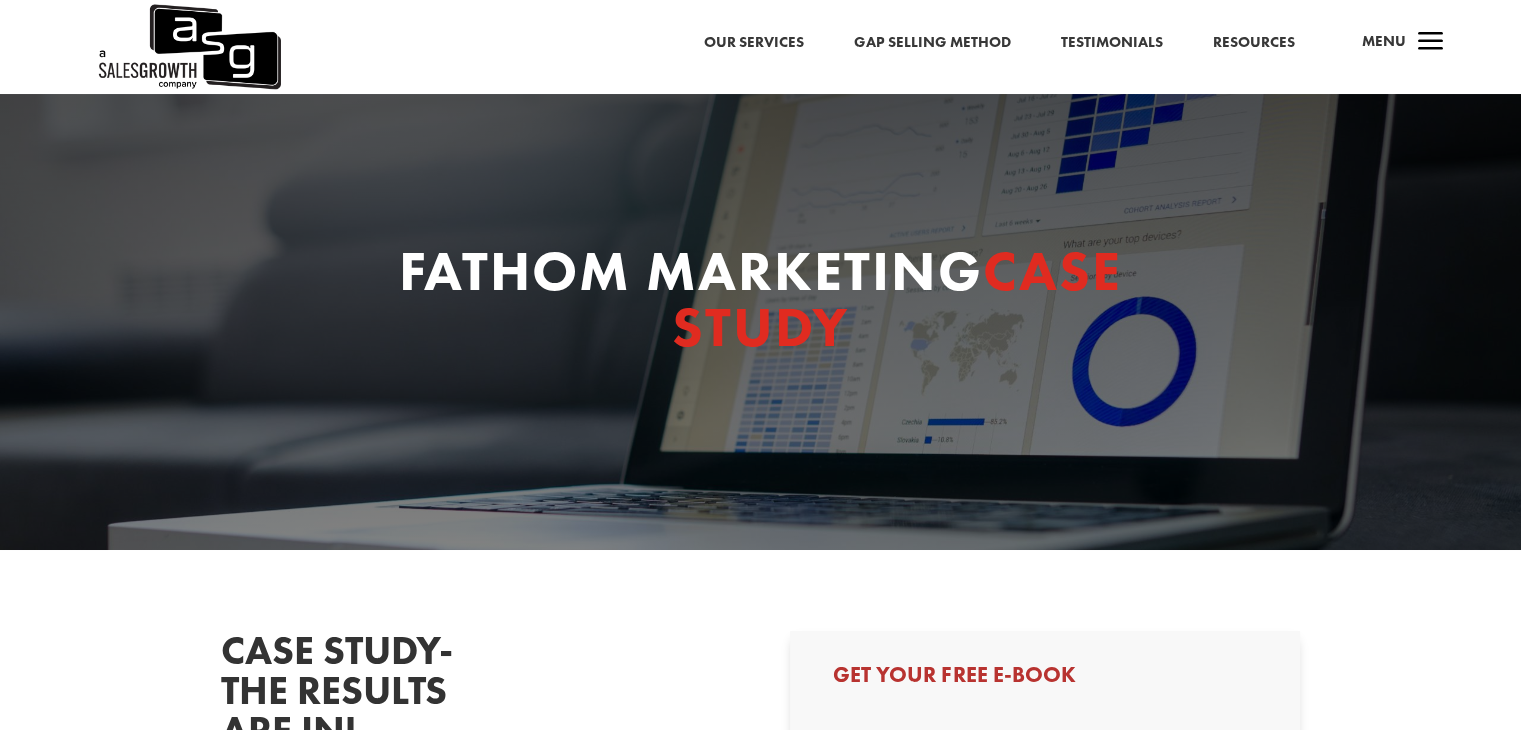 select on "Individual Contributor (AE, SDR, CSM, etc)" 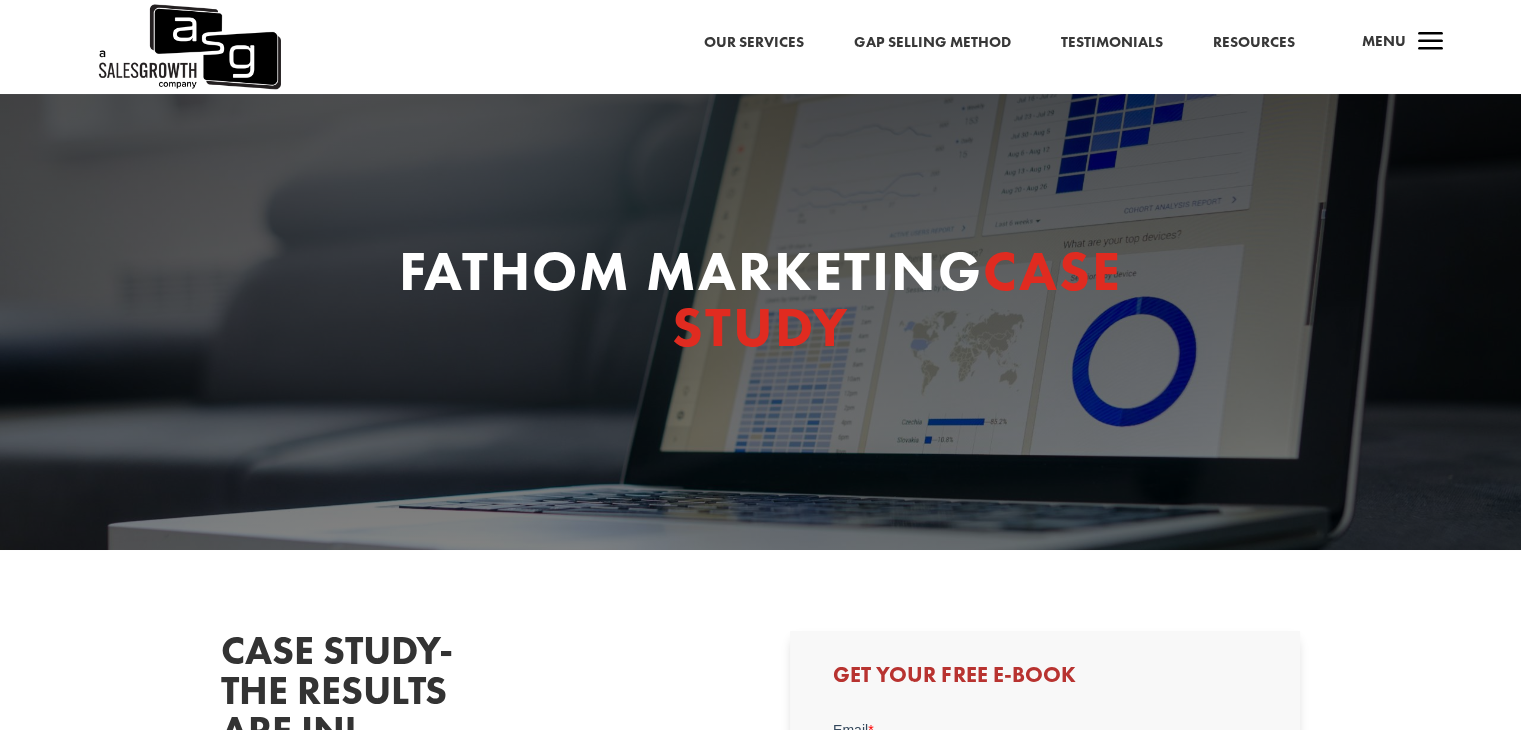 scroll, scrollTop: 0, scrollLeft: 0, axis: both 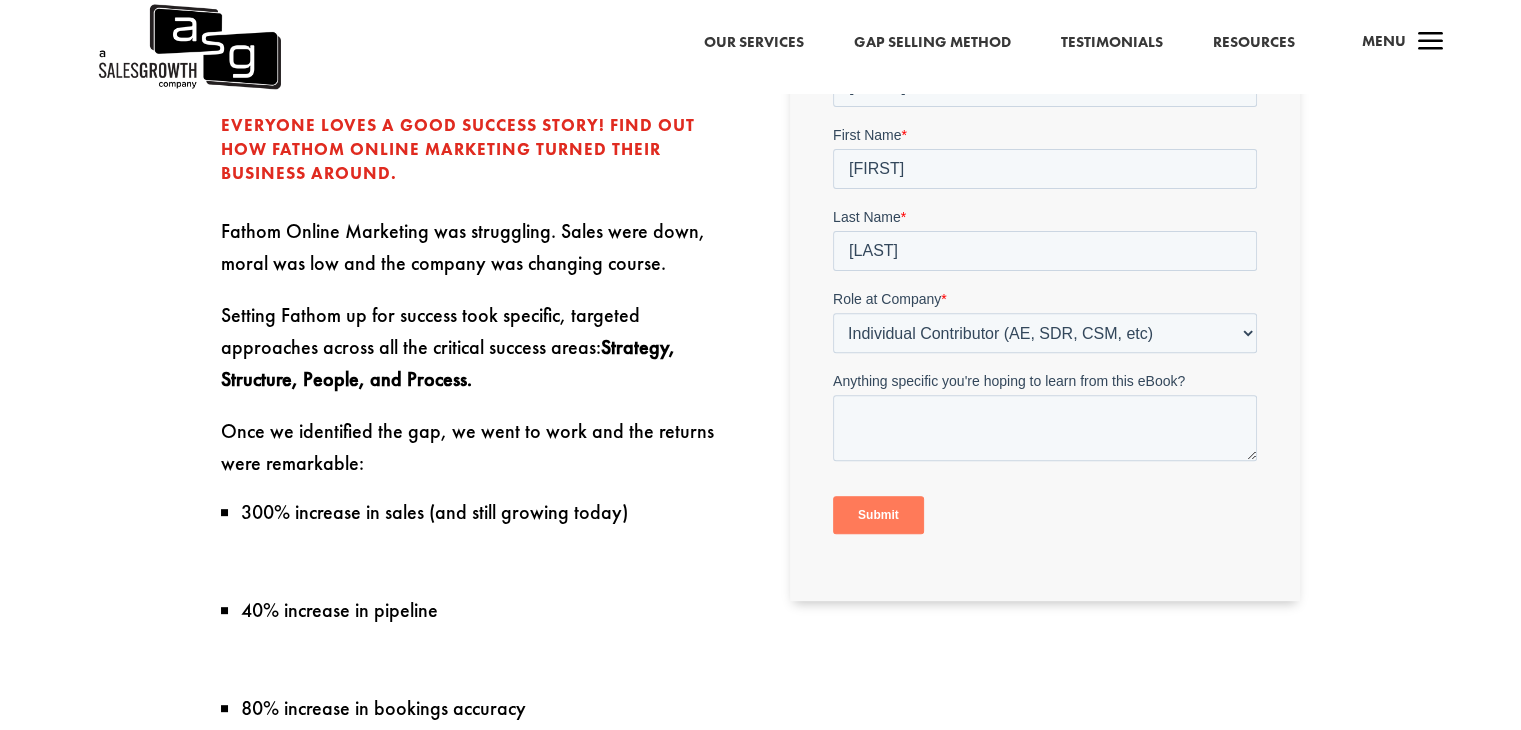 click on "Submit" at bounding box center [878, 515] 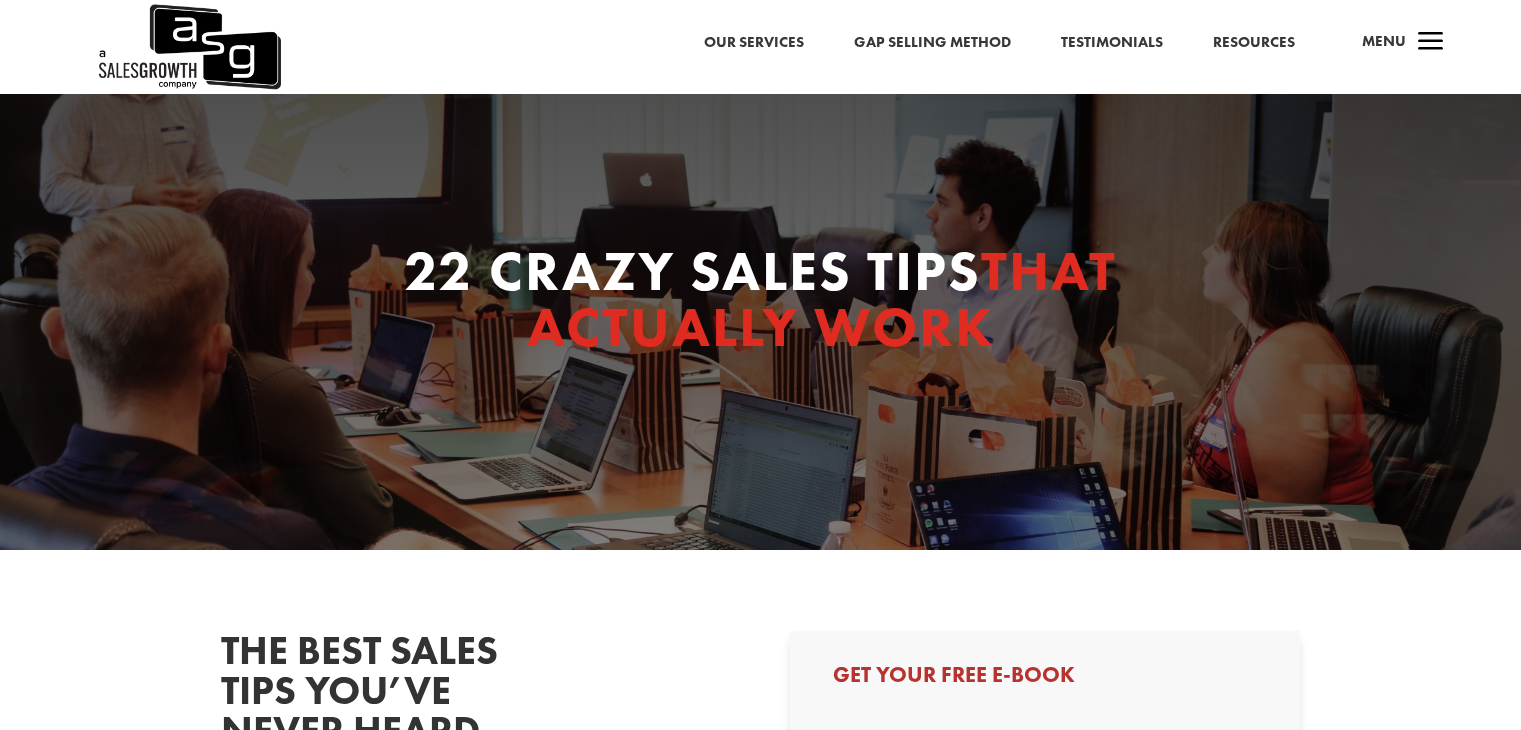 scroll, scrollTop: 0, scrollLeft: 0, axis: both 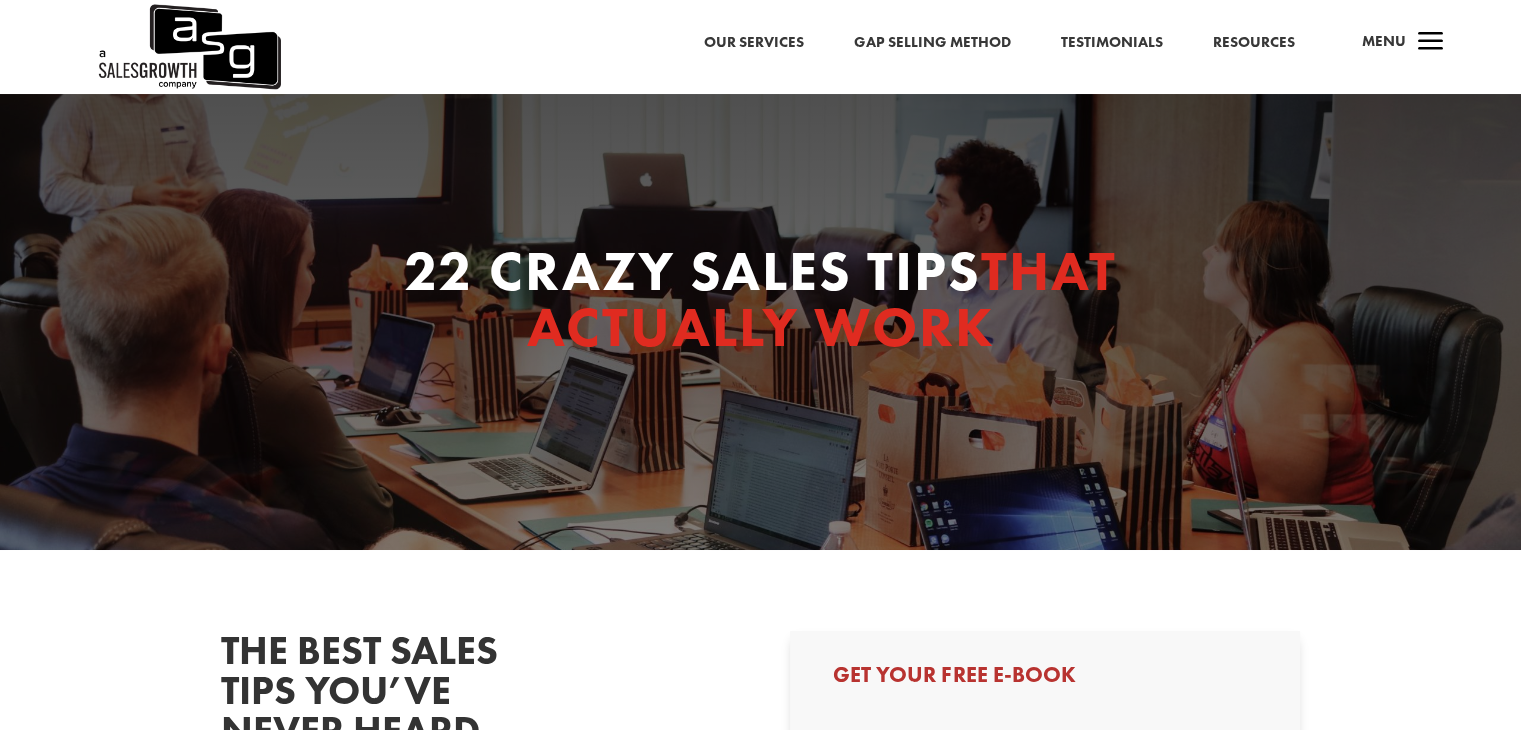 select on "Individual Contributor (AE, SDR, CSM, etc)" 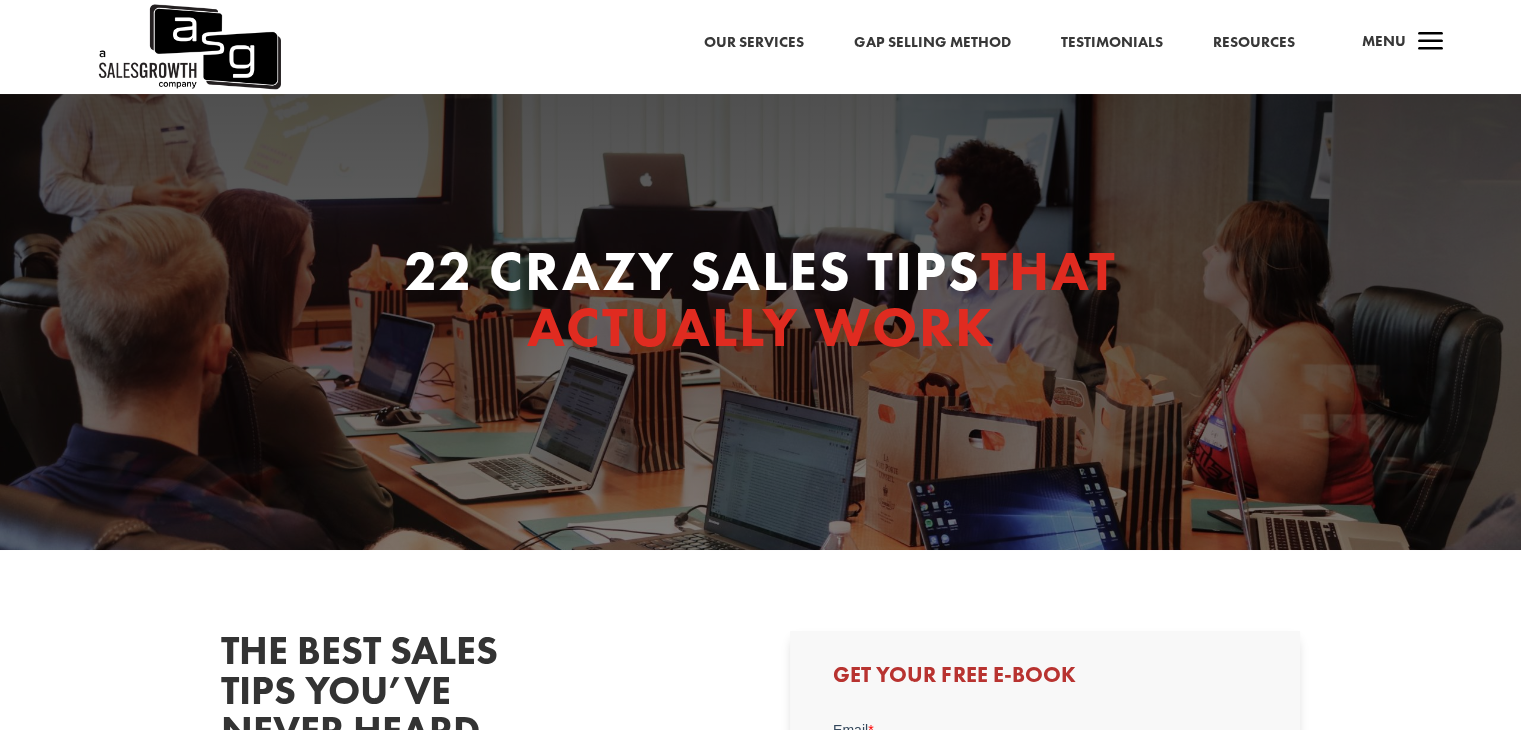 scroll, scrollTop: 0, scrollLeft: 0, axis: both 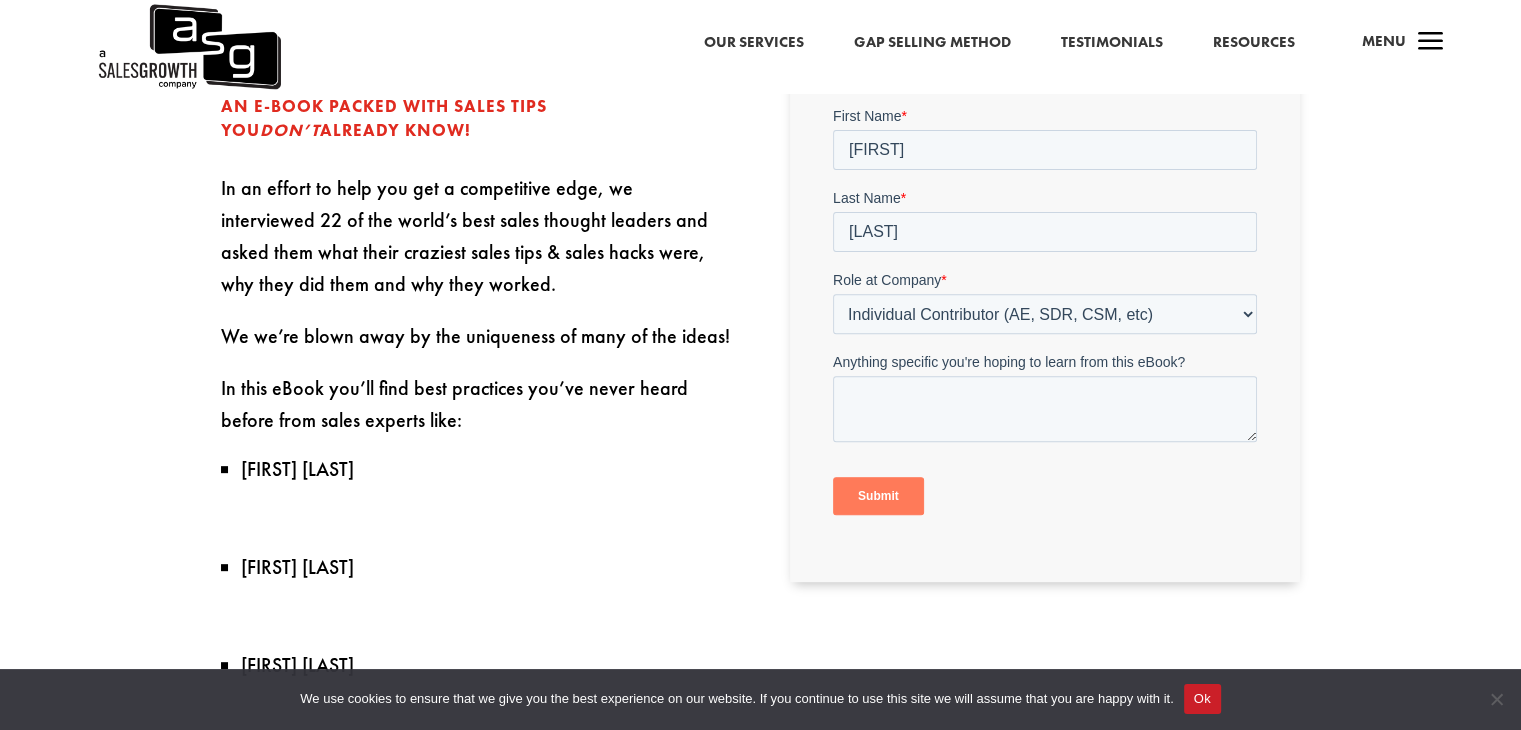 click on "Submit" at bounding box center (878, 496) 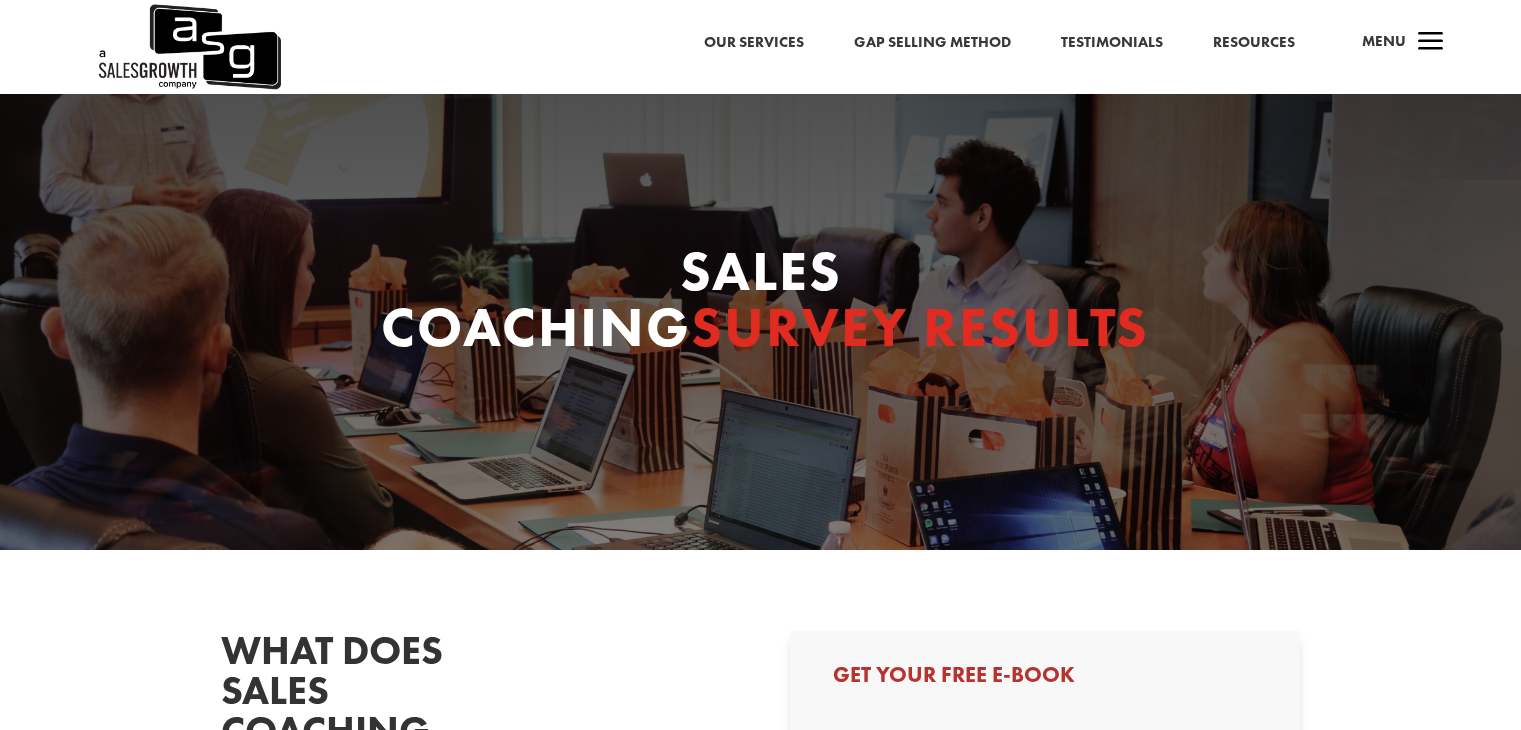 scroll, scrollTop: 0, scrollLeft: 0, axis: both 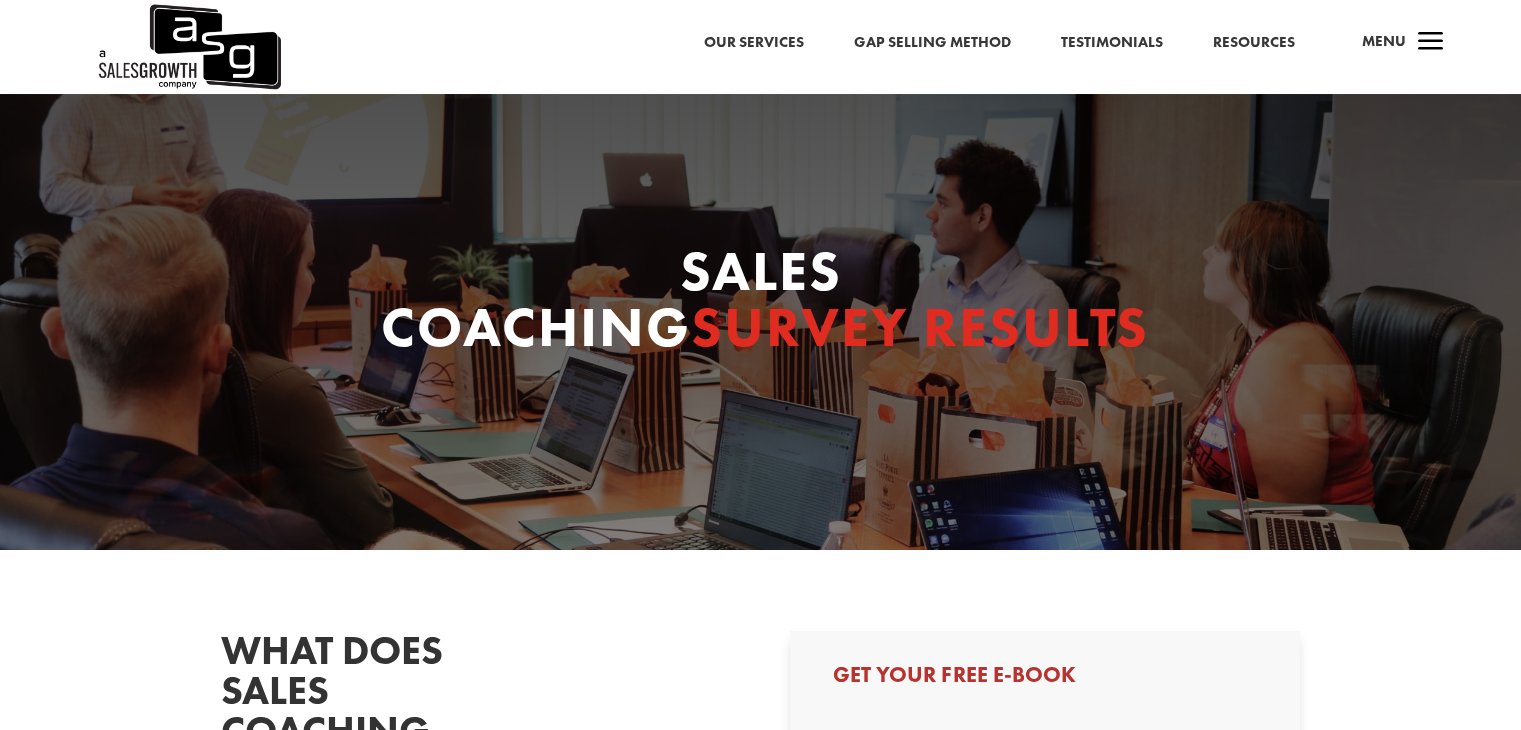 select on "Individual Contributor (AE, SDR, CSM, etc)" 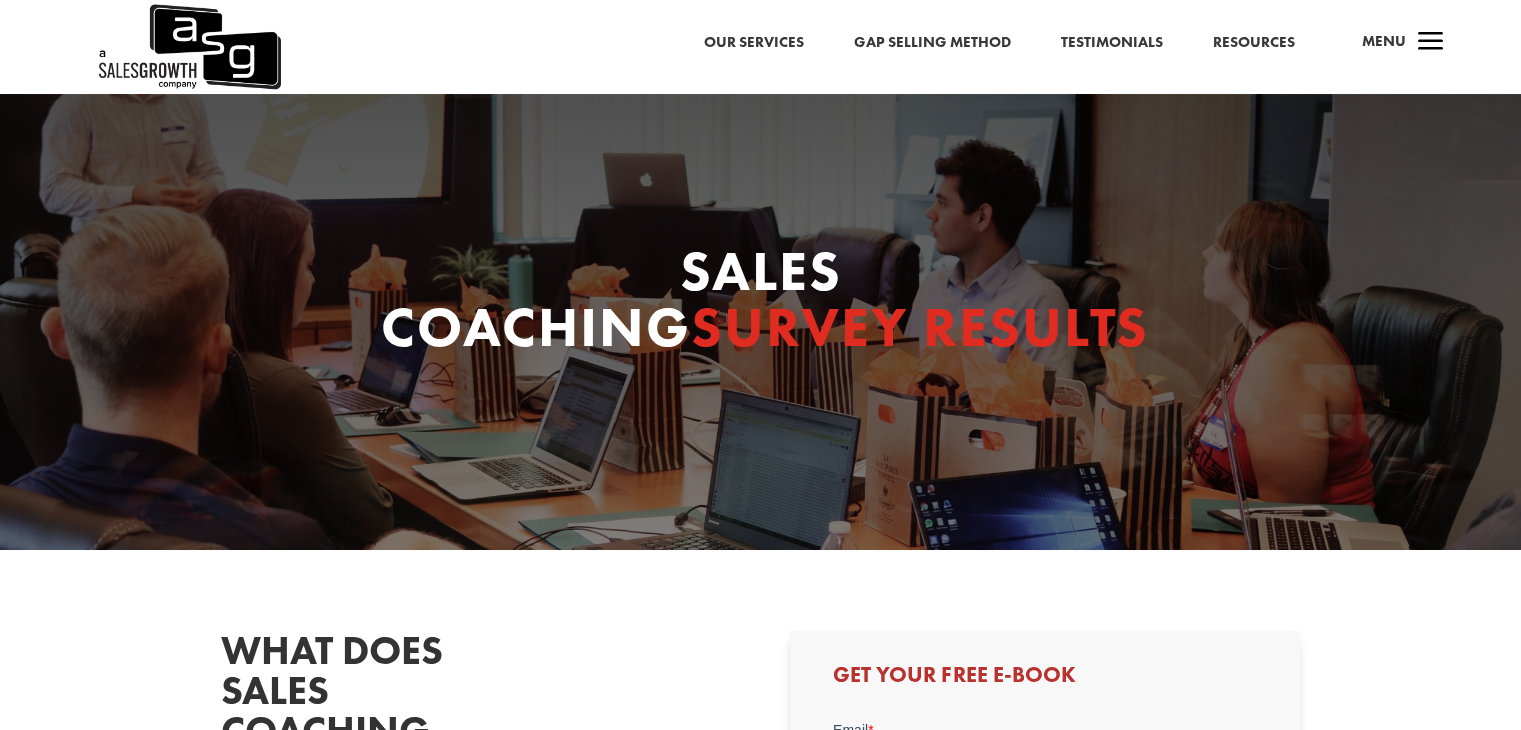scroll, scrollTop: 0, scrollLeft: 0, axis: both 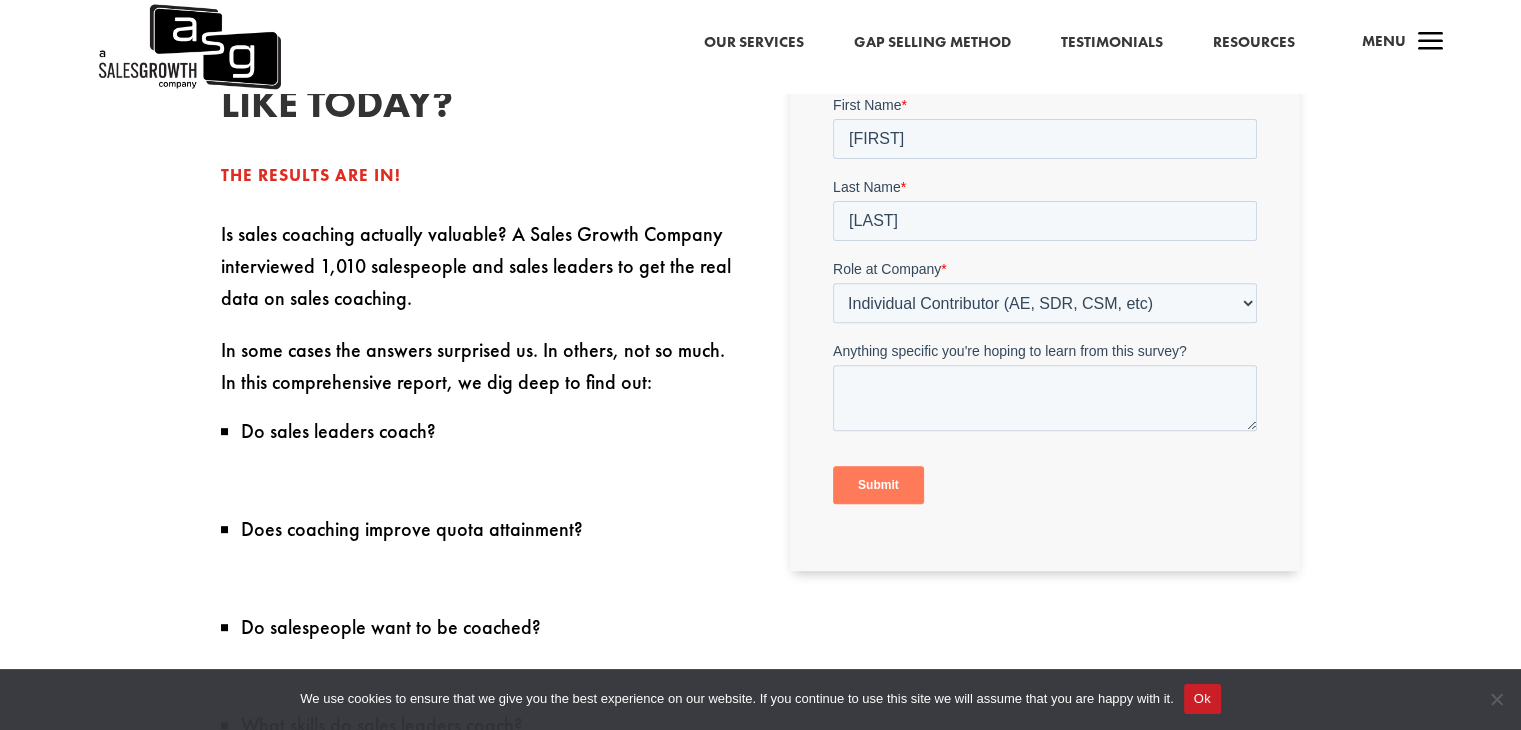 click on "Submit" at bounding box center [878, 485] 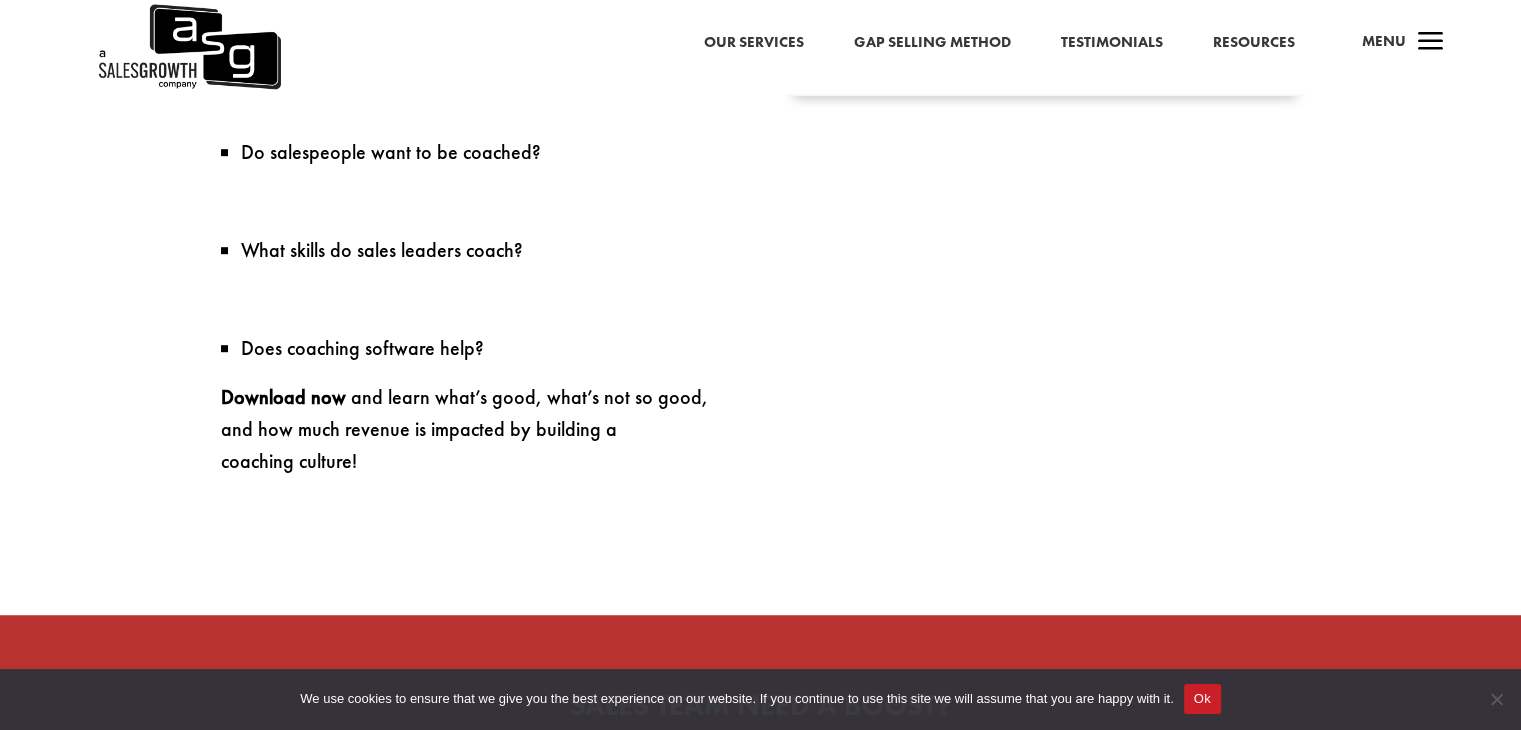 scroll, scrollTop: 396, scrollLeft: 0, axis: vertical 